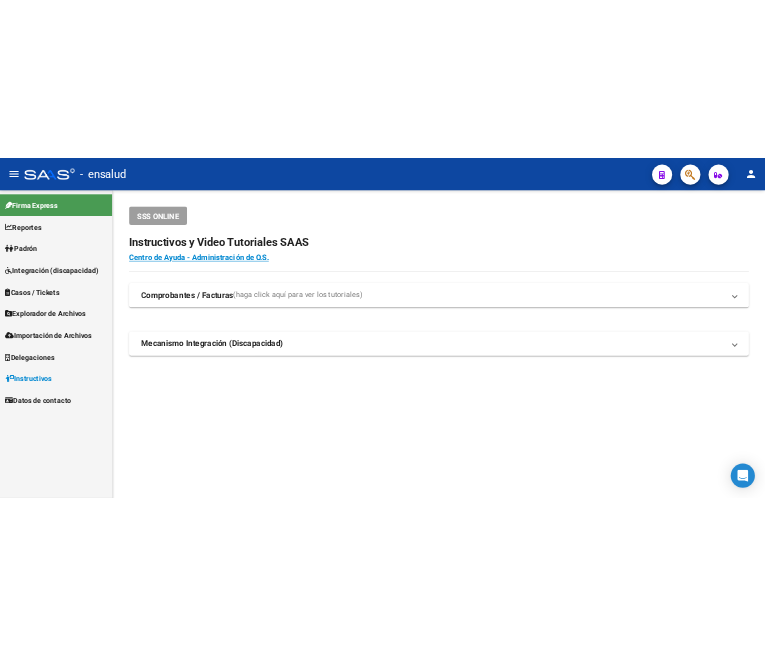 scroll, scrollTop: 0, scrollLeft: 0, axis: both 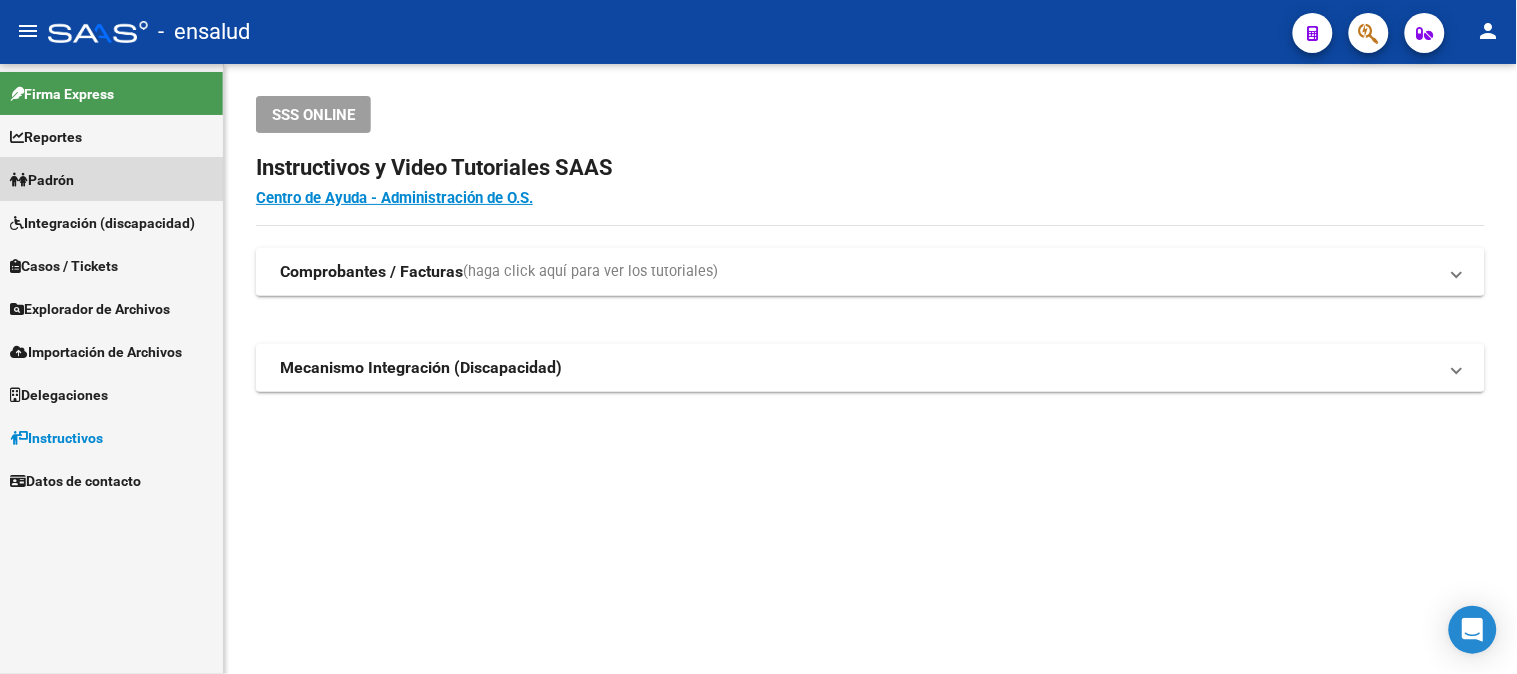 click on "Padrón" at bounding box center [42, 180] 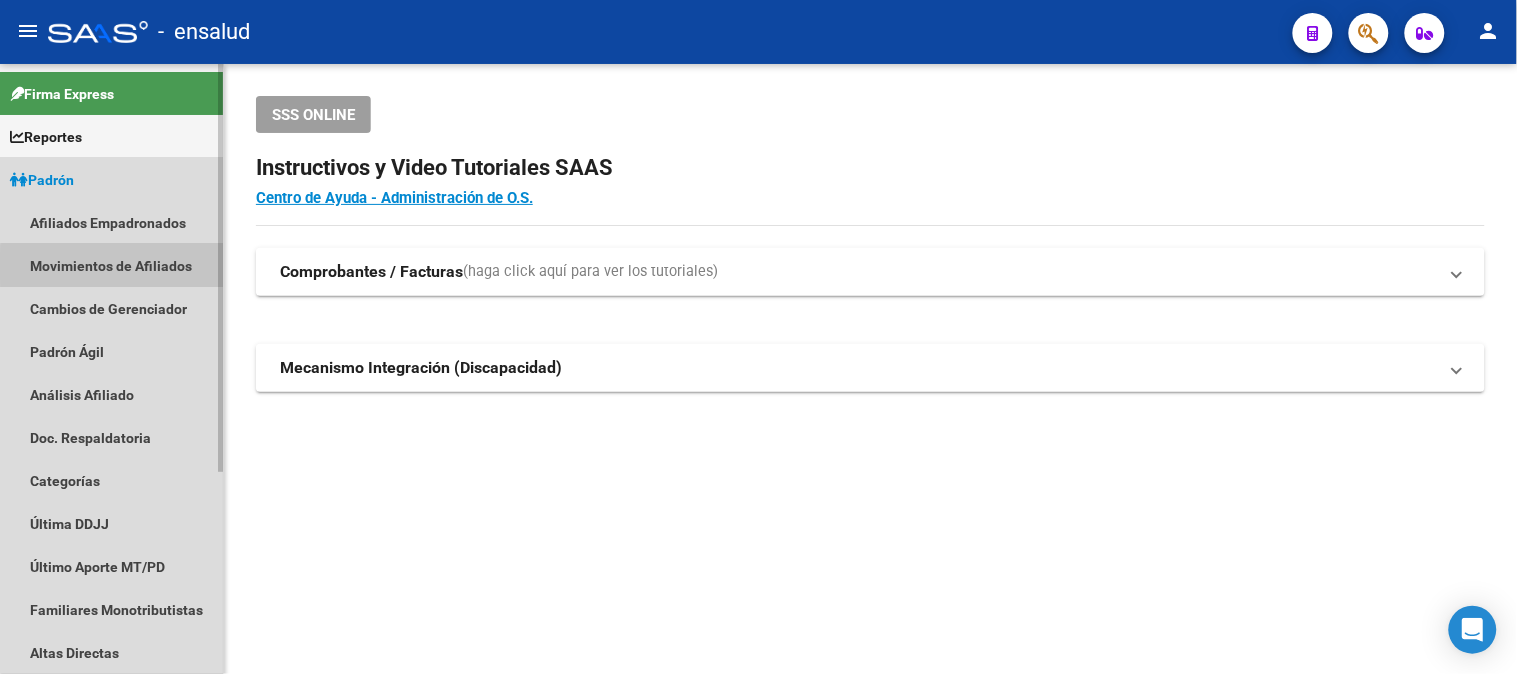 click on "Movimientos de Afiliados" at bounding box center (111, 265) 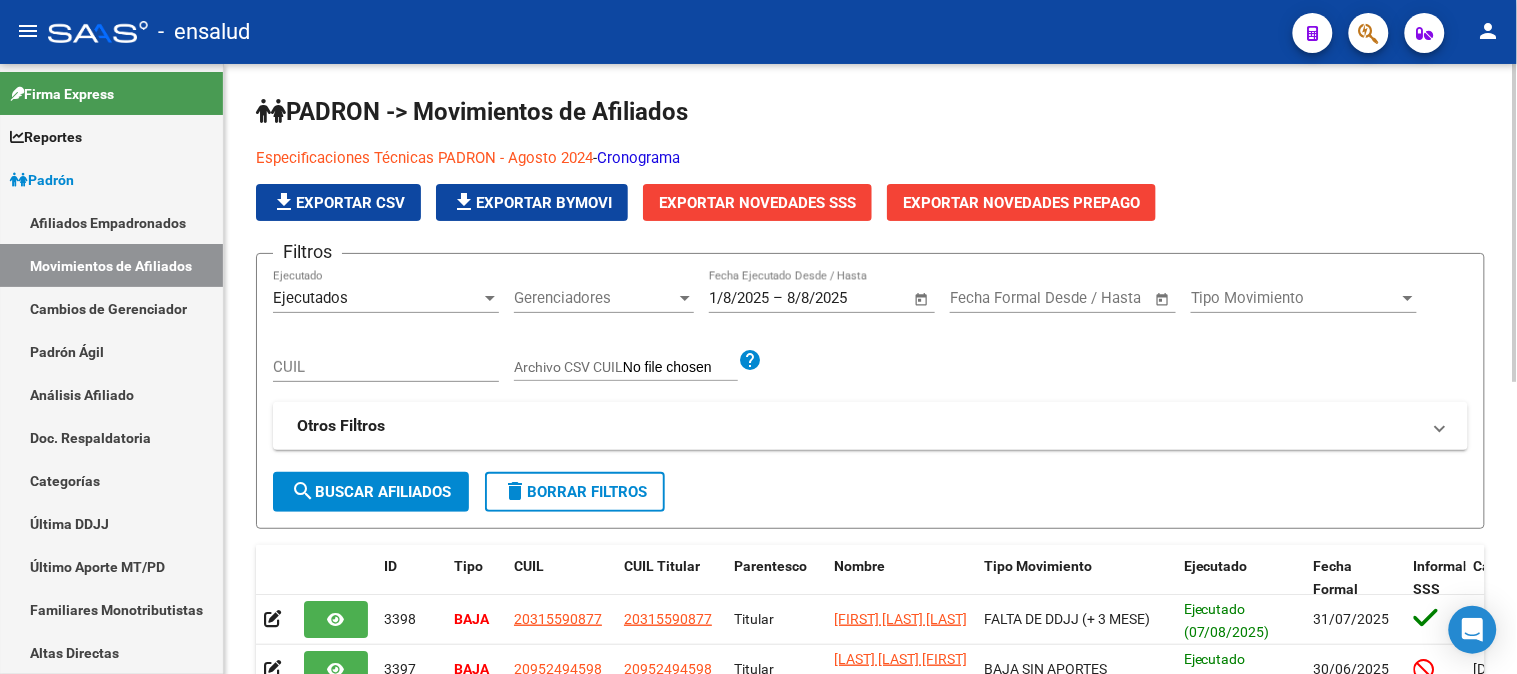 click on "Ejecutados" at bounding box center (377, 298) 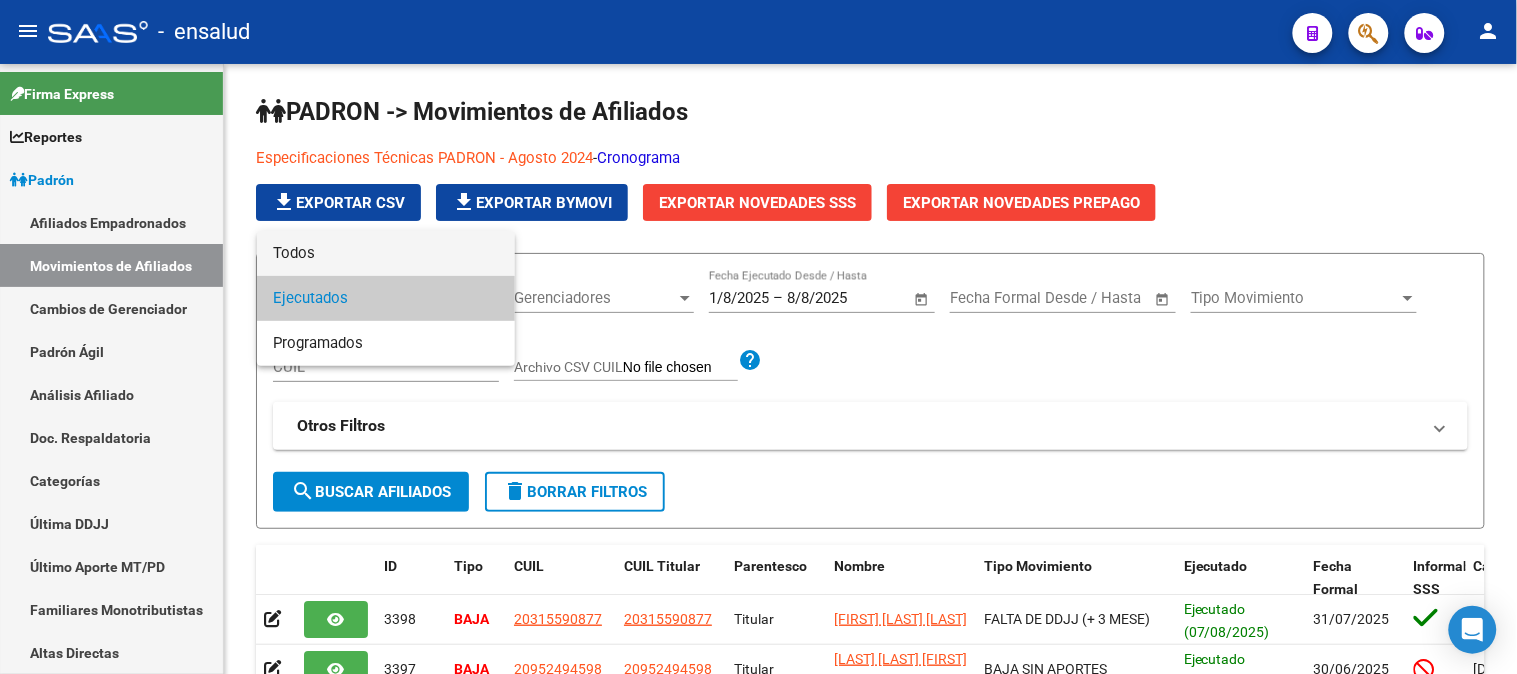 click on "Todos" at bounding box center [386, 253] 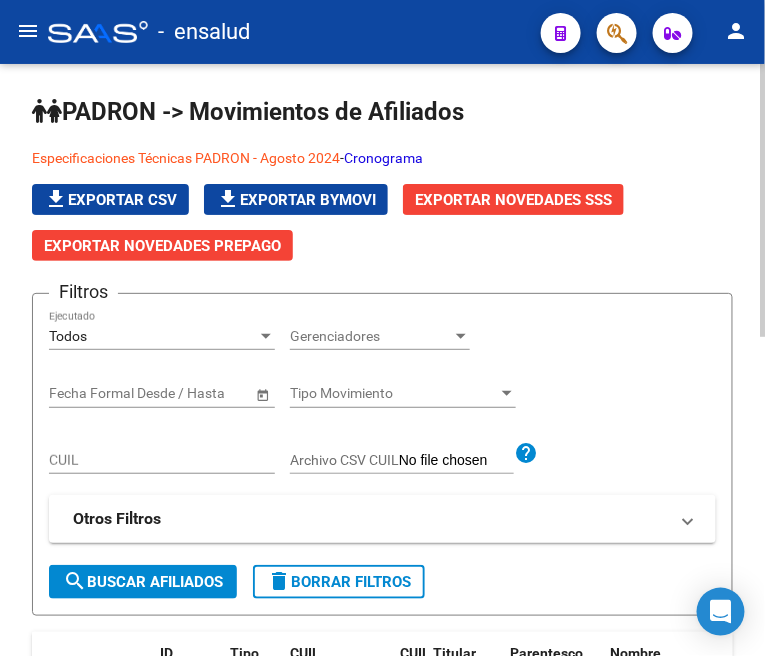 click on "CUIL" at bounding box center [162, 460] 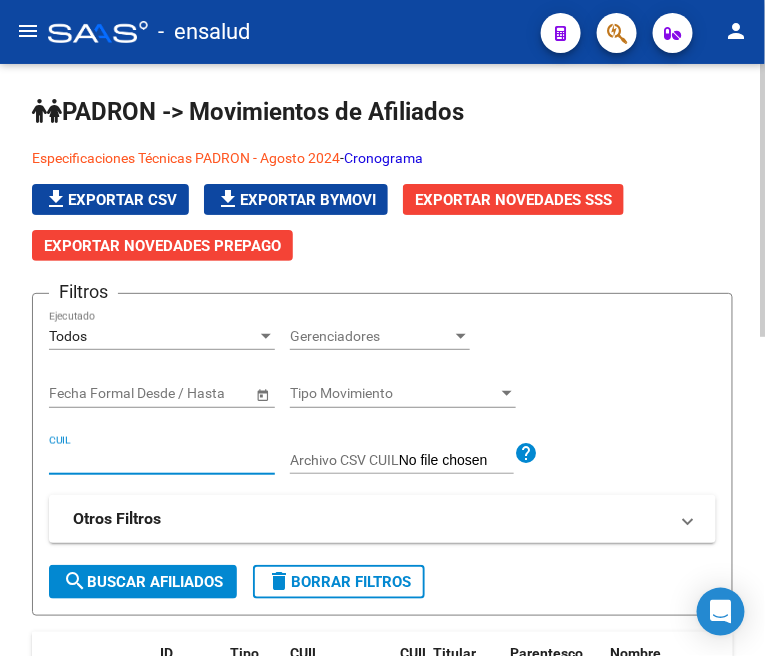 paste on "[CUIL]" 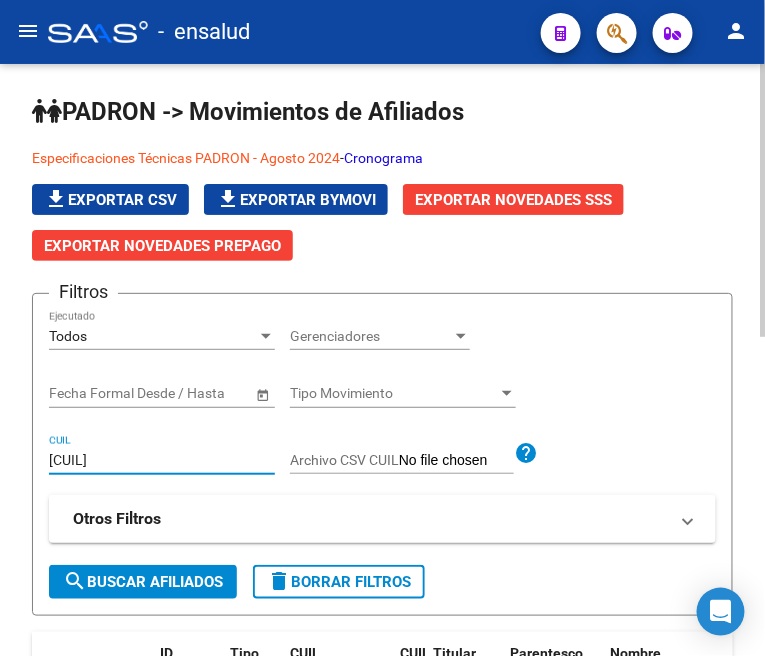 type on "[CUIL]" 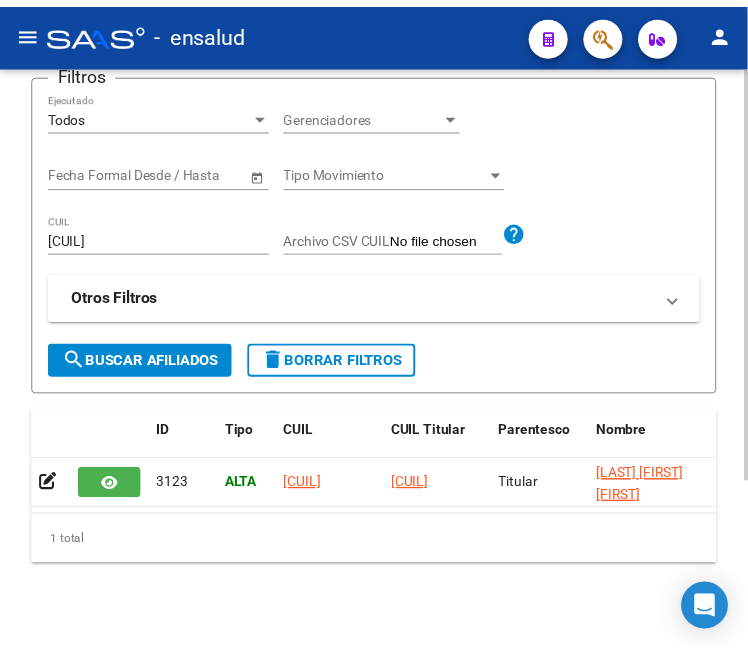 scroll, scrollTop: 222, scrollLeft: 0, axis: vertical 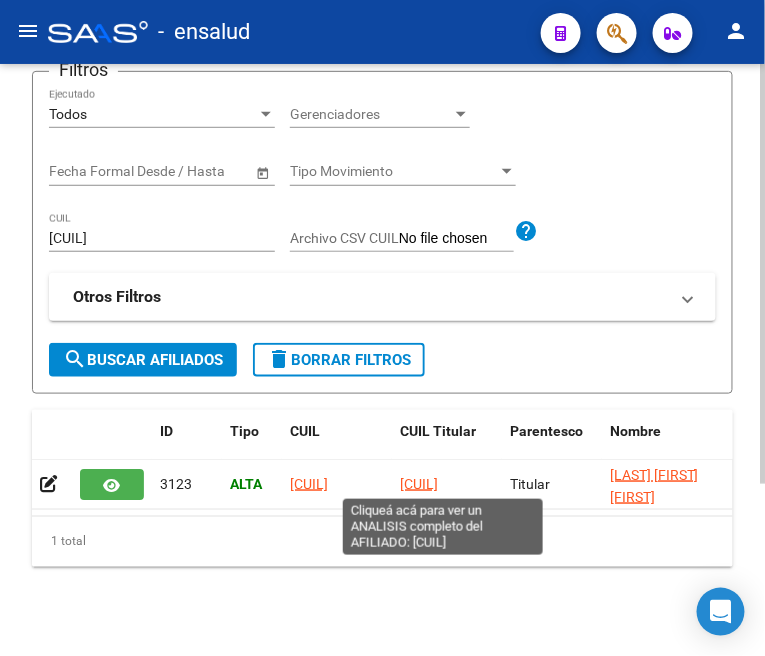 click on "[CUIL]" 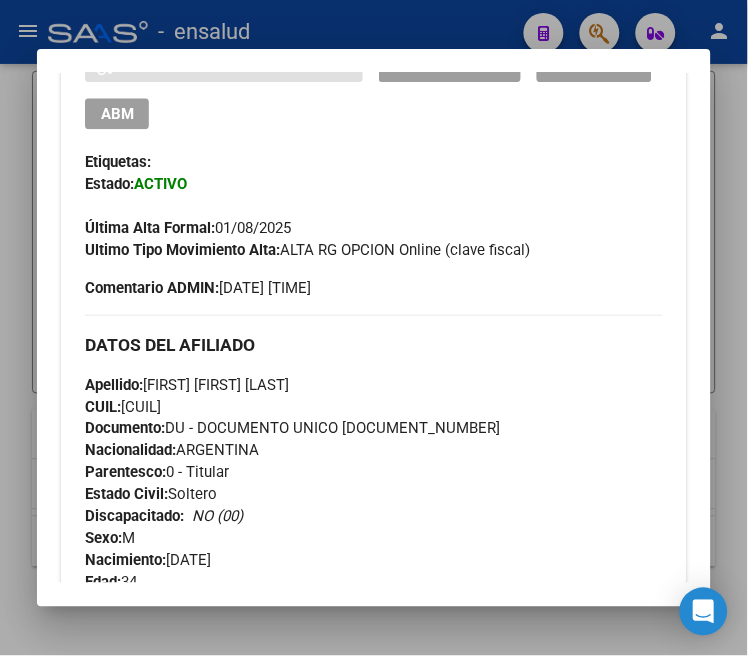 scroll, scrollTop: 333, scrollLeft: 0, axis: vertical 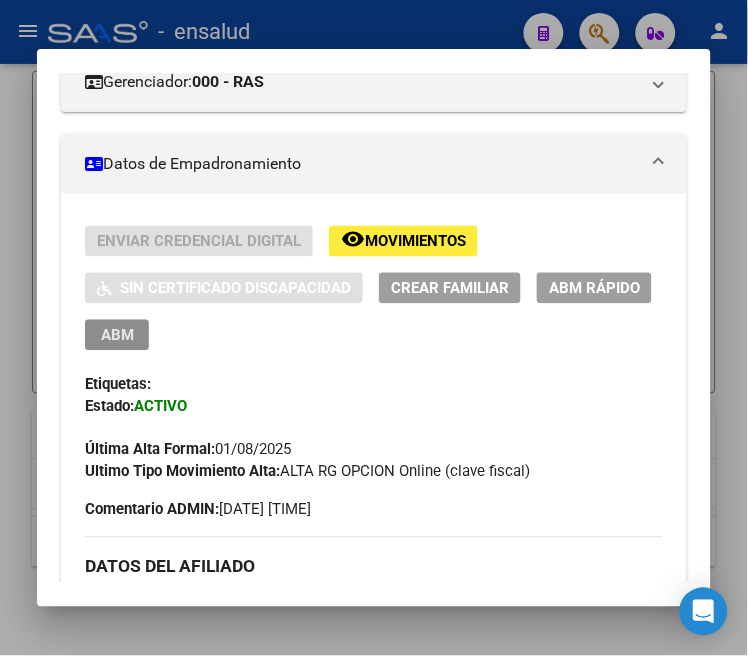 click on "ABM" at bounding box center [117, 335] 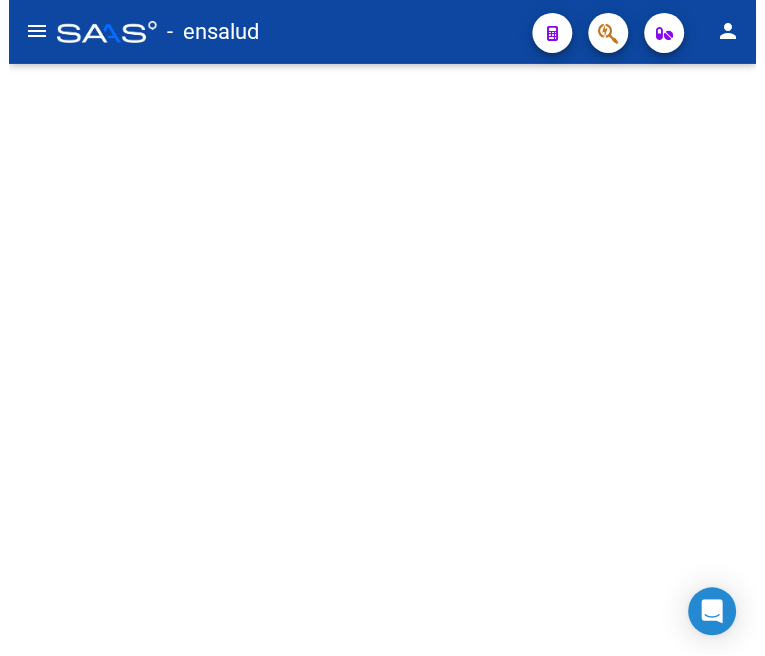 scroll, scrollTop: 0, scrollLeft: 0, axis: both 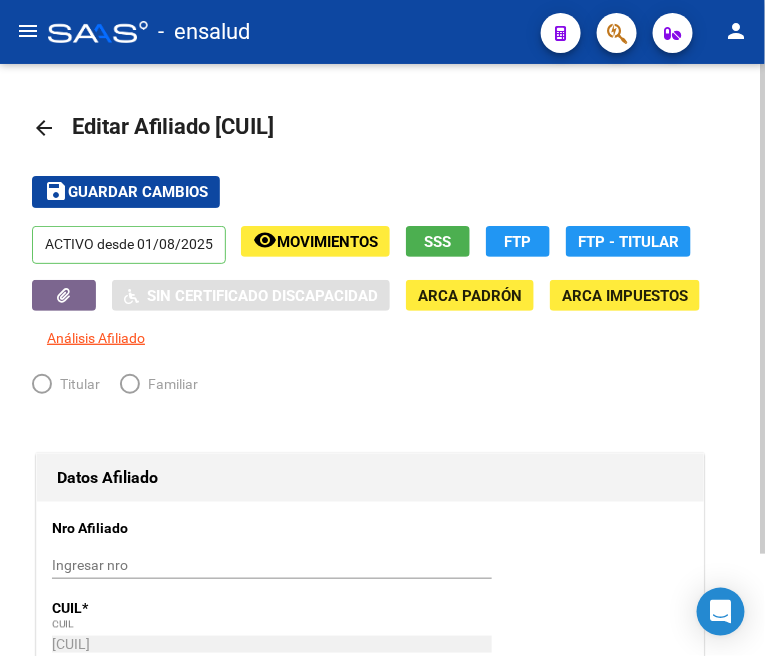 radio on "true" 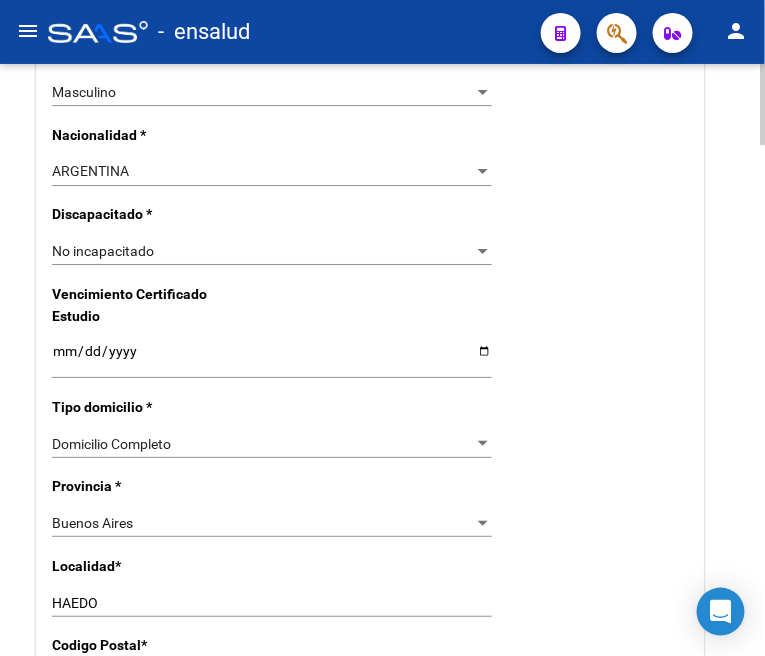 scroll, scrollTop: 1333, scrollLeft: 0, axis: vertical 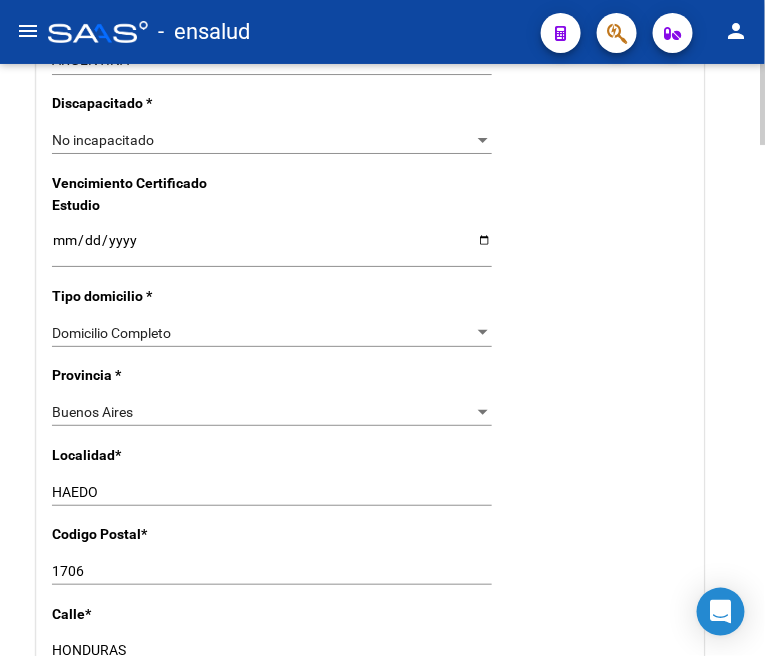 click on "HAEDO" at bounding box center (272, 492) 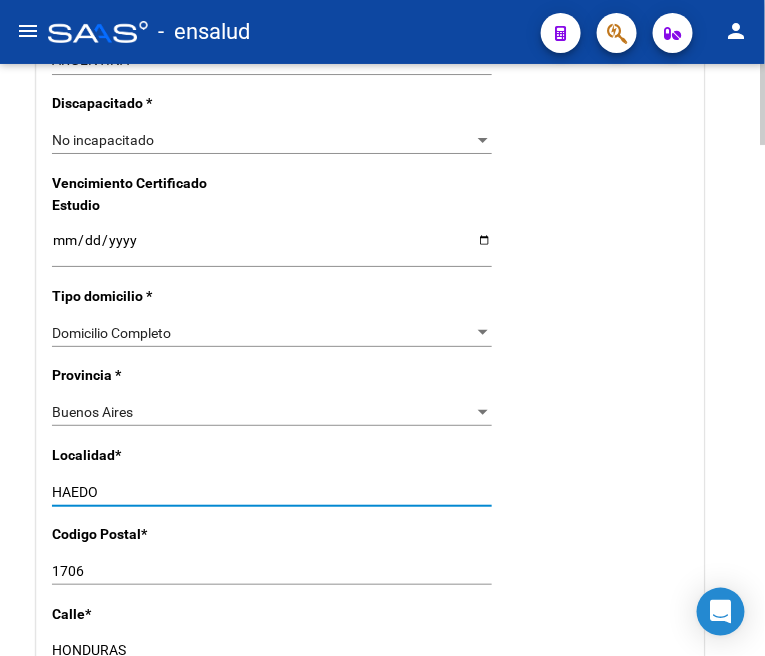 click on "HAEDO" at bounding box center (272, 492) 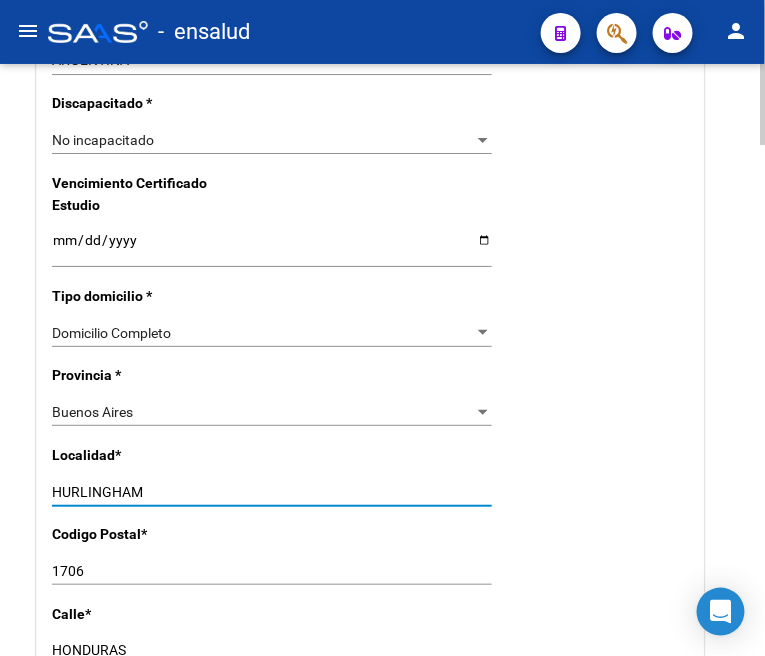 type on "HURLINGHAM" 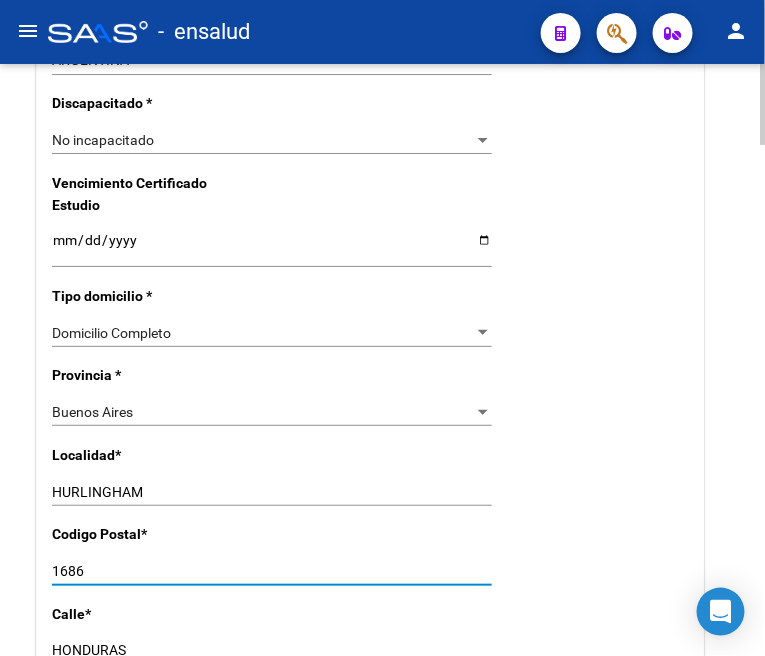 type on "1686" 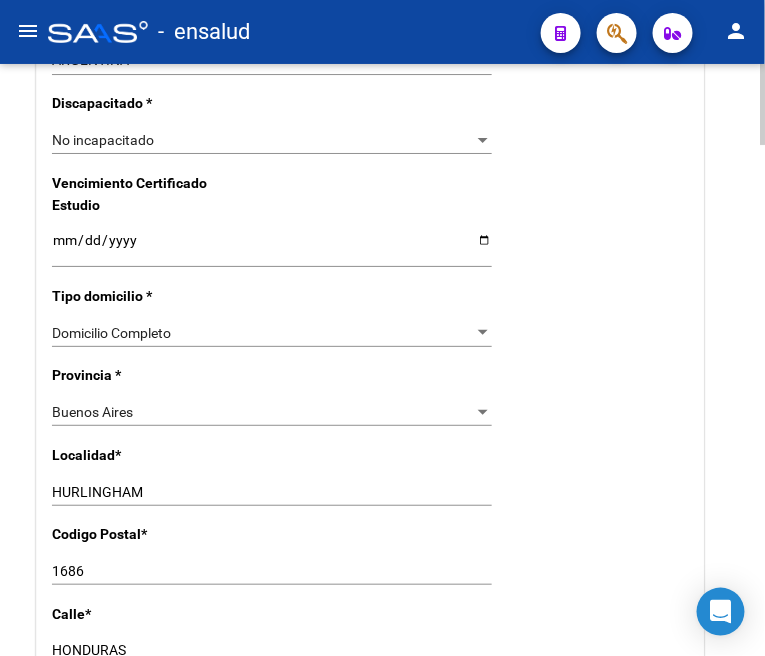 scroll, scrollTop: 1335, scrollLeft: 0, axis: vertical 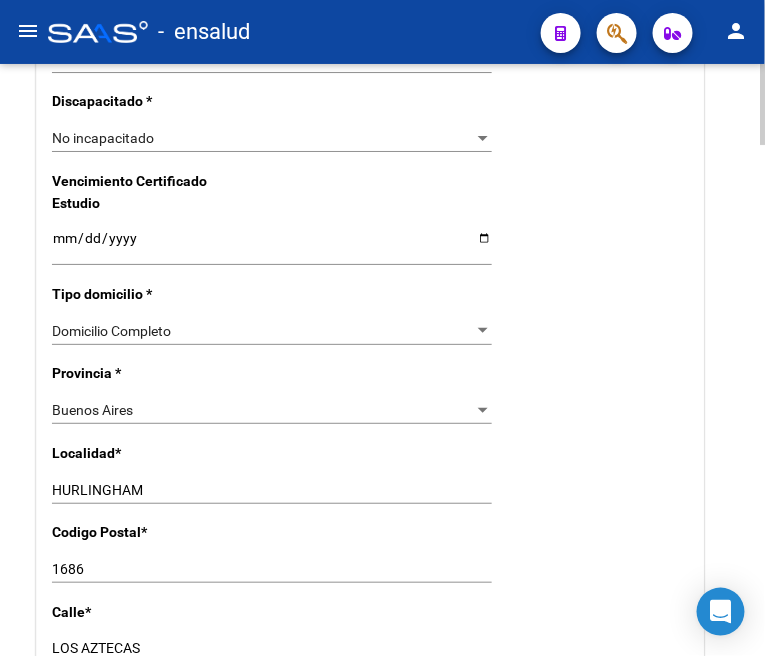 type on "LOS AZTECAS" 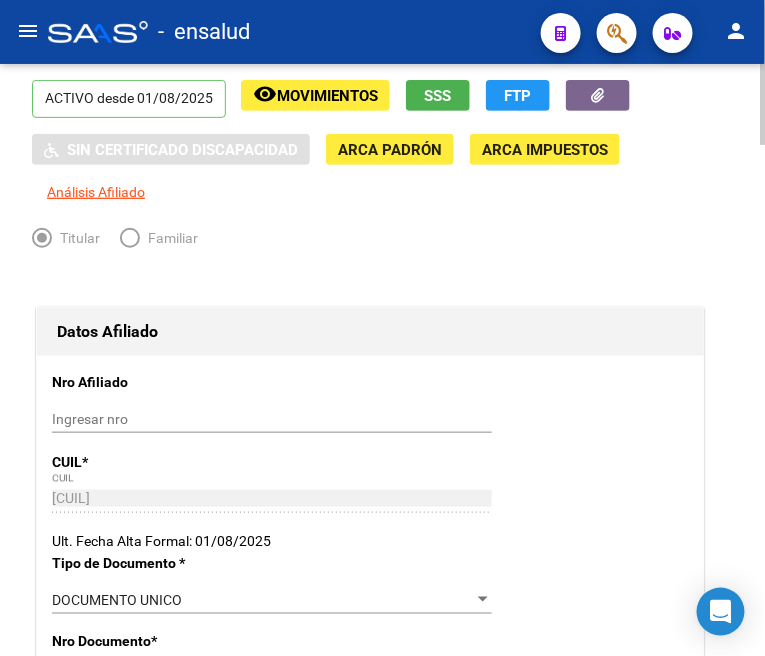 scroll, scrollTop: 0, scrollLeft: 0, axis: both 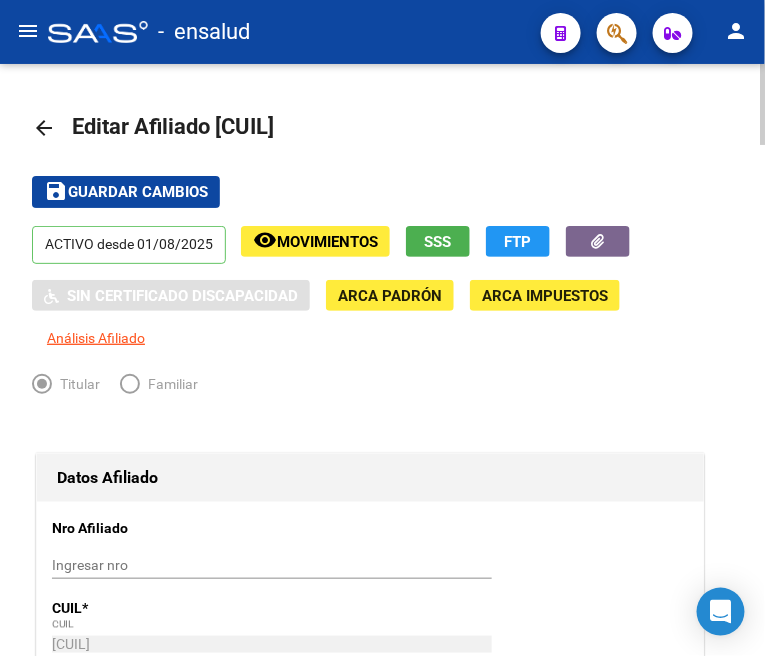 type on "1686" 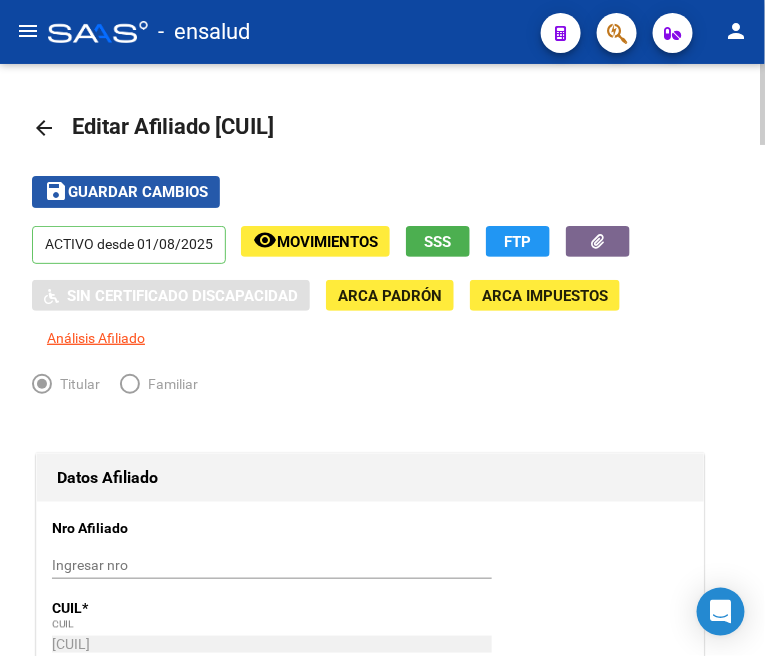 click on "Guardar cambios" 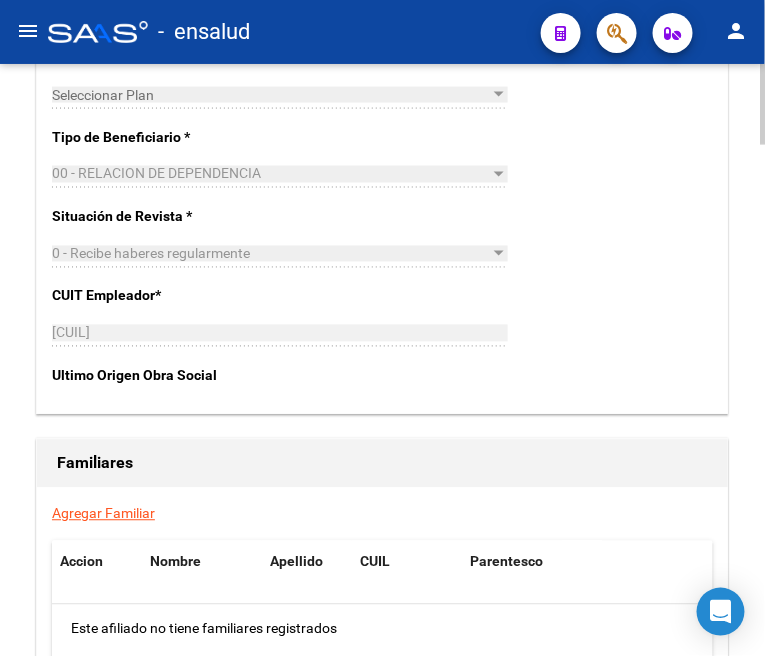scroll, scrollTop: 3444, scrollLeft: 0, axis: vertical 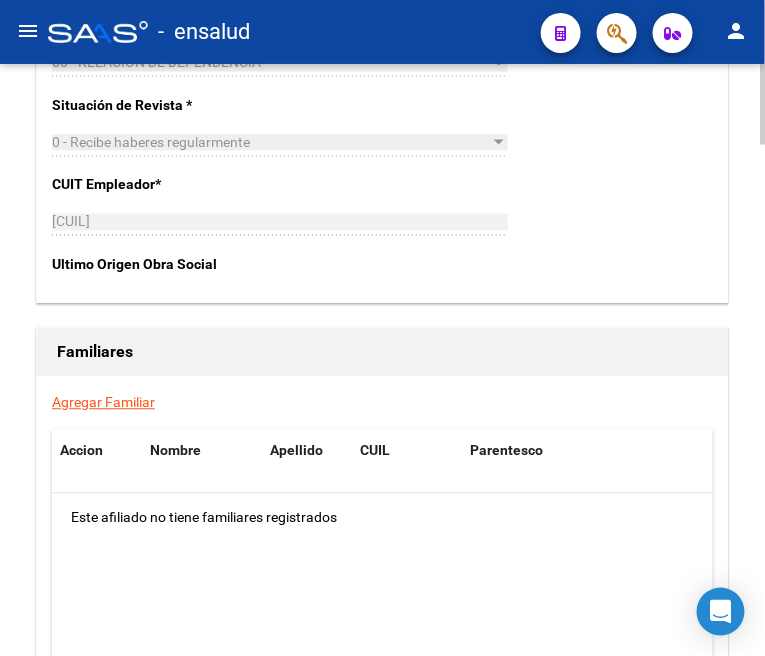click on "Agregar Familiar" 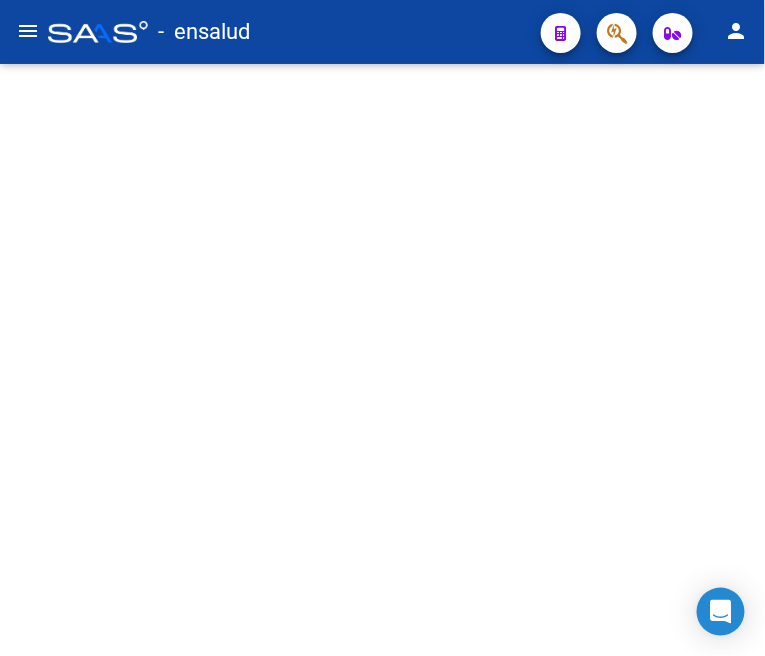 scroll, scrollTop: 0, scrollLeft: 0, axis: both 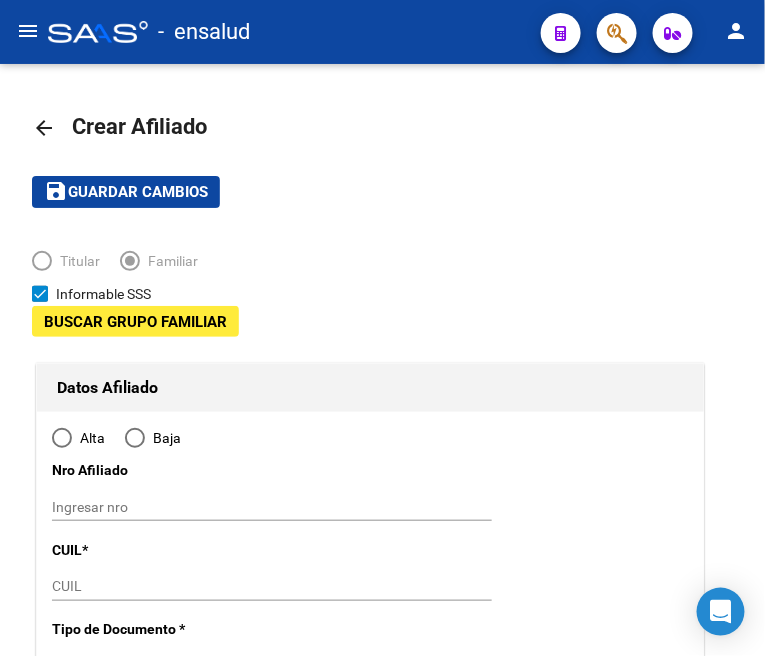 type on "[CUIL]" 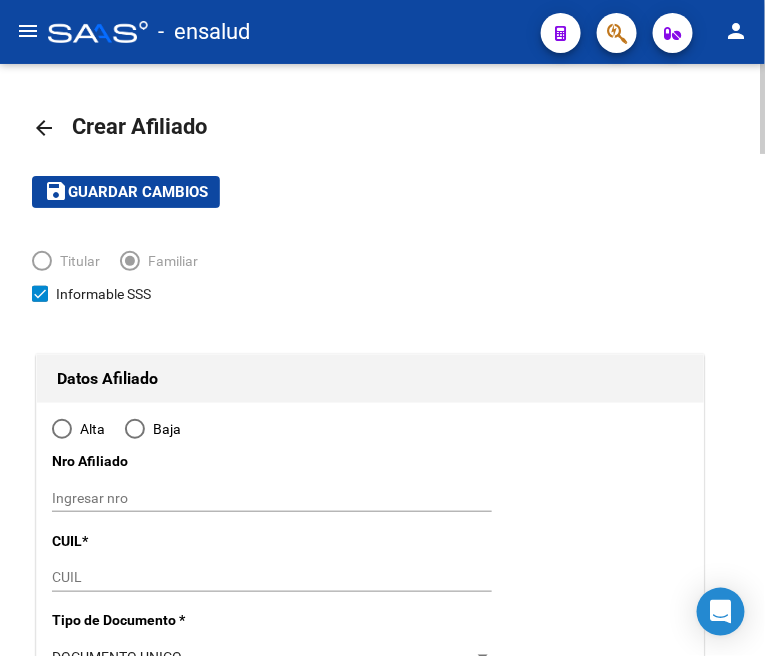 radio on "true" 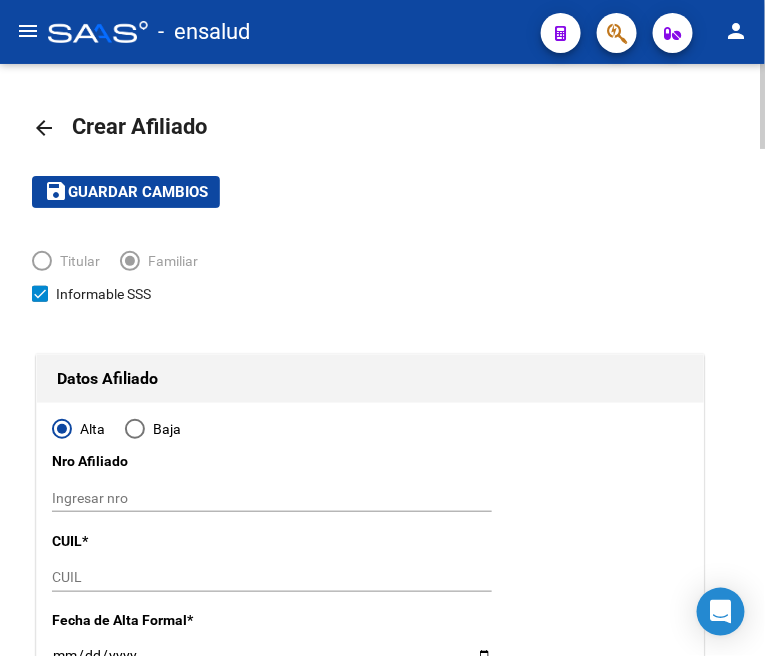 type on "[CUIL]" 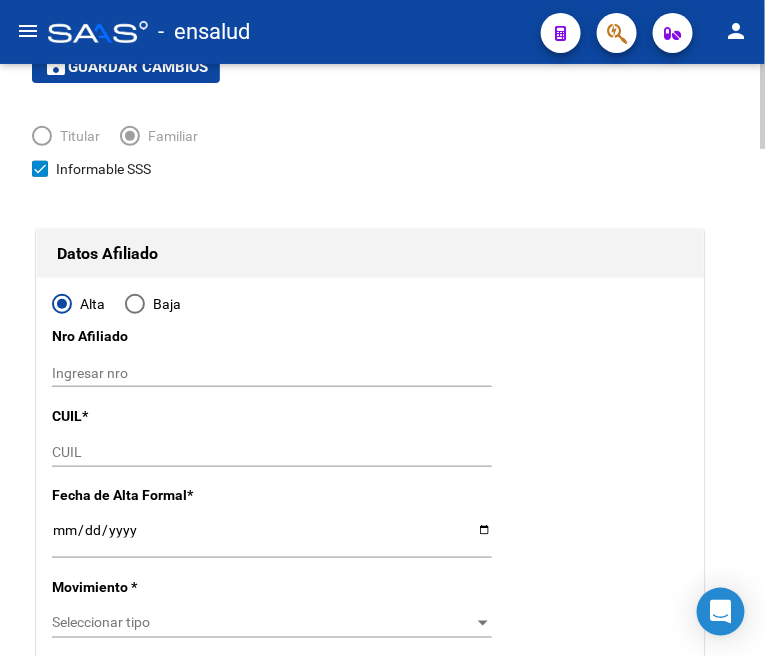 scroll, scrollTop: 222, scrollLeft: 0, axis: vertical 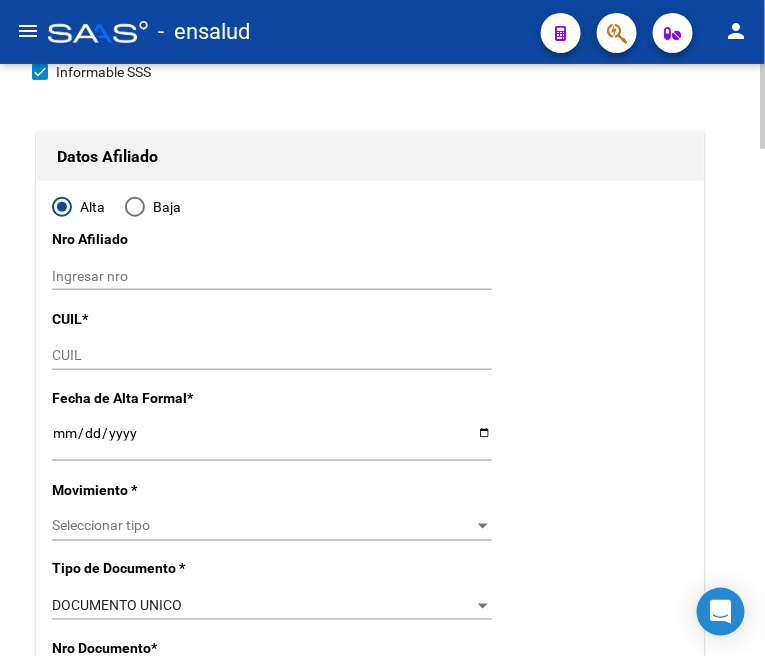 click on "CUIL" at bounding box center (272, 355) 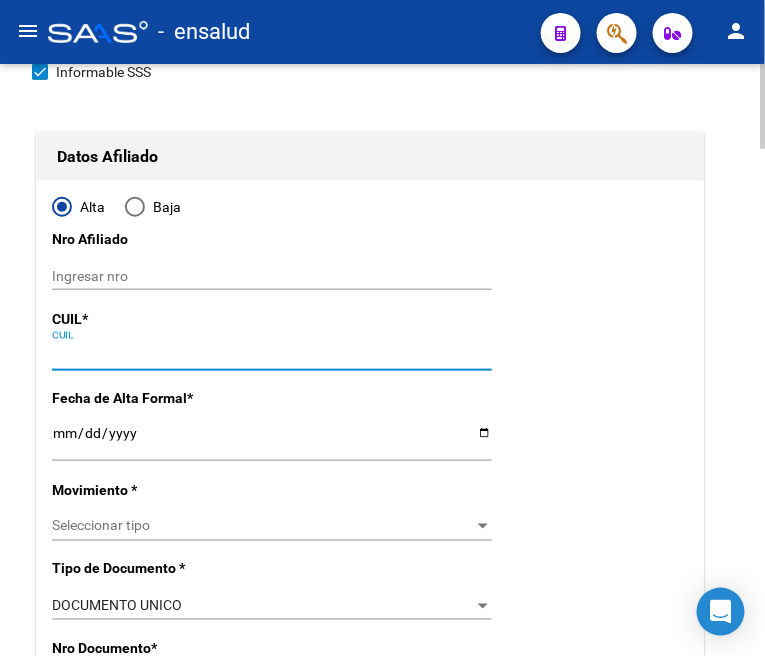 paste on "[CUIL]" 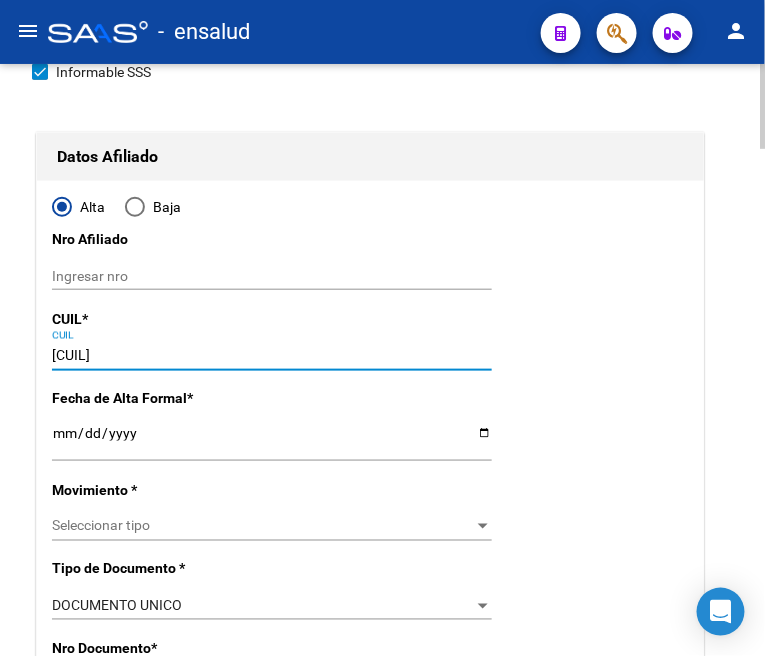 type on "[DOCUMENT]" 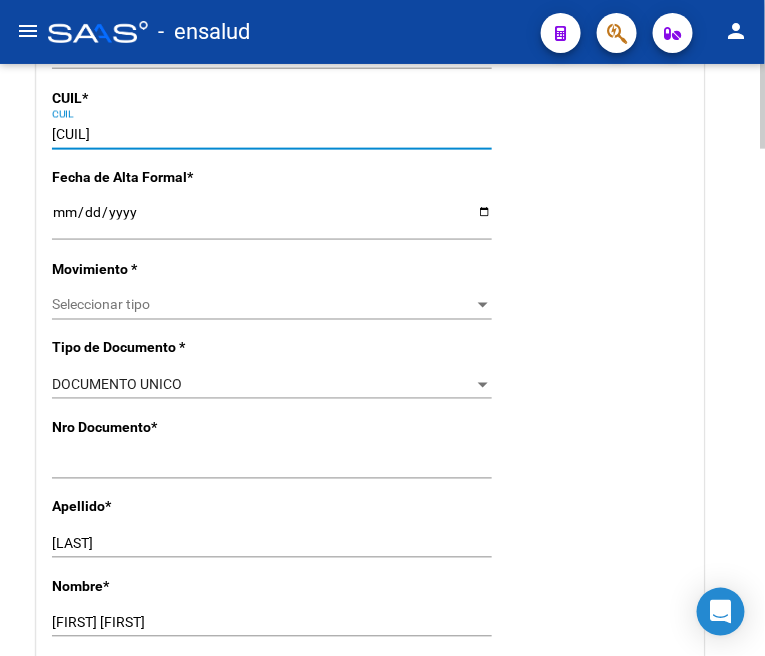 scroll, scrollTop: 444, scrollLeft: 0, axis: vertical 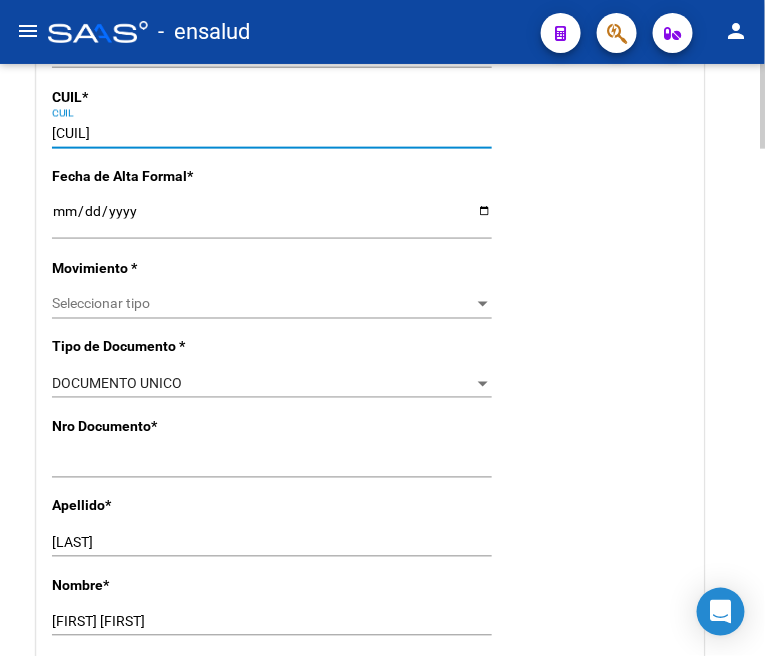 type on "[CUIL]" 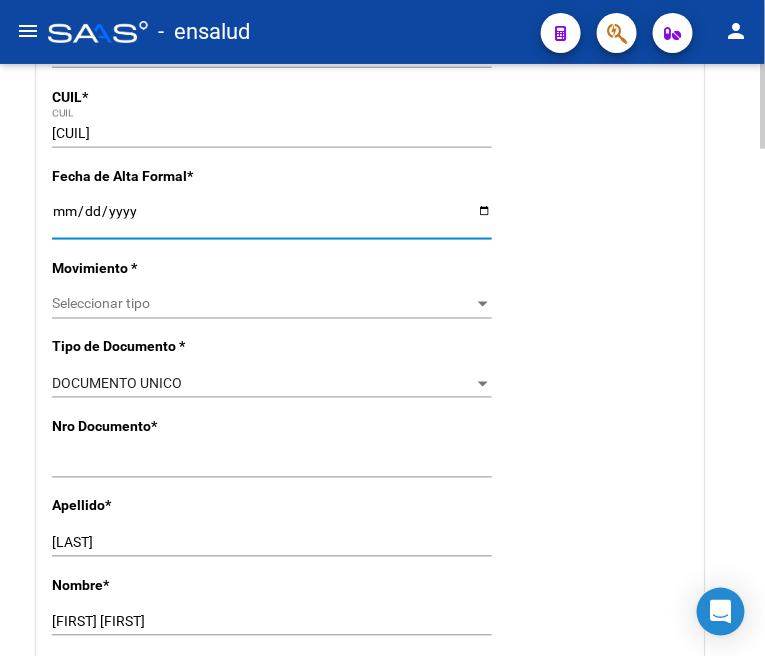 click on "Ingresar fecha" at bounding box center (272, 218) 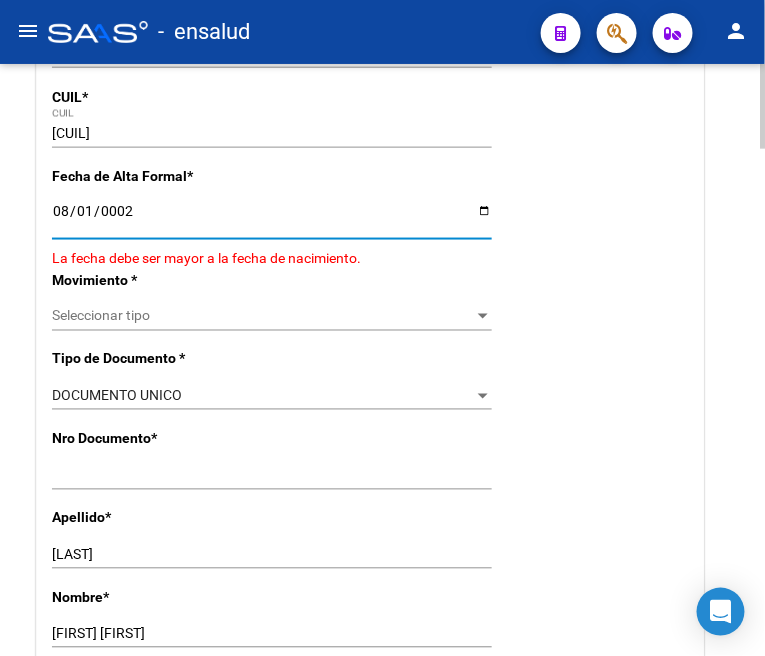 scroll, scrollTop: 455, scrollLeft: 0, axis: vertical 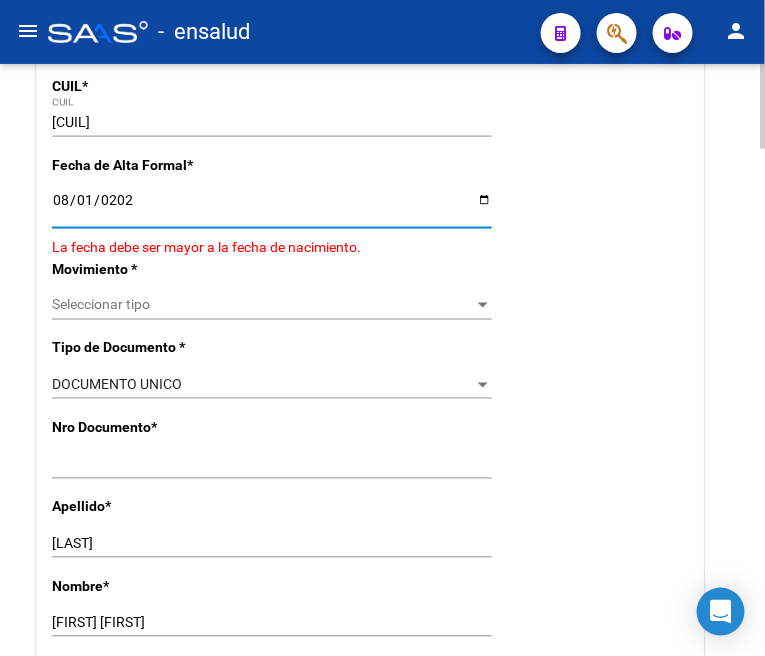 type on "2025-08-01" 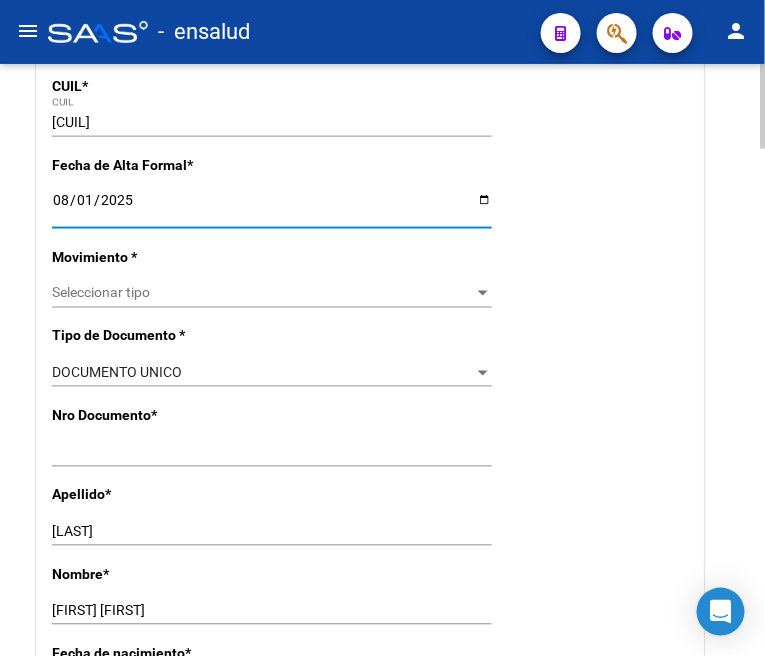 scroll, scrollTop: 444, scrollLeft: 0, axis: vertical 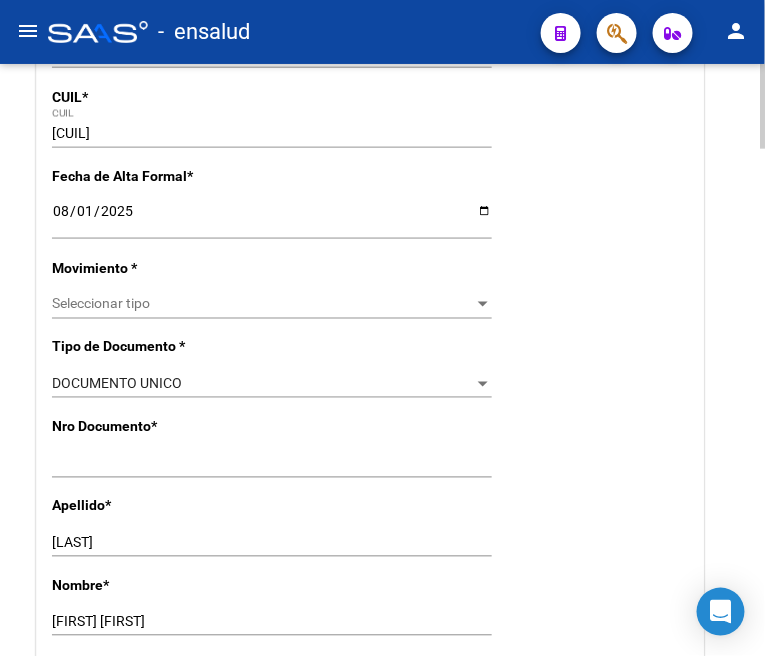 click on "Seleccionar tipo Seleccionar tipo" 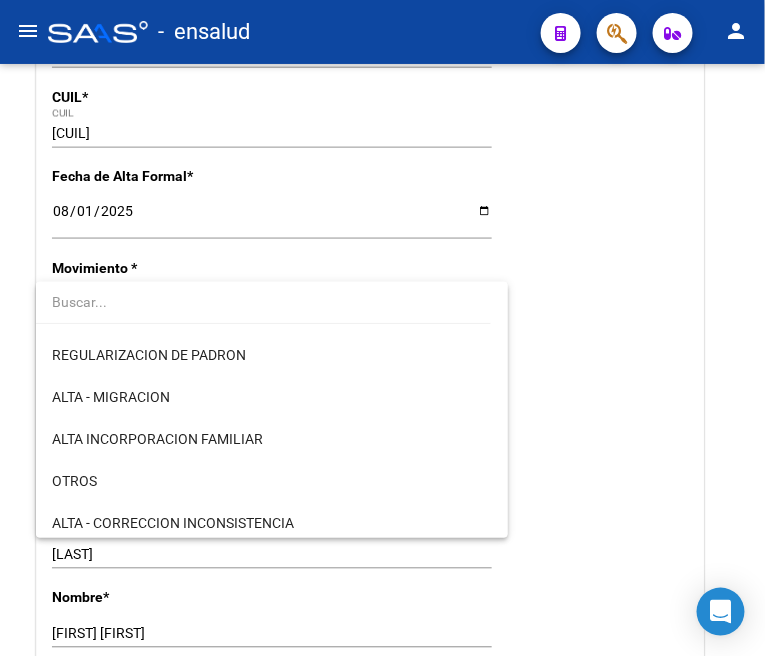 scroll, scrollTop: 182, scrollLeft: 0, axis: vertical 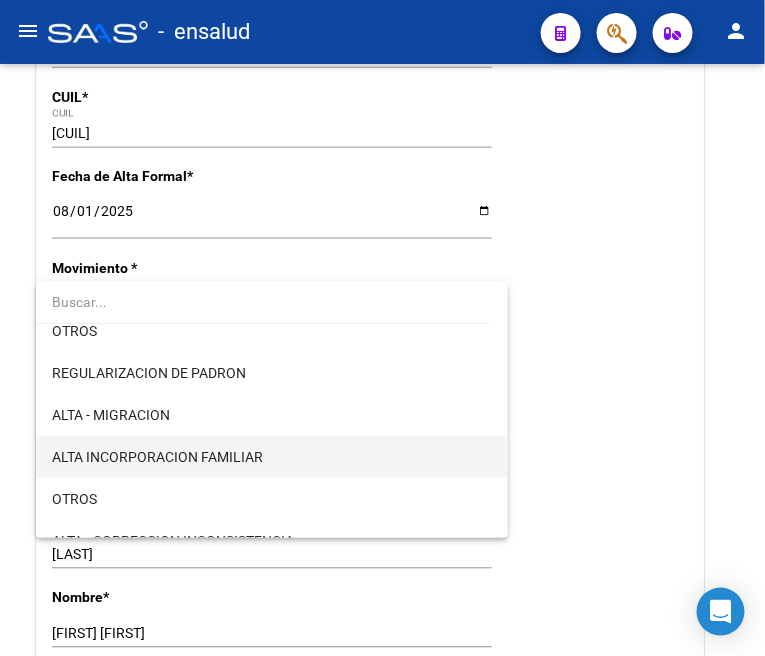 click on "ALTA INCORPORACION FAMILIAR" at bounding box center (272, 457) 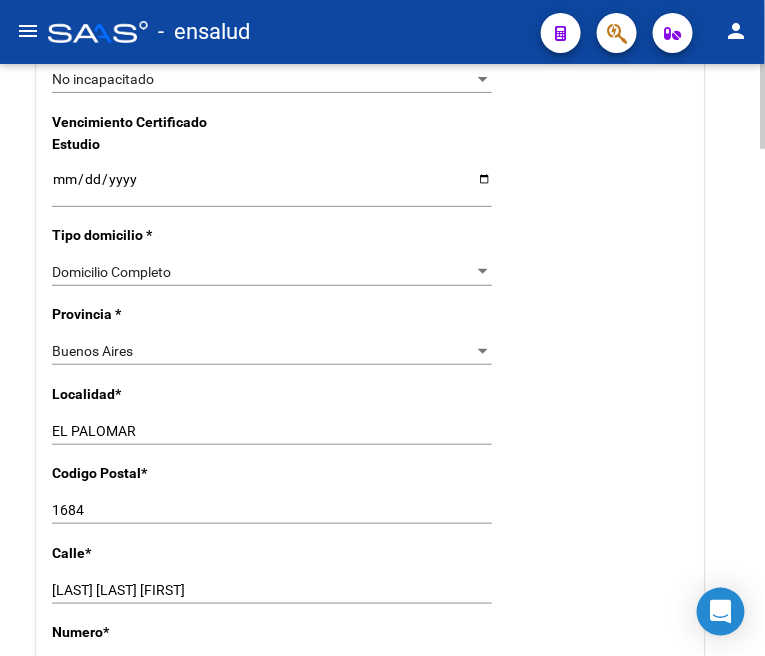 scroll, scrollTop: 1555, scrollLeft: 0, axis: vertical 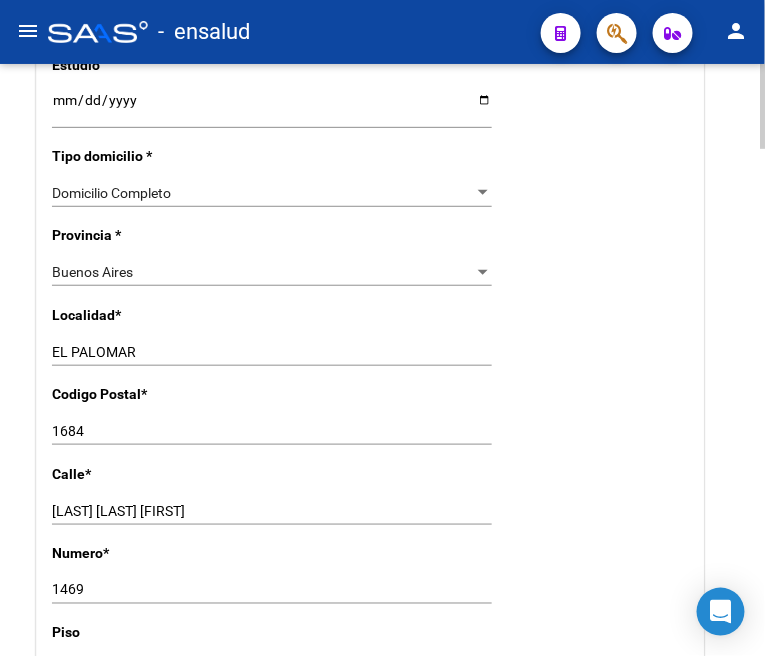 click on "EL PALOMAR" at bounding box center [272, 352] 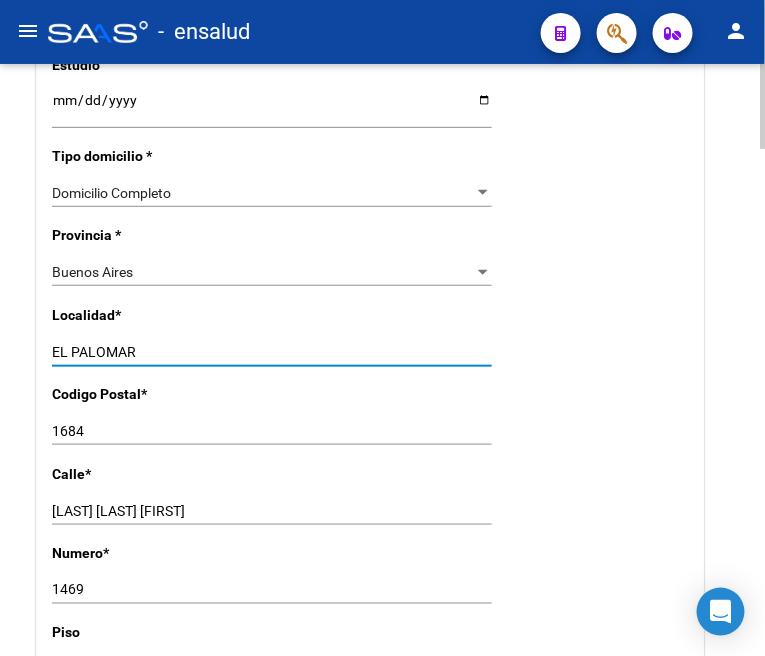 click on "EL PALOMAR" at bounding box center [272, 352] 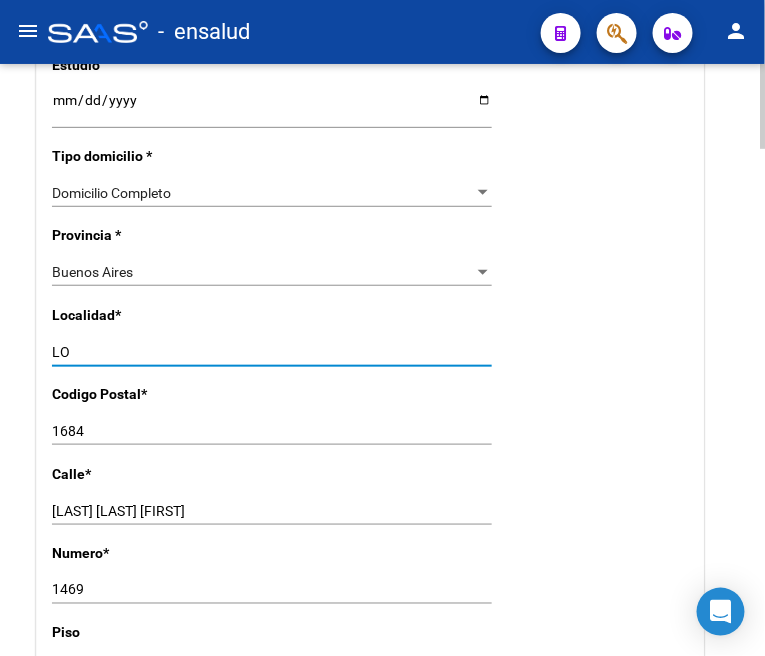 type on "L" 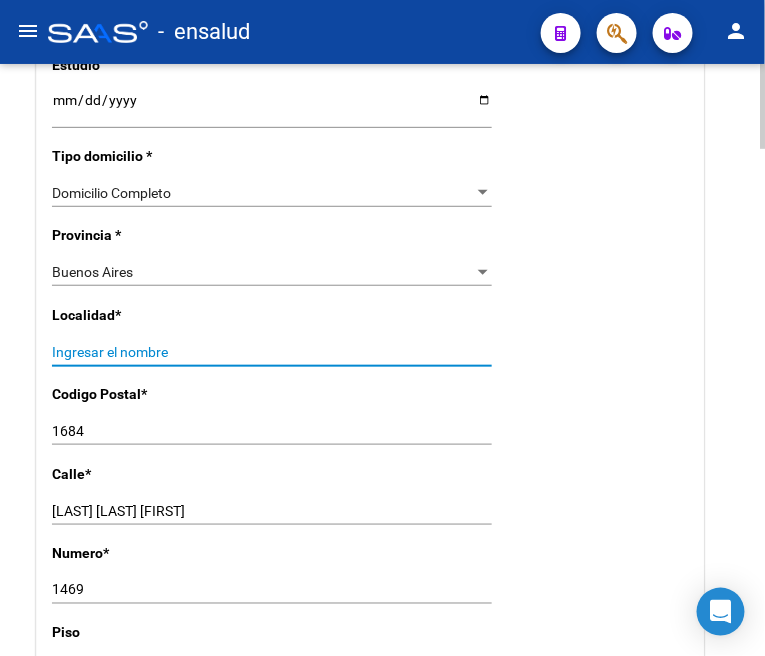 type on "J" 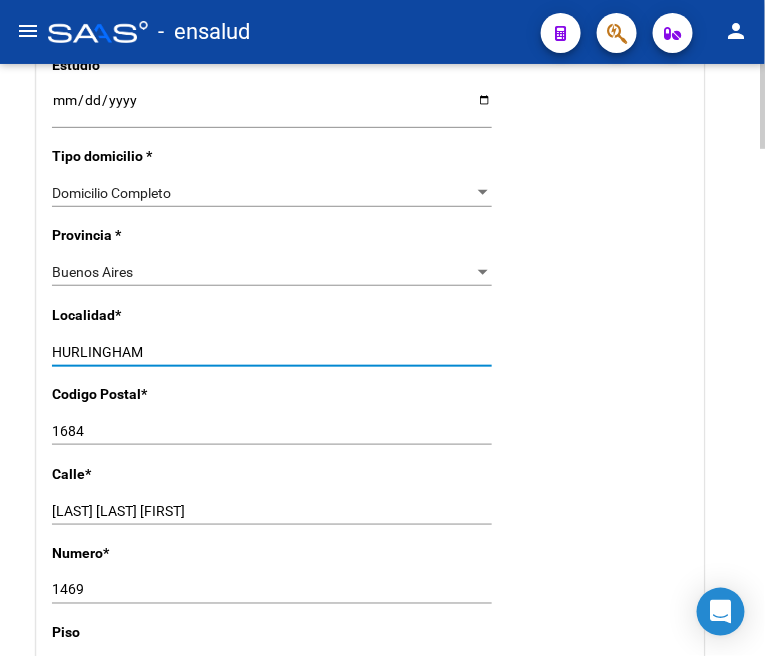 type on "HURLINGHAM" 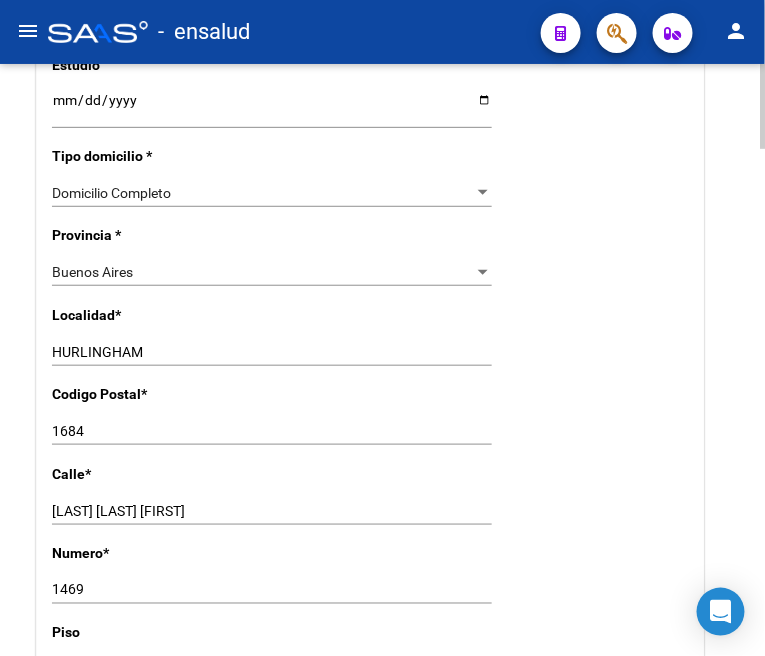 click on "Alta <br> Baja Nro Afiliado    Ingresar nro  CUIL  *   [CUIL] CUIL  ARCA Padrón Fecha de Alta Formal  *   [DATE] Ingresar fecha   Movimiento * ALTA - CORRECCION INCONSISTENCIA Seleccionar tipo  Tipo de Documento * DOCUMENTO UNICO Seleccionar tipo Nro Documento  *   [DOCUMENT_NUMBER] Ingresar nro  Apellido  *   [LAST] Ingresar apellido  Nombre  *   [FIRST] [LAST] Ingresar nombre  Fecha de nacimiento  *   [DATE] Ingresar fecha   Parentesco * Seleccionar parentesco Seleccionar parentesco  Estado Civil * Seleccionar tipo Seleccionar tipo  Sexo * Masculino Seleccionar sexo  Nacionalidad * ARGENTINA Seleccionar tipo  Discapacitado * No incapacitado Seleccionar tipo Vencimiento Certificado Estudio    Ingresar fecha   Tipo domicilio * Domicilio Completo Seleccionar tipo domicilio  Provincia * [STATE] Seleccionar provincia Localidad  *   [CITY] Ingresar el nombre  Codigo Postal  *   [POSTAL_CODE] Ingresar el codigo  Calle  *   [STREET_NAME] Ingresar calle  Numero  *   [NUMBER] Ingresar nro  Piso" 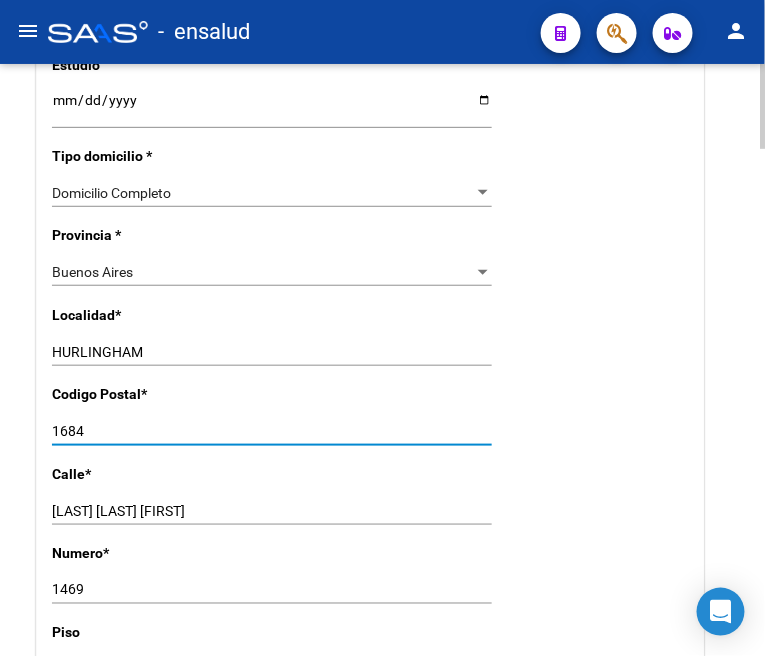 click on "1684" at bounding box center [272, 431] 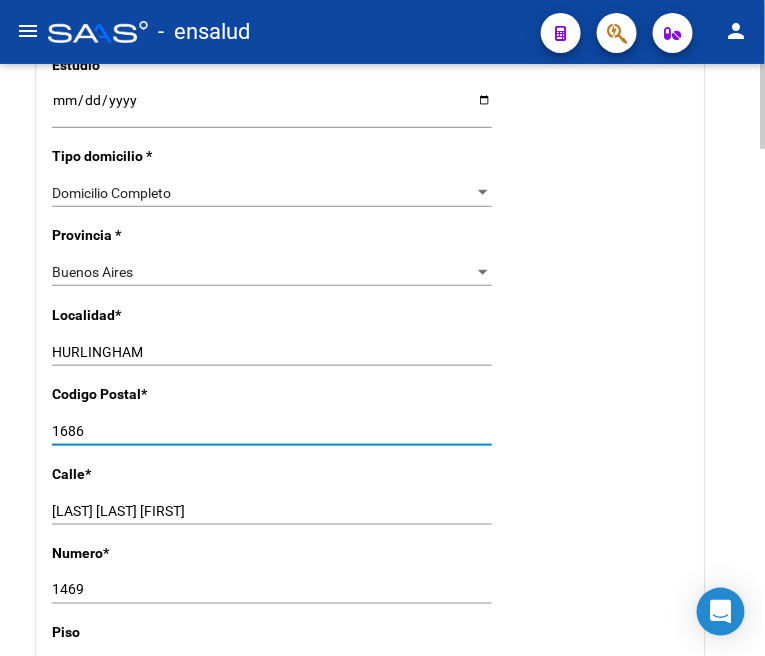 type on "1686" 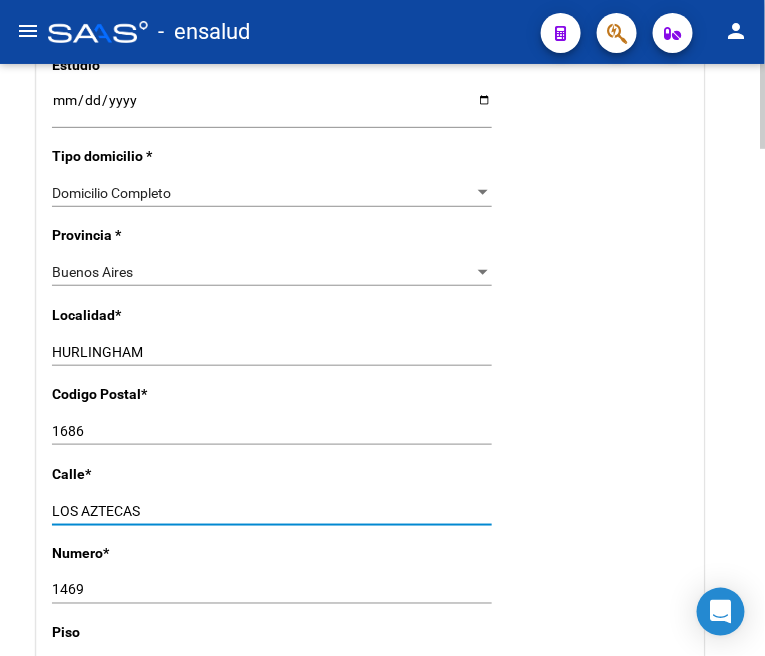 type on "LOS AZTECAS" 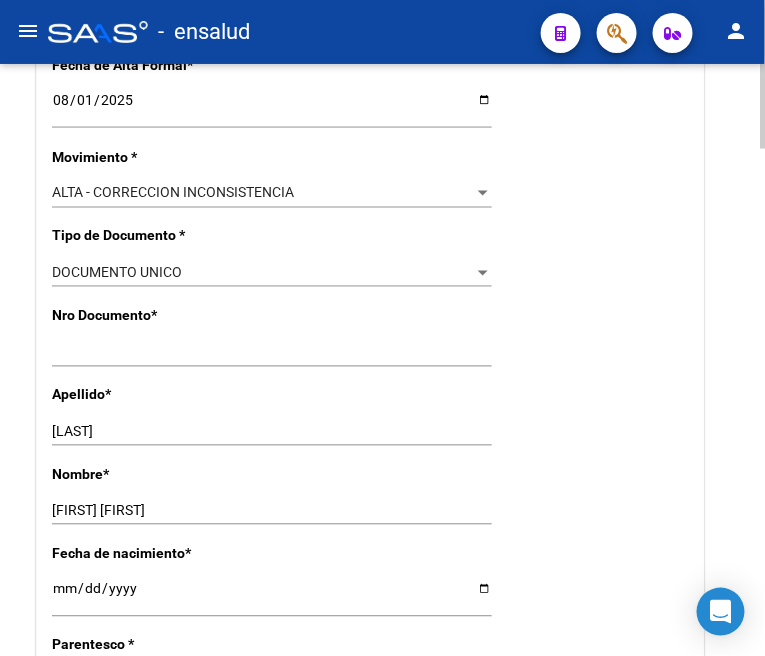 scroll, scrollTop: 0, scrollLeft: 0, axis: both 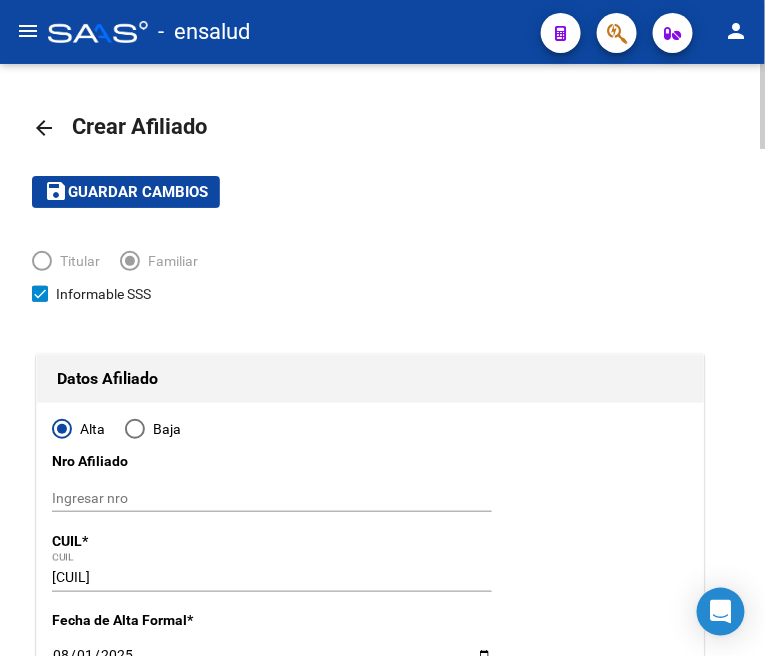 type on "4486" 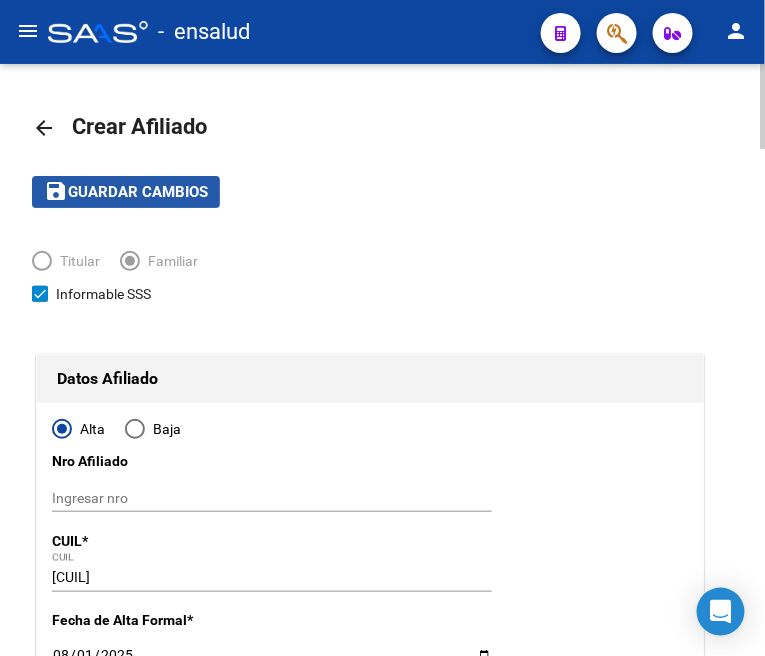 click on "Guardar cambios" 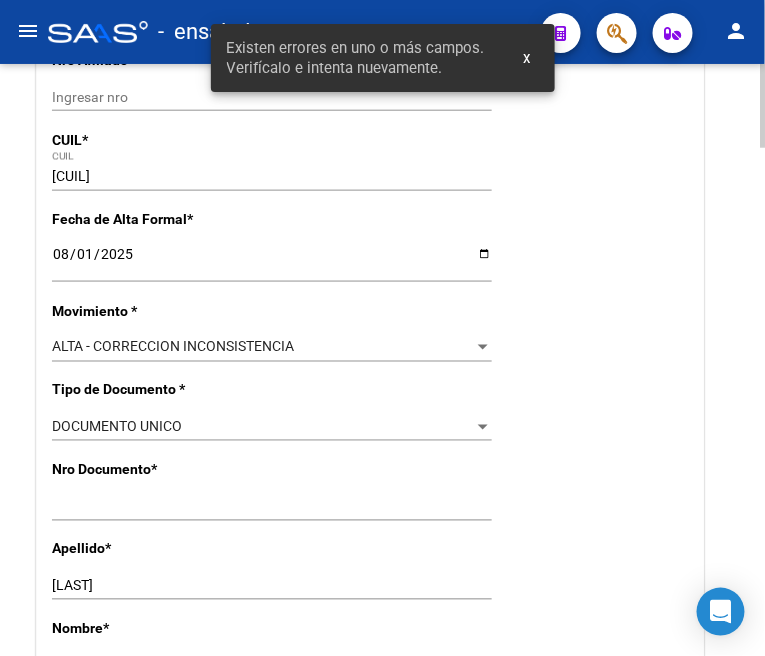 scroll, scrollTop: 444, scrollLeft: 0, axis: vertical 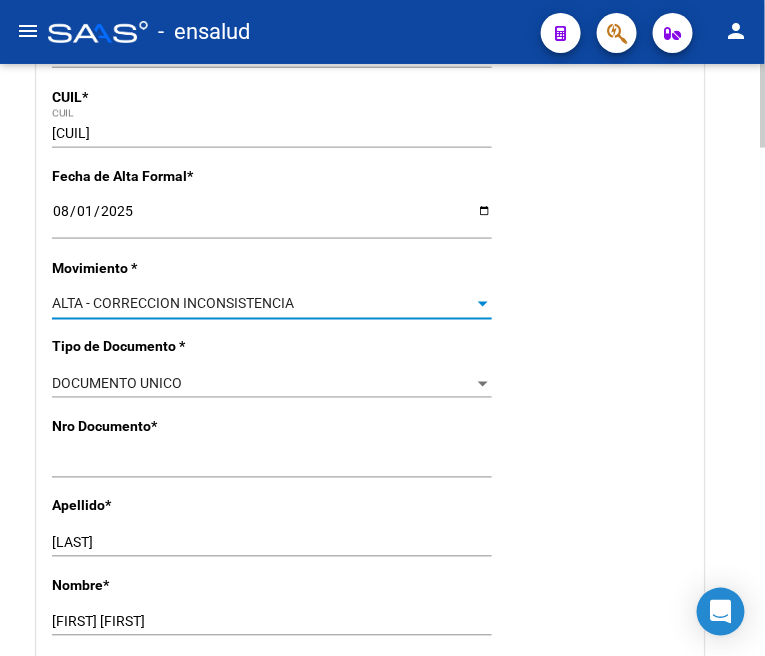 click at bounding box center (483, 305) 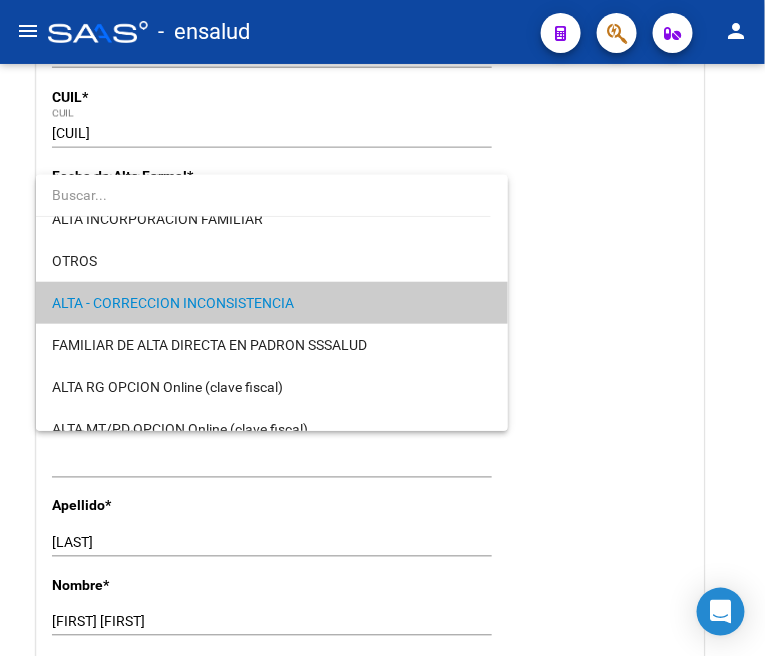 scroll, scrollTop: 202, scrollLeft: 0, axis: vertical 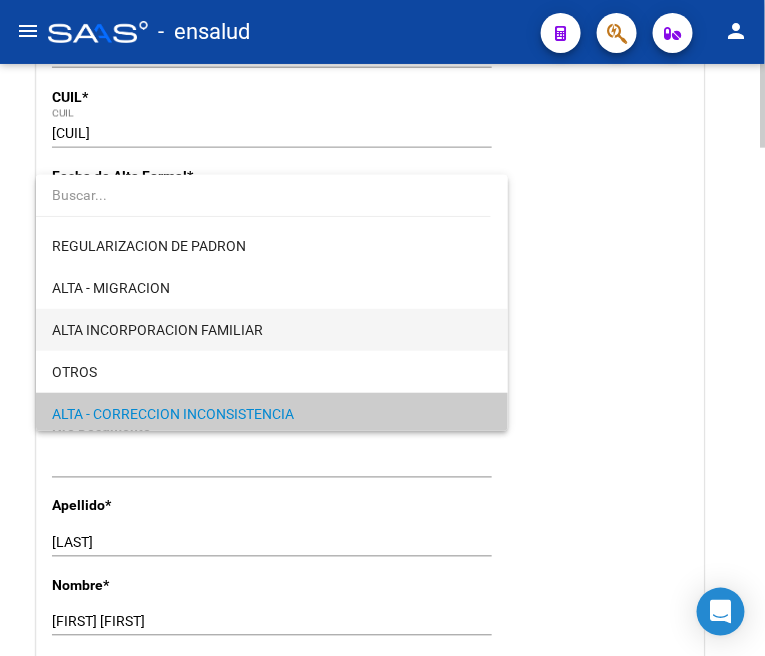 click on "ALTA INCORPORACION FAMILIAR" at bounding box center [272, 330] 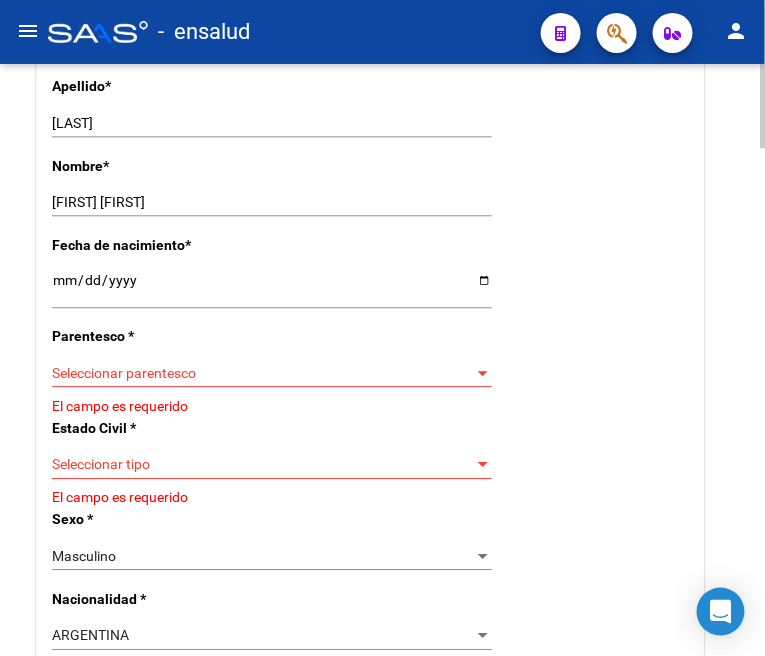 scroll, scrollTop: 888, scrollLeft: 0, axis: vertical 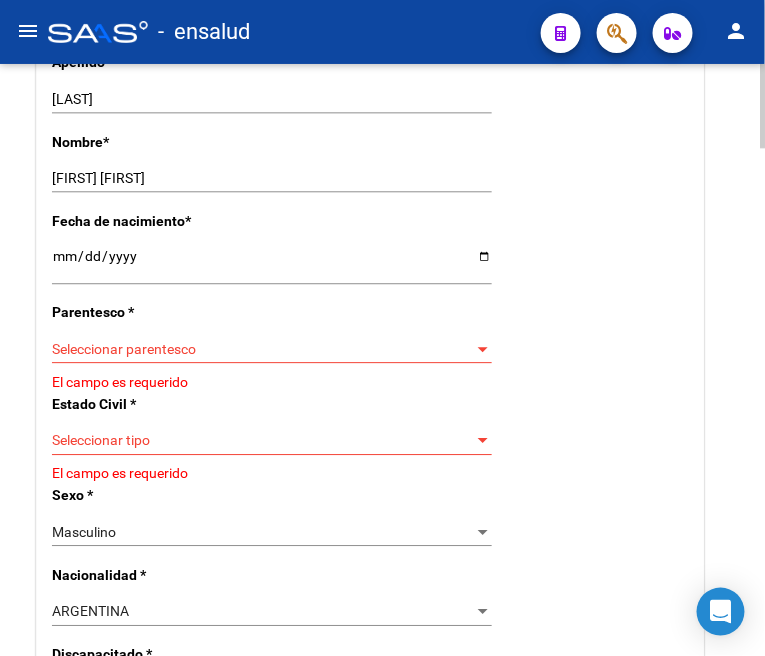click on "Seleccionar parentesco" at bounding box center (263, 349) 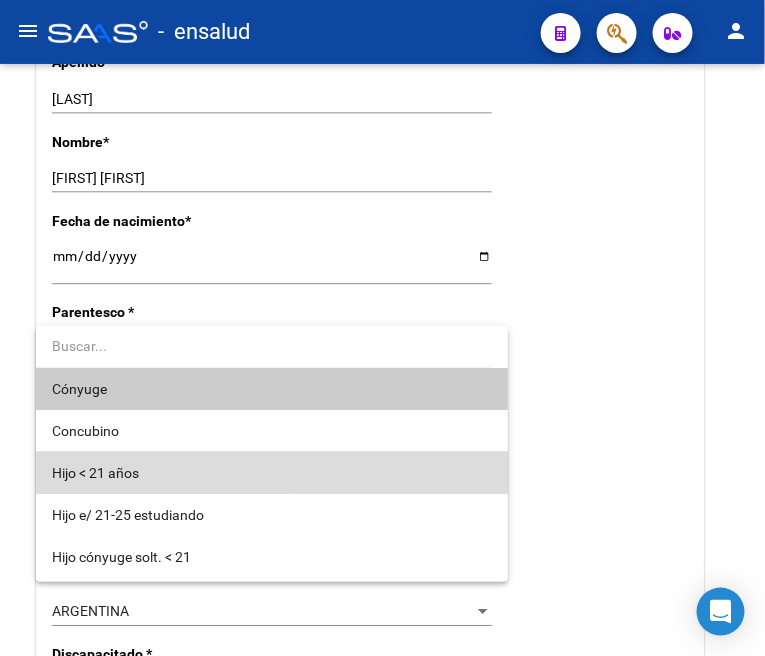 click on "Hijo < 21 años" at bounding box center (272, 473) 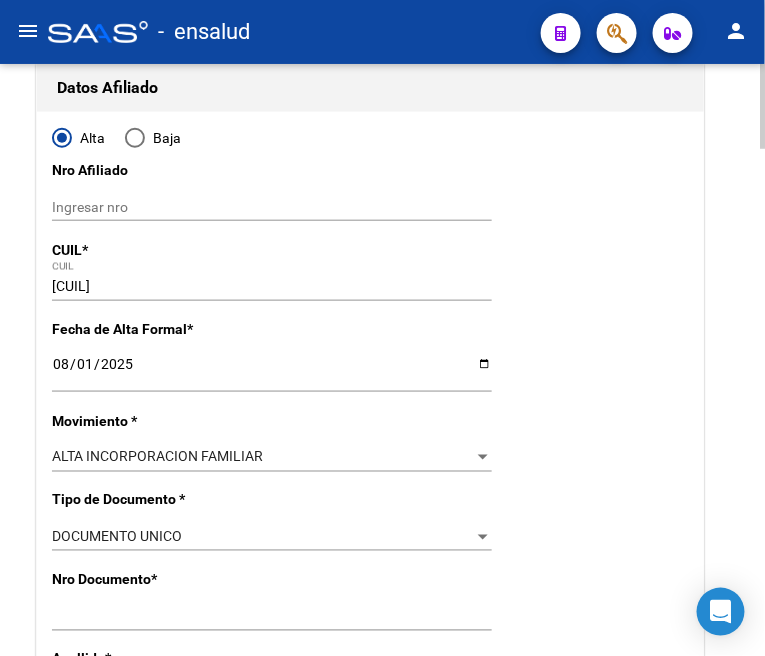 scroll, scrollTop: 0, scrollLeft: 0, axis: both 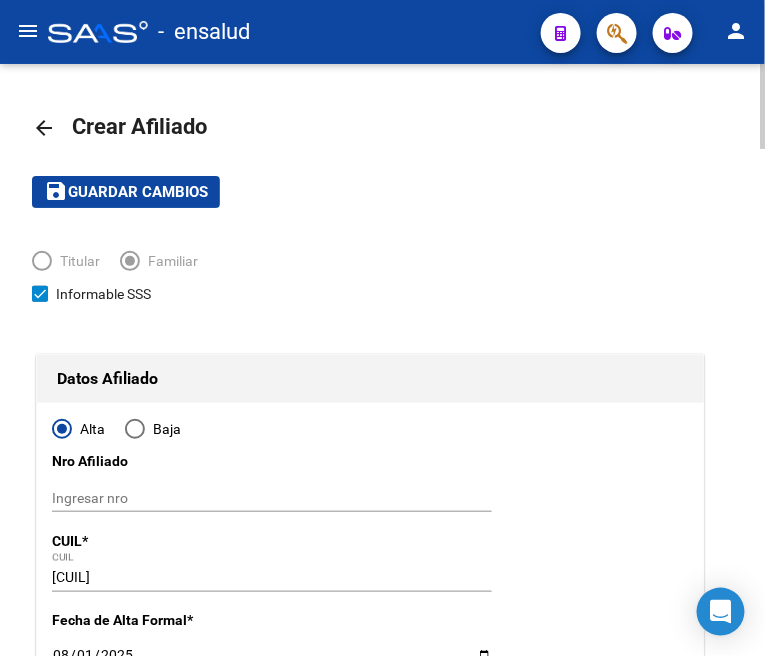 click on "Guardar cambios" 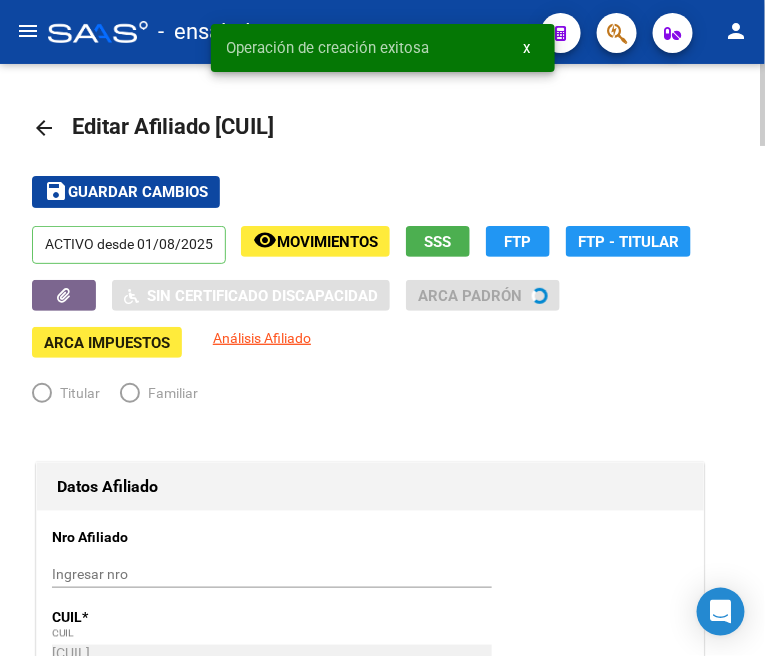 radio on "true" 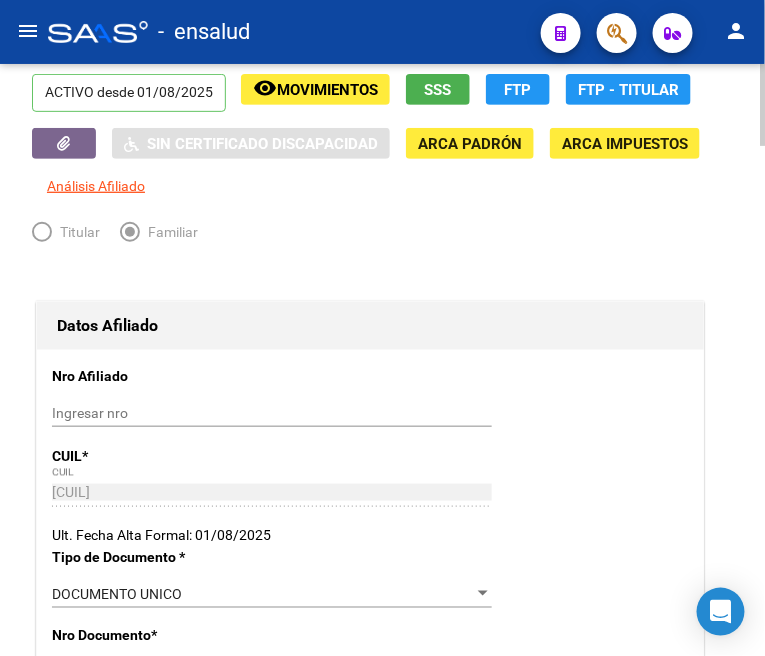 scroll, scrollTop: 0, scrollLeft: 0, axis: both 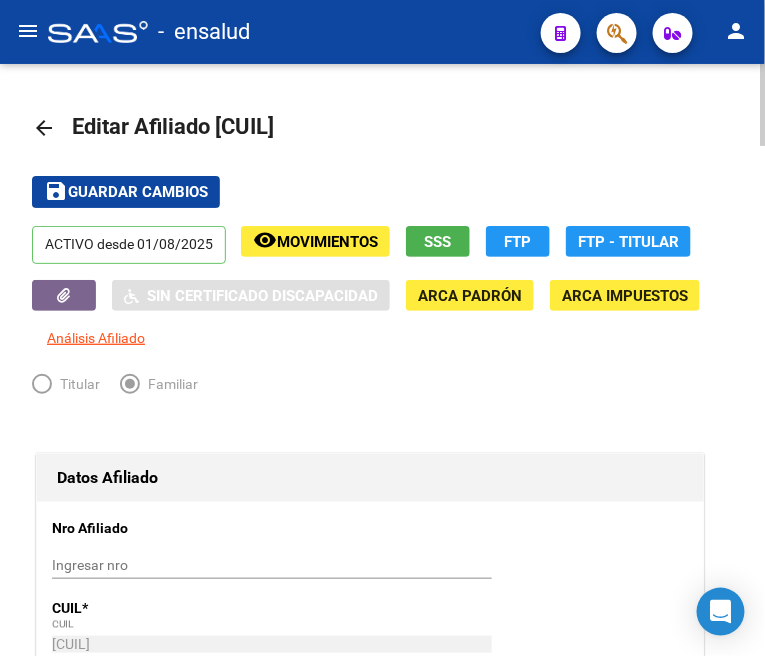 click on "arrow_back" 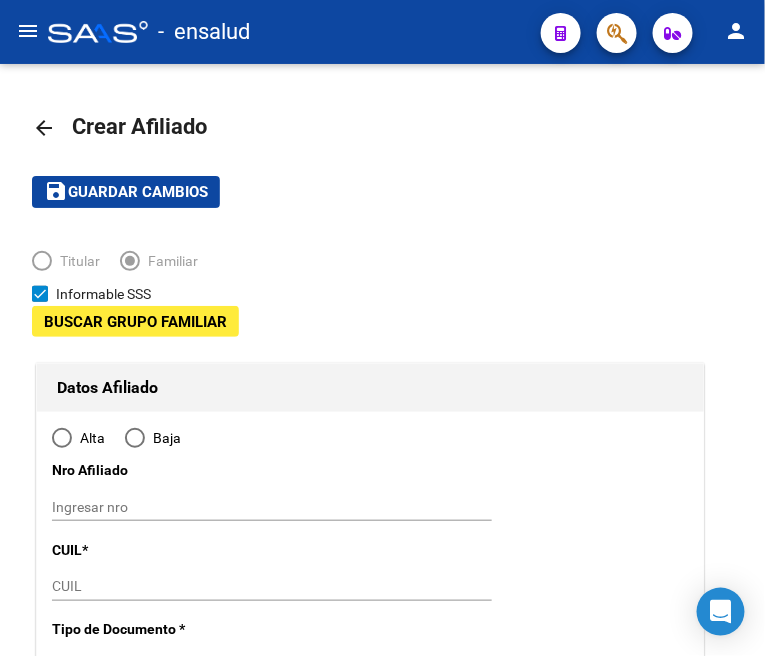 type on "[CUIL]" 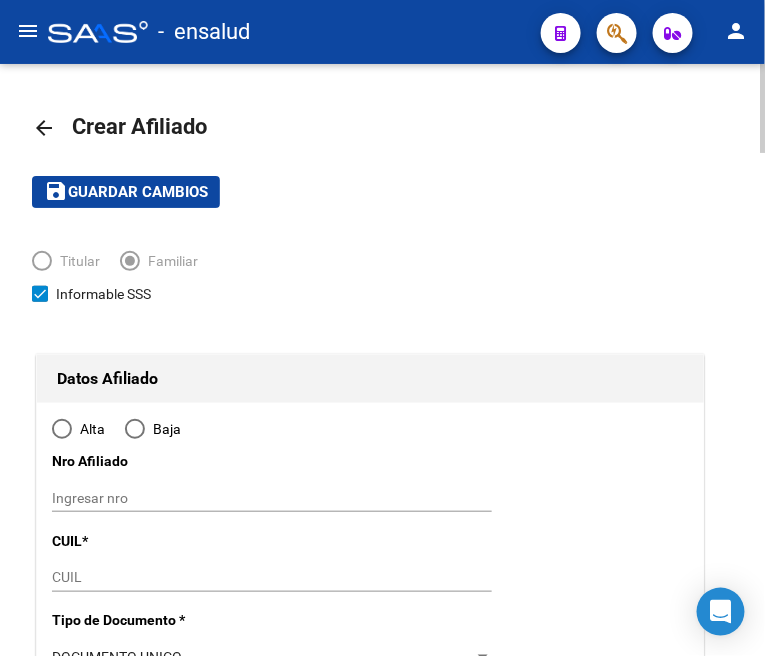 radio on "true" 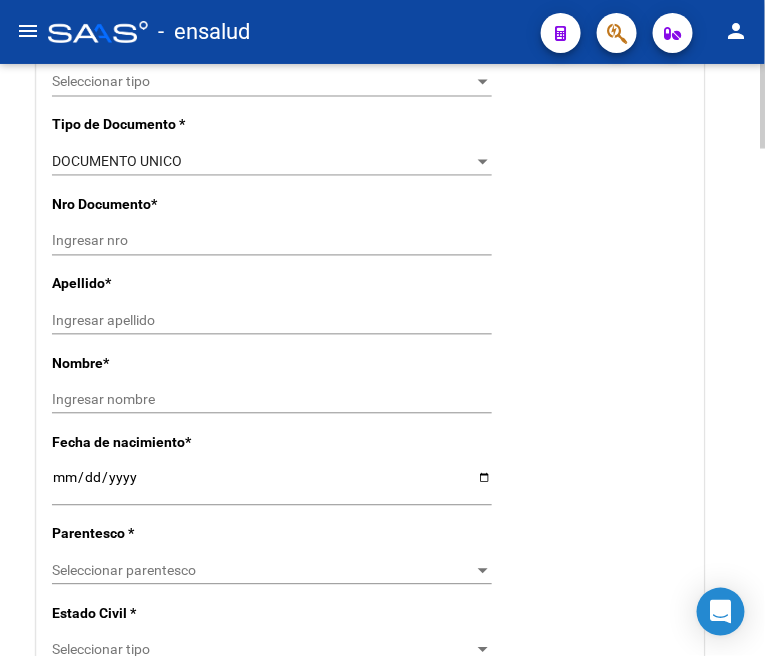type on "[CUIL]" 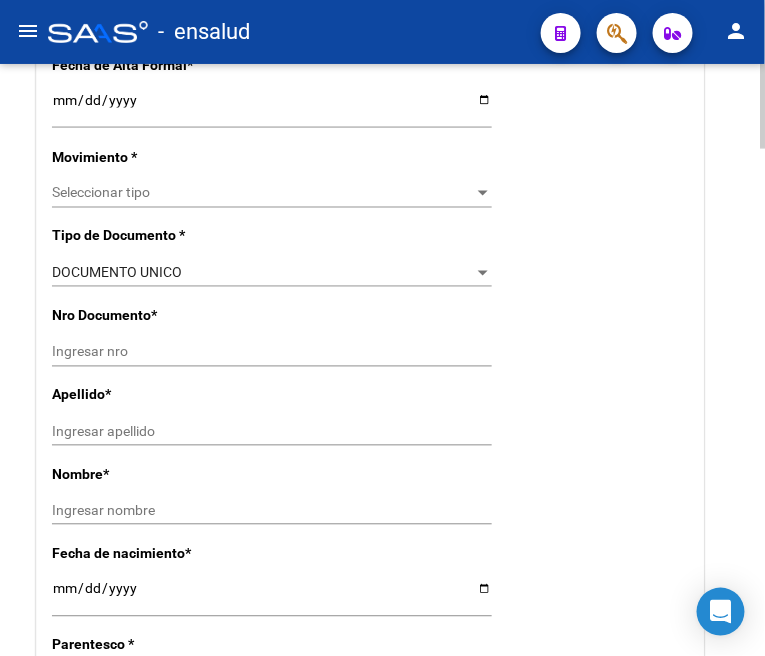 scroll, scrollTop: 0, scrollLeft: 0, axis: both 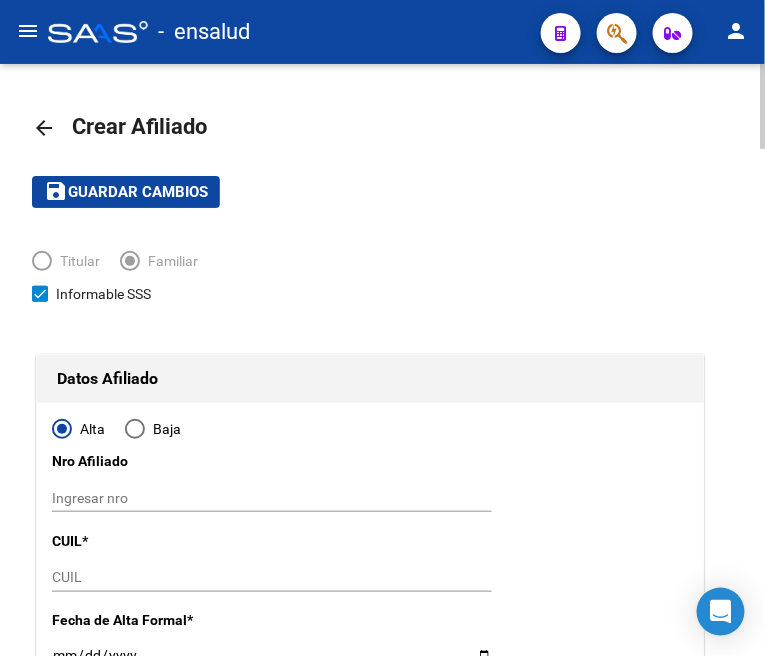 click on "arrow_back" 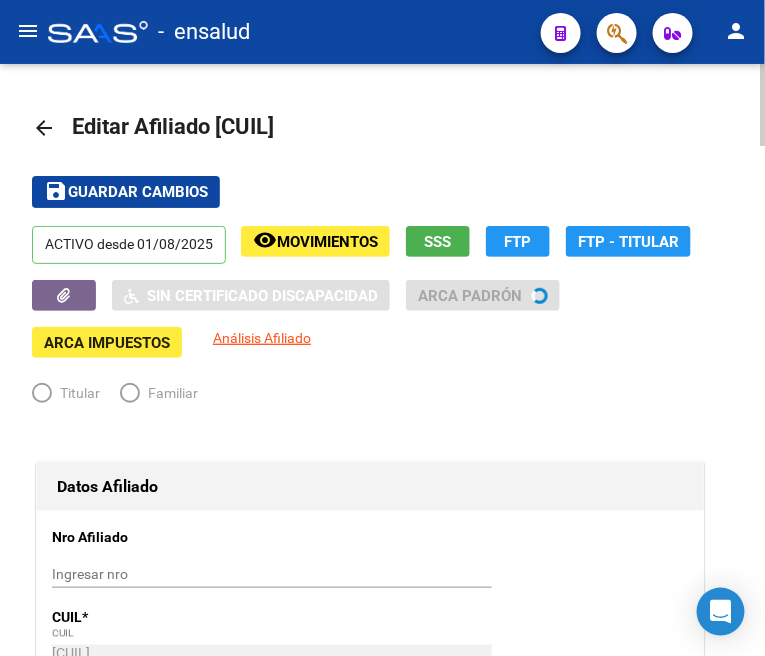radio on "true" 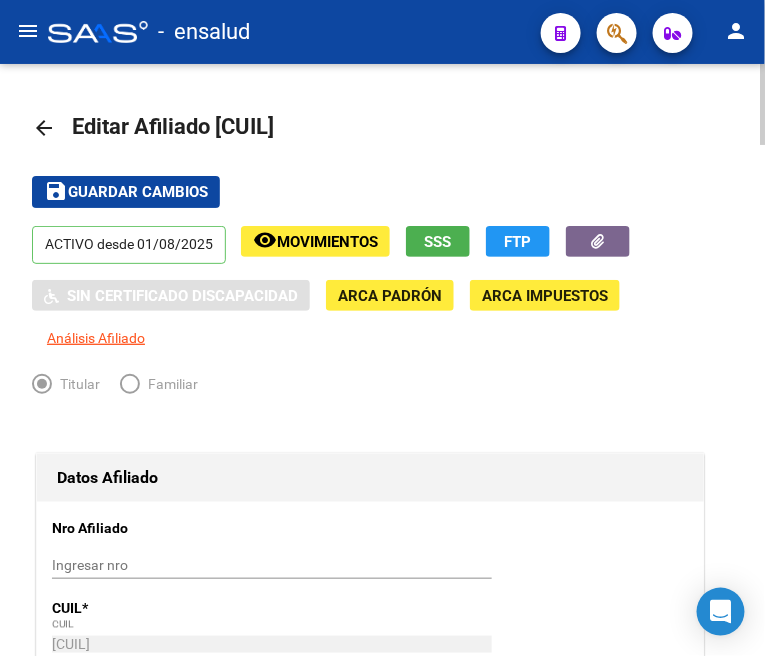 click on "arrow_back" 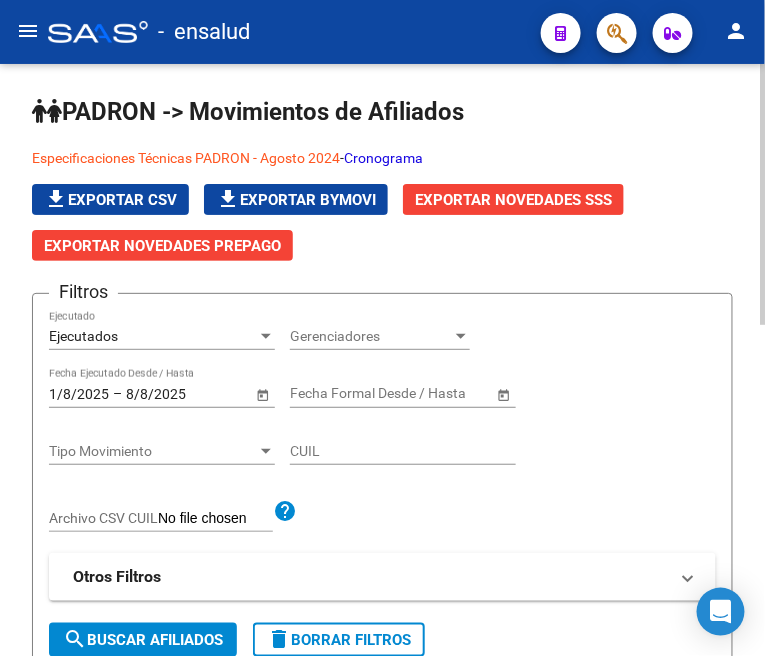 click on "Ejecutados" at bounding box center (153, 336) 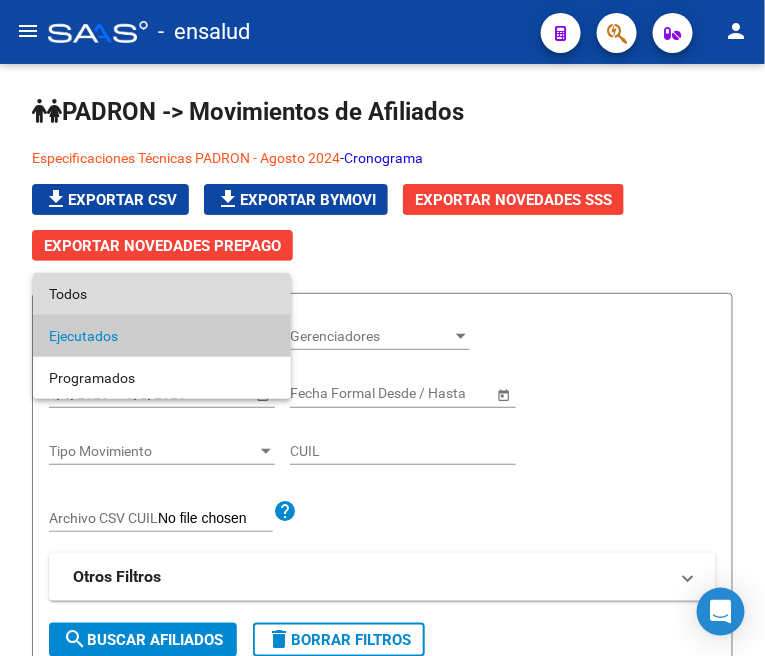 click on "Todos" at bounding box center [162, 294] 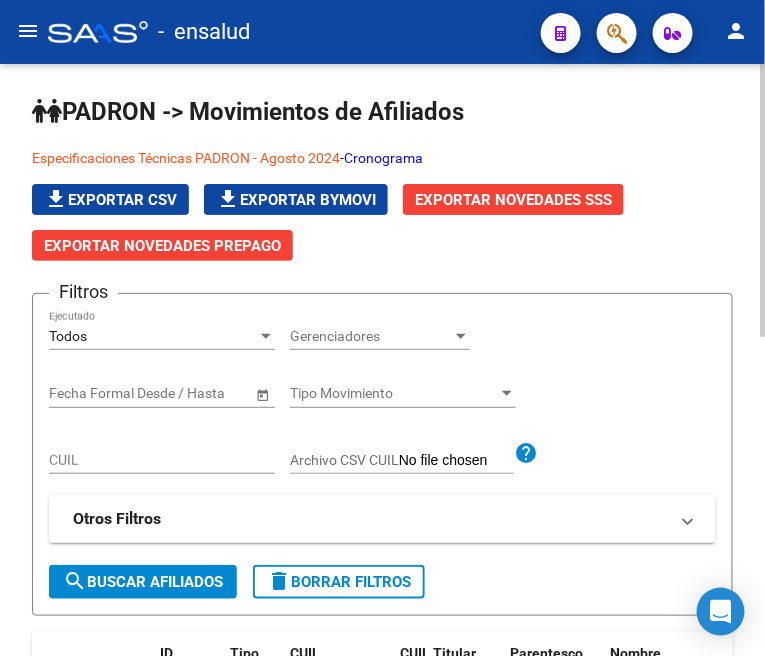 click on "CUIL" 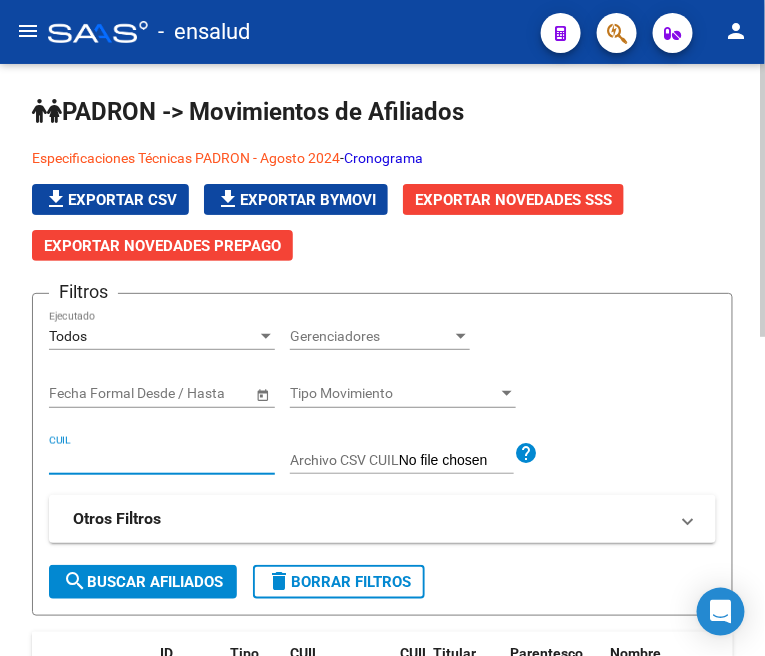 paste on "[CUIL]" 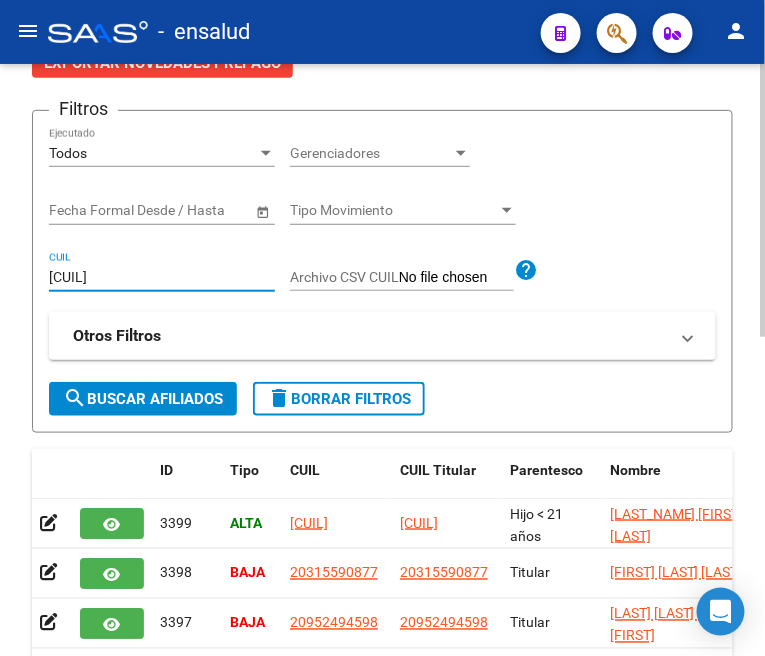 scroll, scrollTop: 222, scrollLeft: 0, axis: vertical 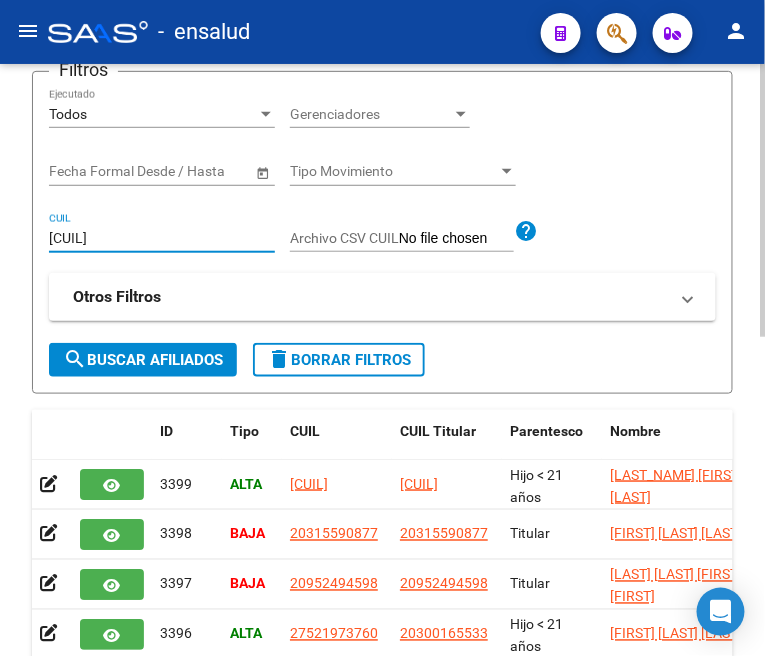 type on "[CUIL]" 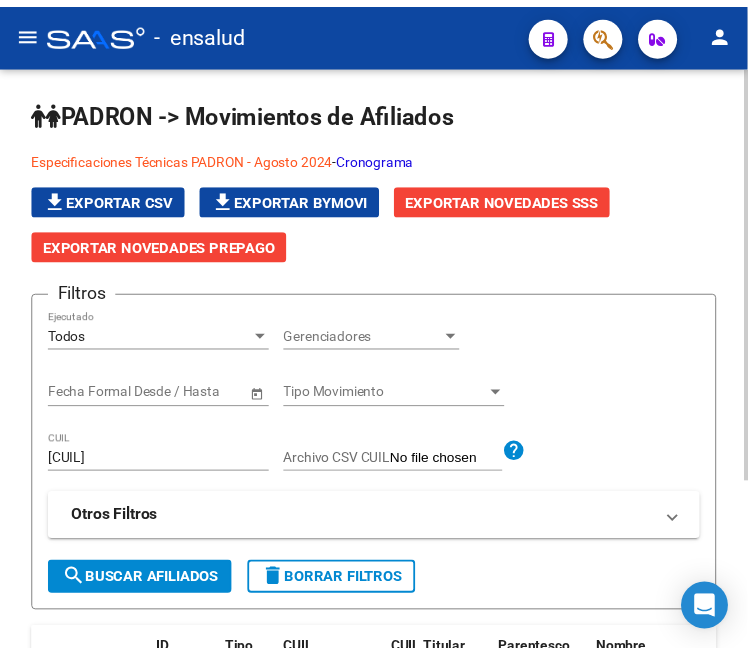 scroll, scrollTop: 222, scrollLeft: 0, axis: vertical 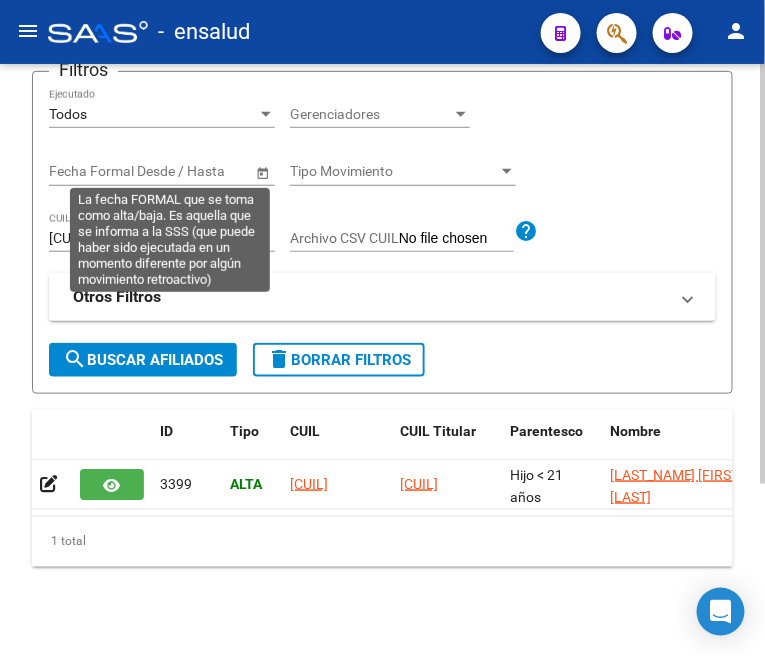 click at bounding box center (177, 171) 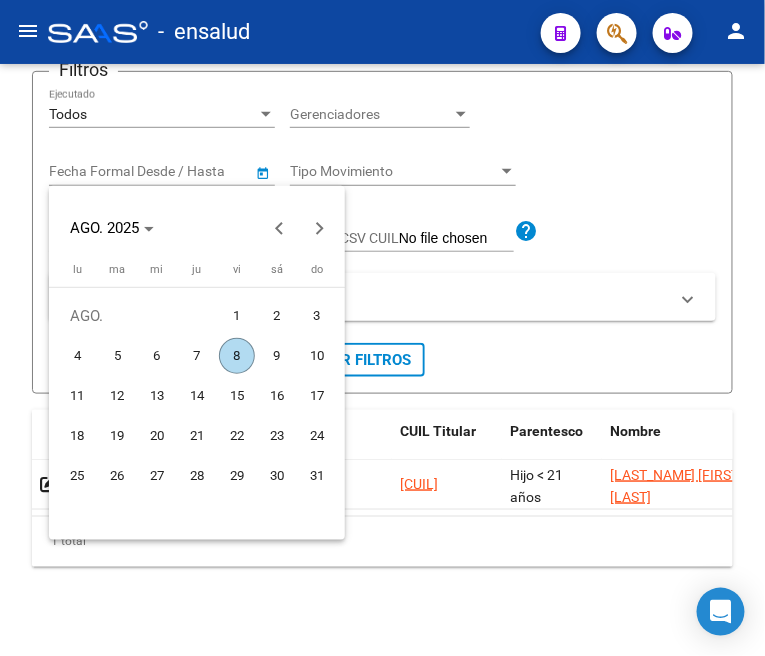 type 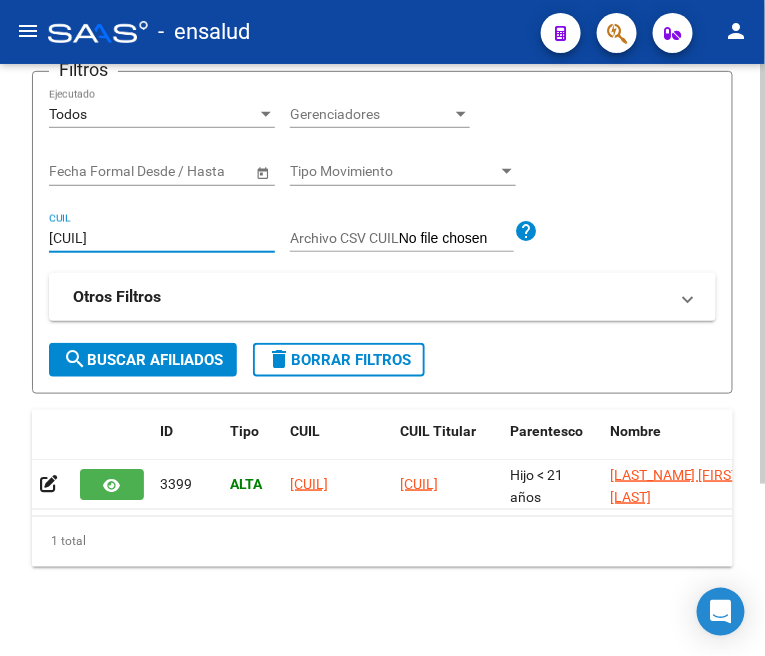 click on "[CUIL]" at bounding box center (162, 238) 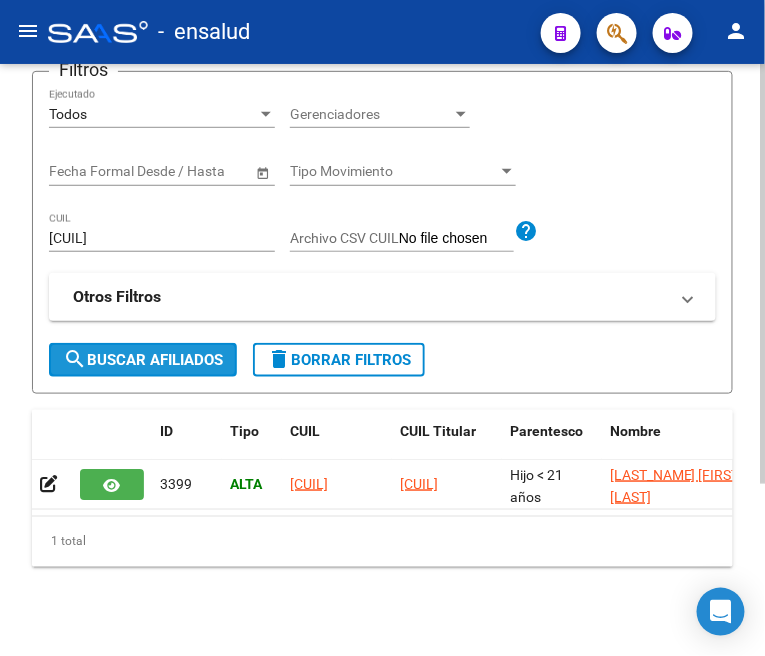 click on "search  Buscar Afiliados" 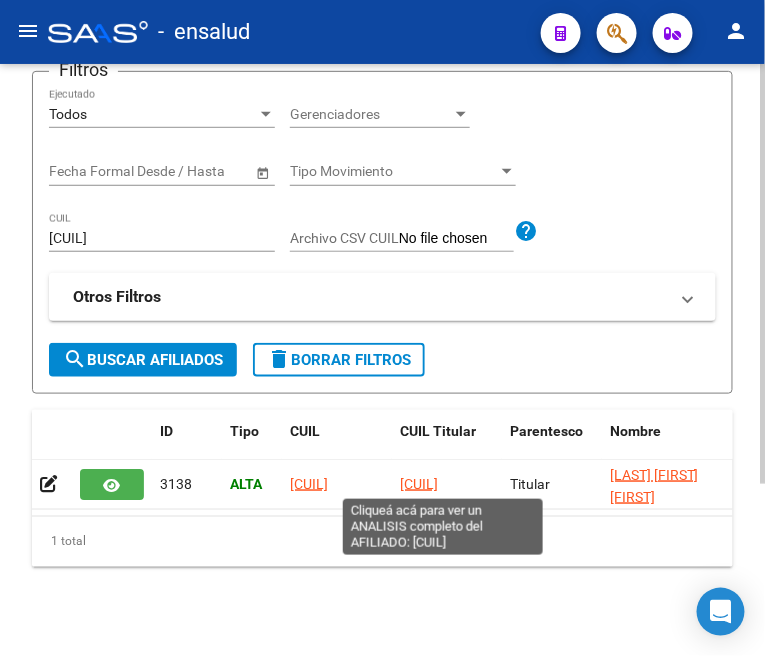 click on "[CUIL]" 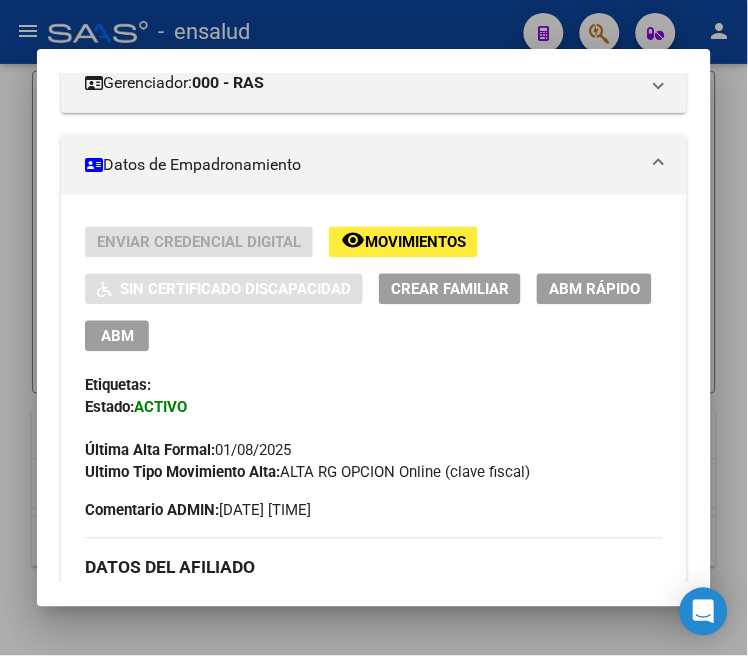 scroll, scrollTop: 333, scrollLeft: 0, axis: vertical 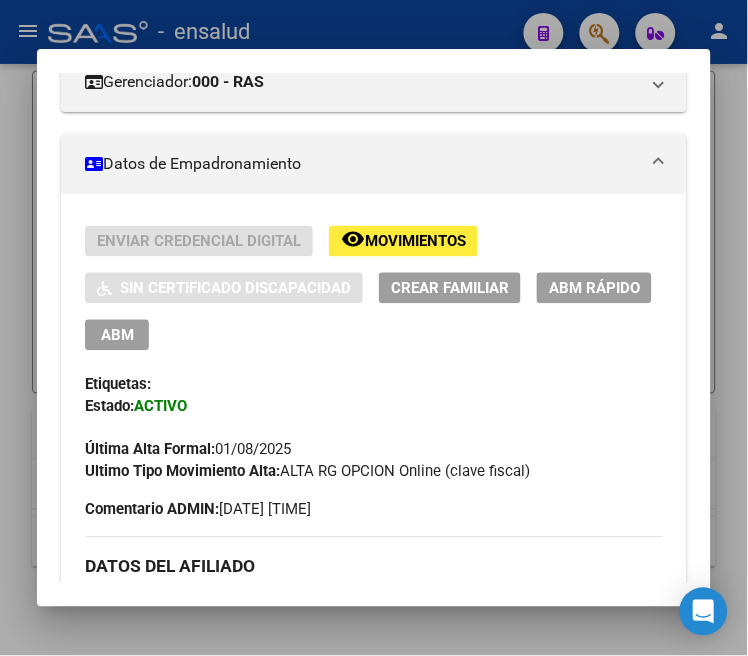 click on "ABM" at bounding box center [117, 336] 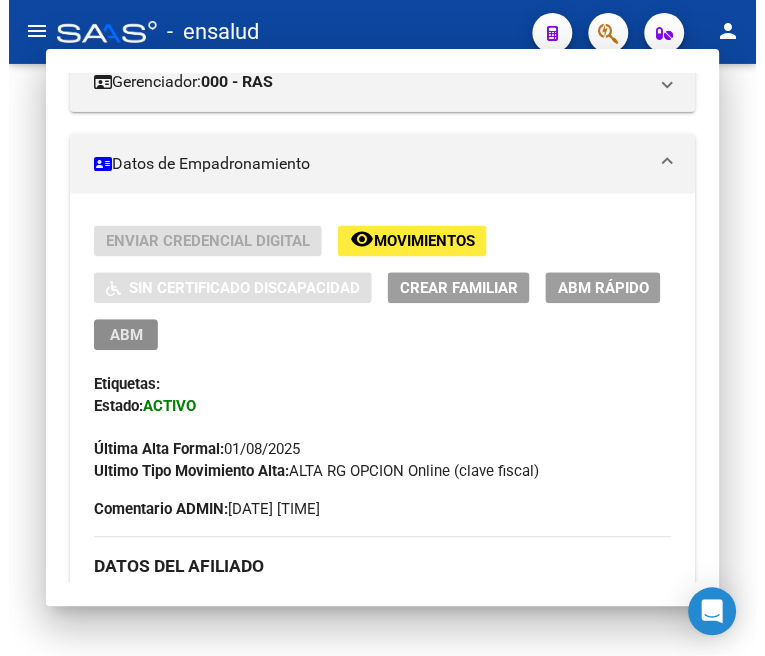 scroll, scrollTop: 0, scrollLeft: 0, axis: both 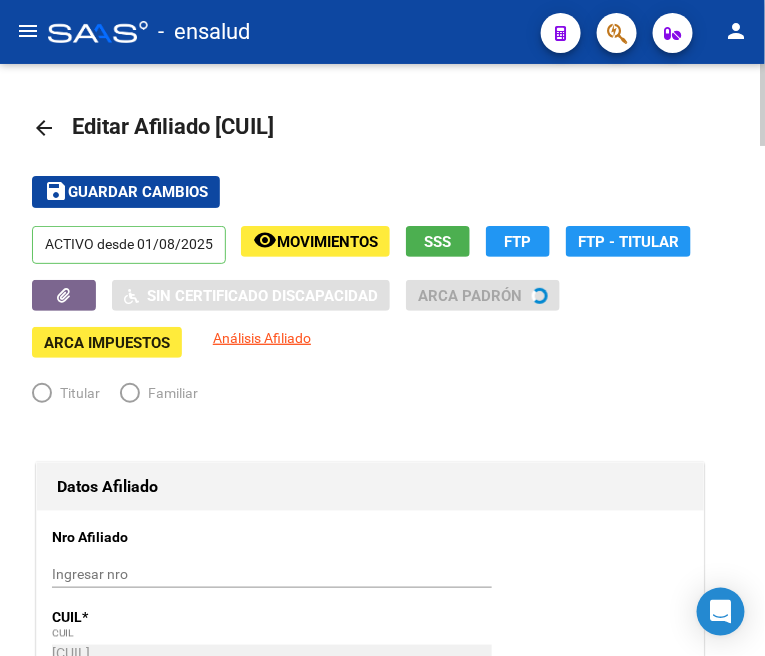 radio on "true" 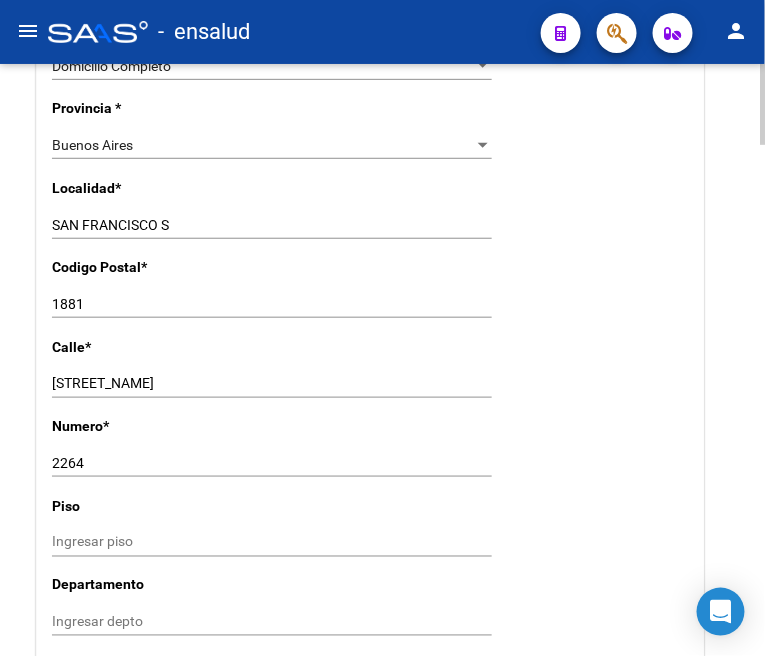 scroll, scrollTop: 1444, scrollLeft: 0, axis: vertical 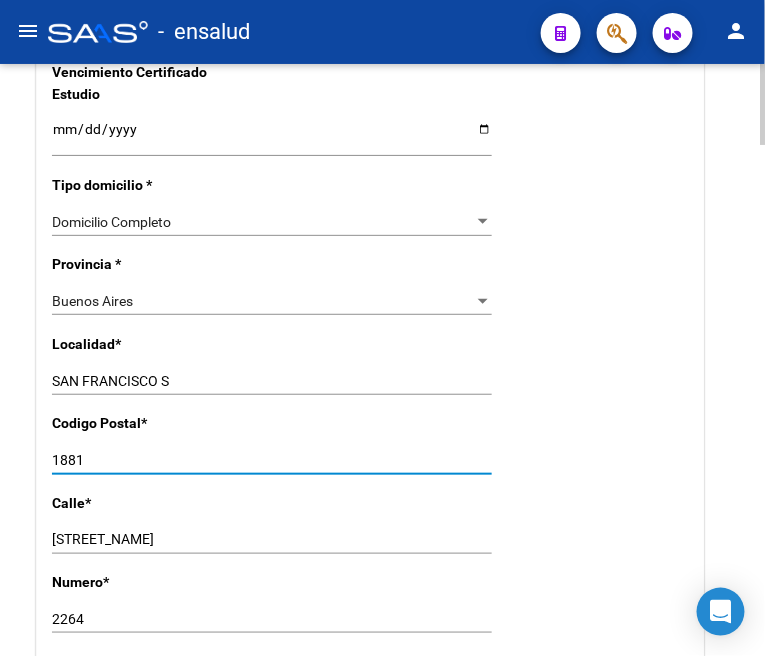 click on "1881" at bounding box center [272, 460] 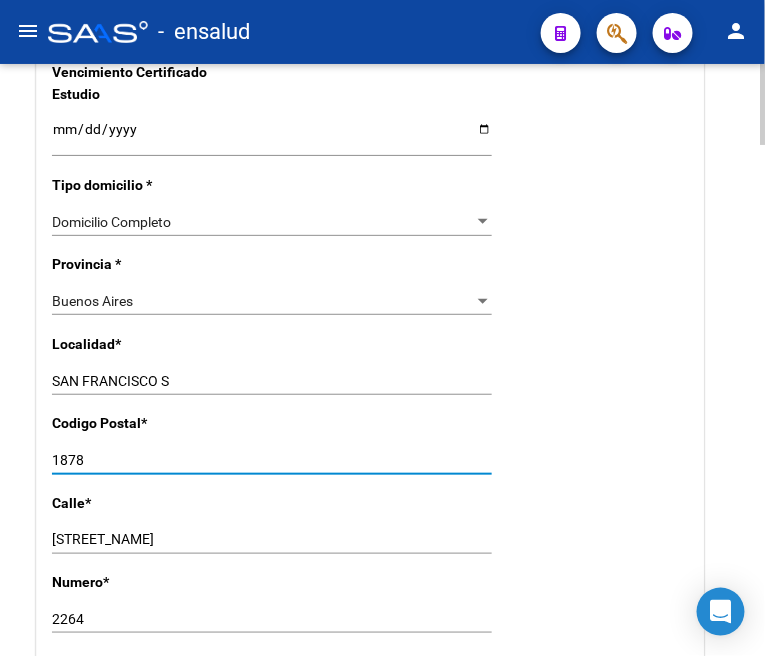 type on "1878" 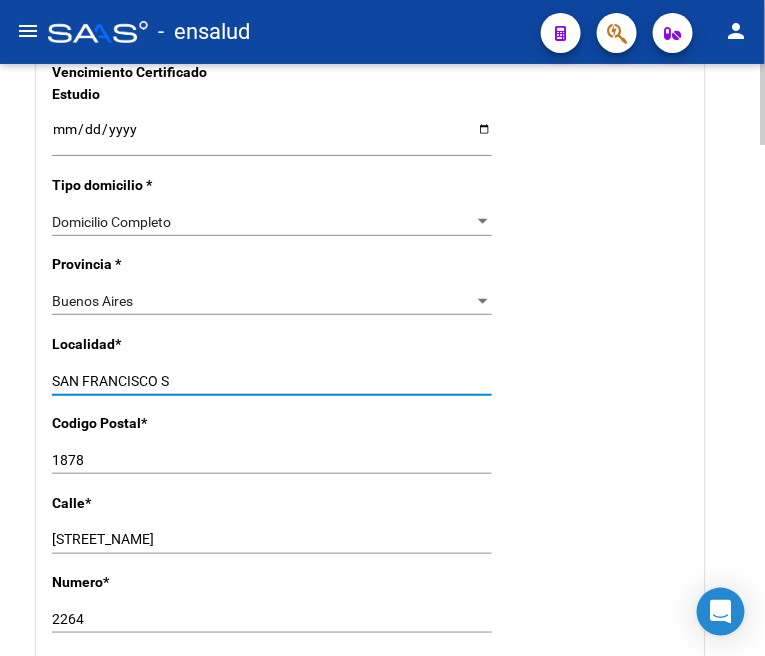 click on "SAN FRANCISCO S" at bounding box center [272, 381] 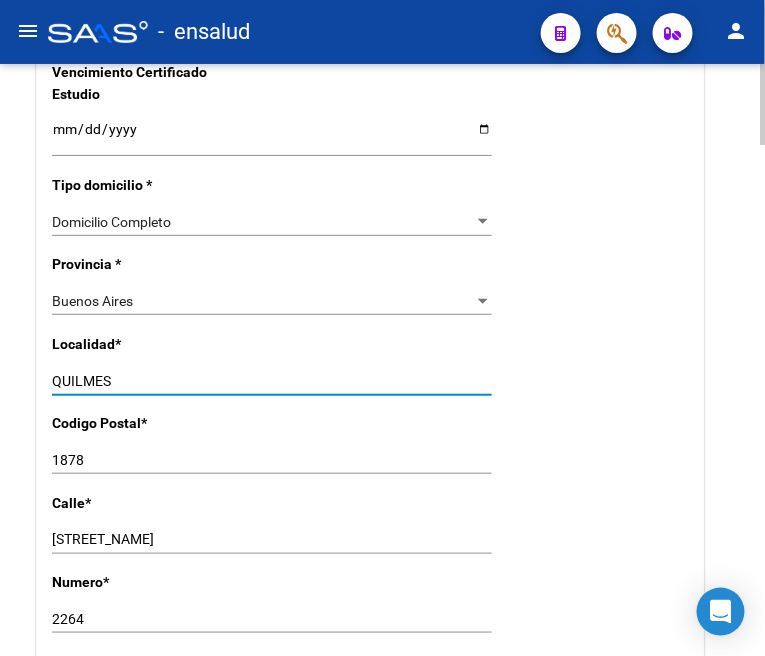type on "QUILMES" 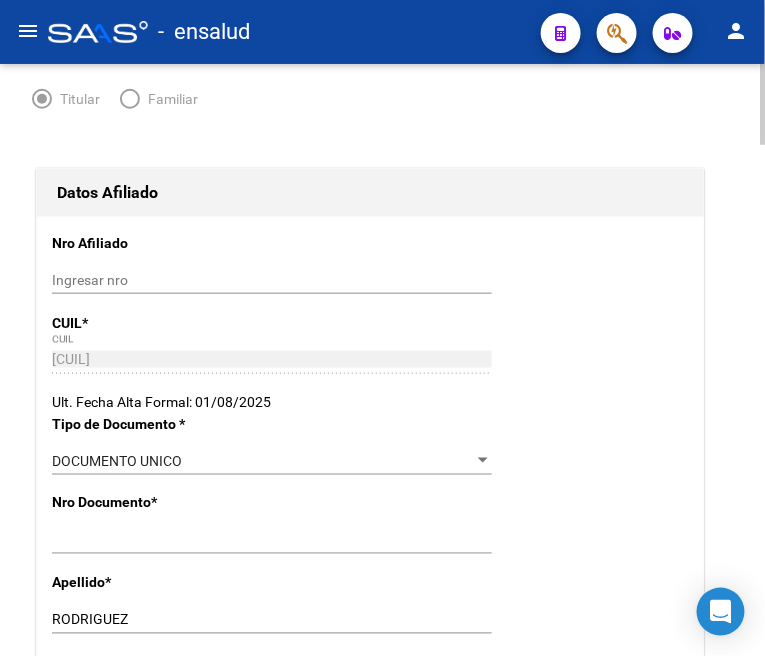 scroll, scrollTop: 0, scrollLeft: 0, axis: both 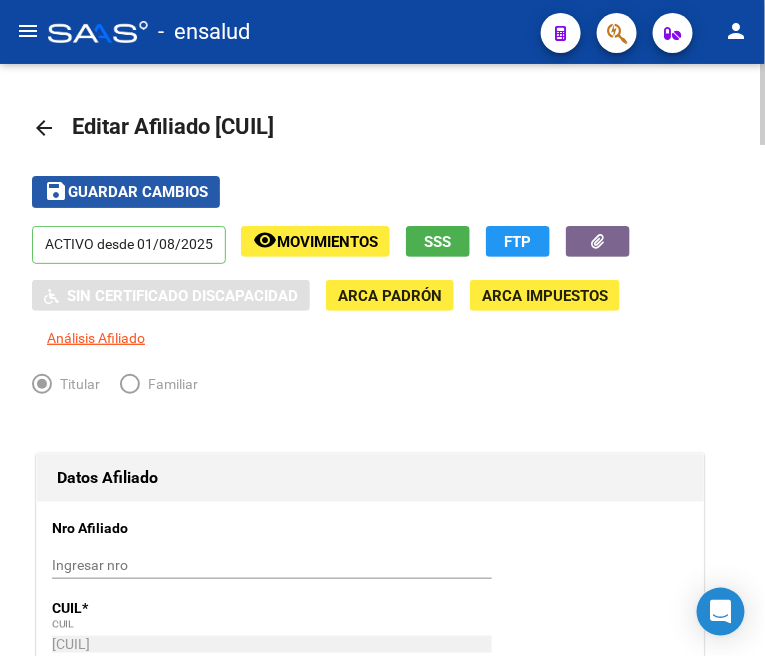click on "Guardar cambios" 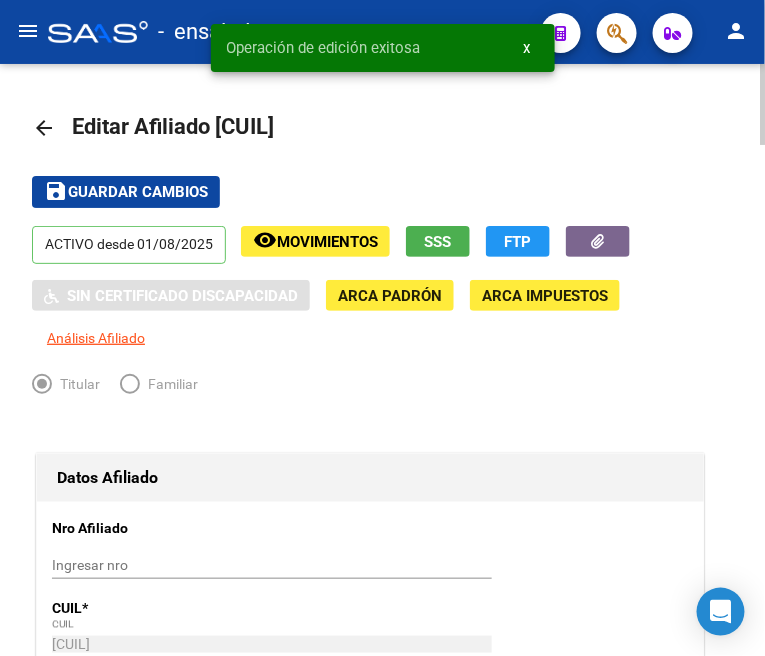 click on "arrow_back" 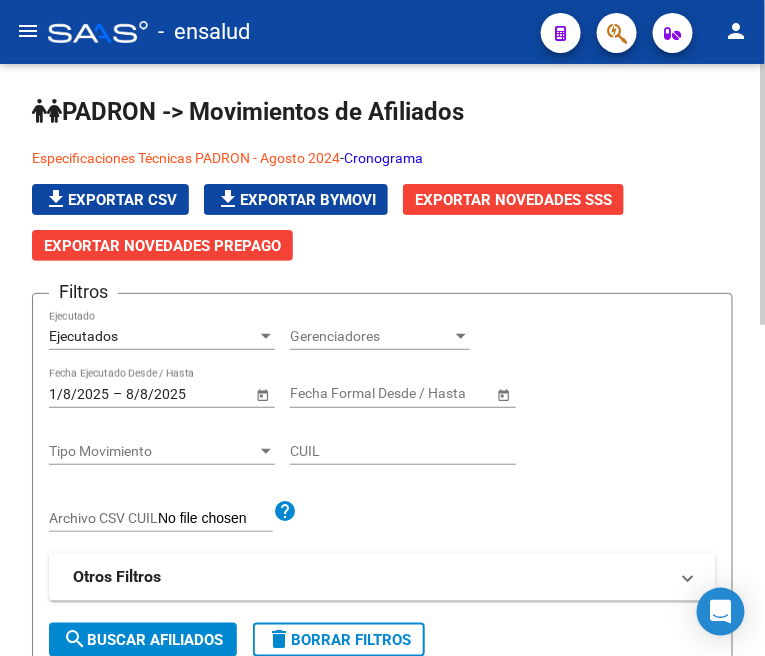 click on "Tipo Movimiento" at bounding box center (153, 451) 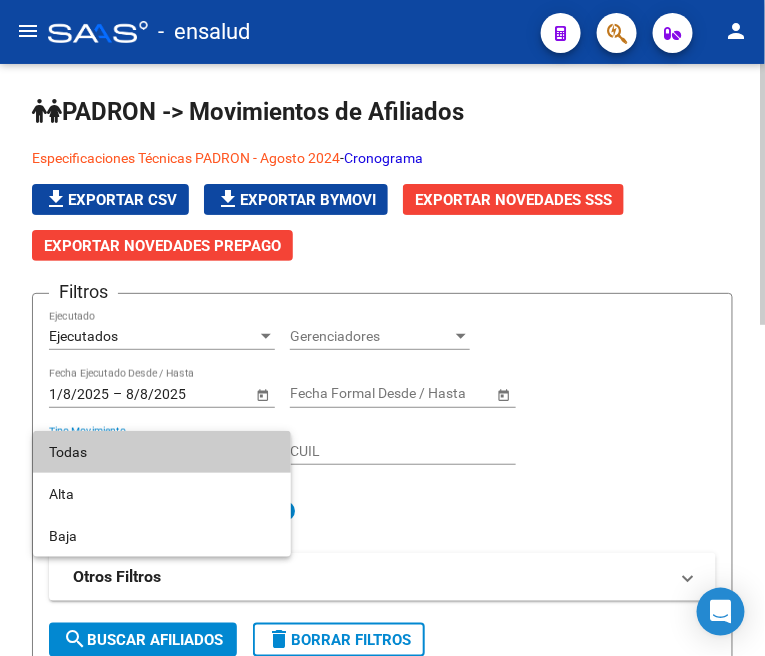 drag, startPoint x: 567, startPoint y: 533, endPoint x: 550, endPoint y: 535, distance: 17.117243 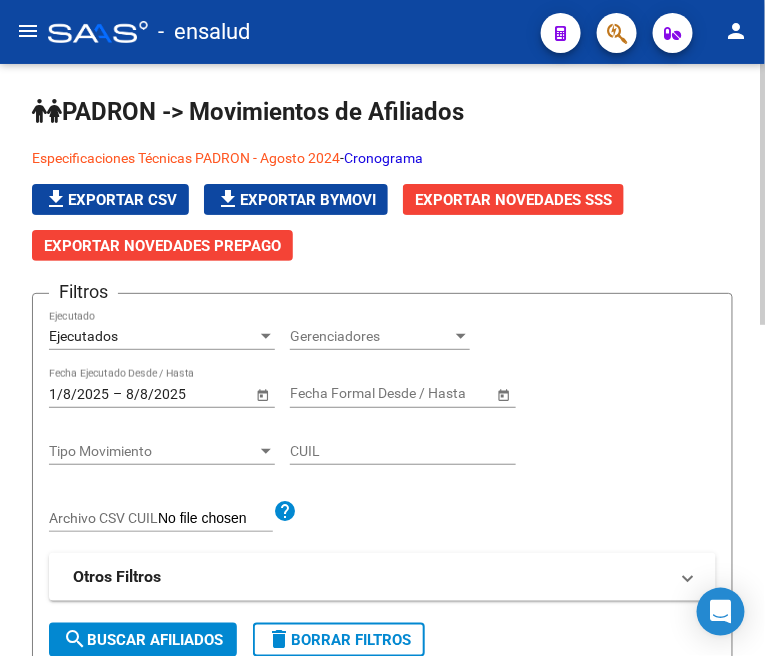click on "Archivo CSV CUIL" 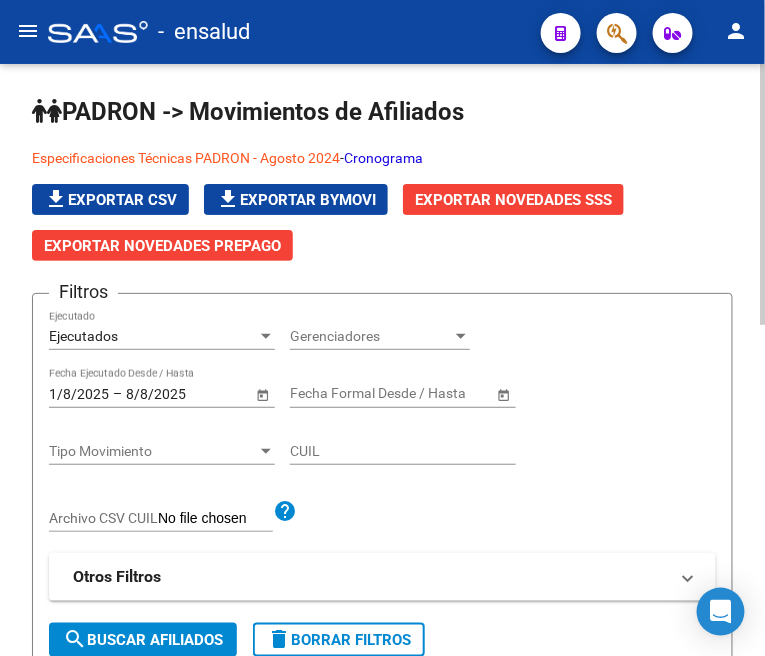 click on "Ejecutados" at bounding box center (153, 336) 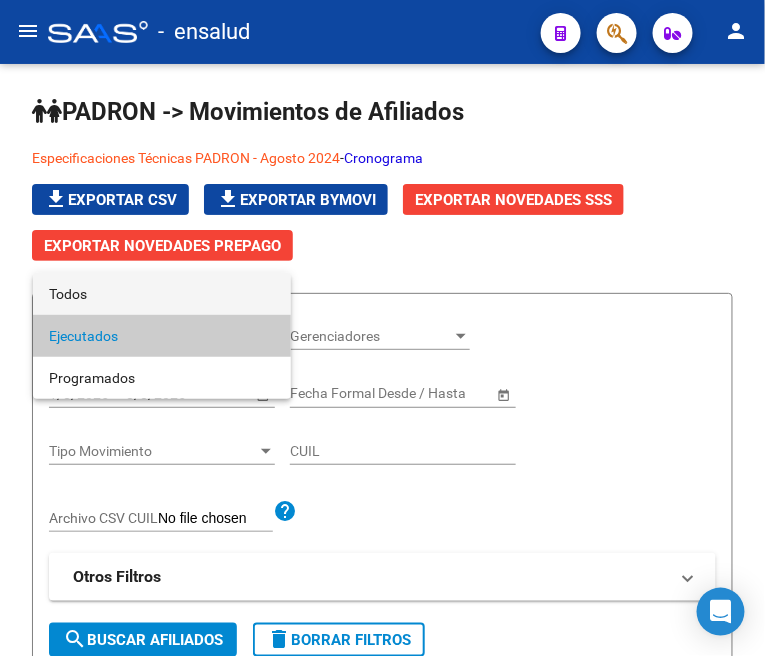 click on "Todos" at bounding box center [162, 294] 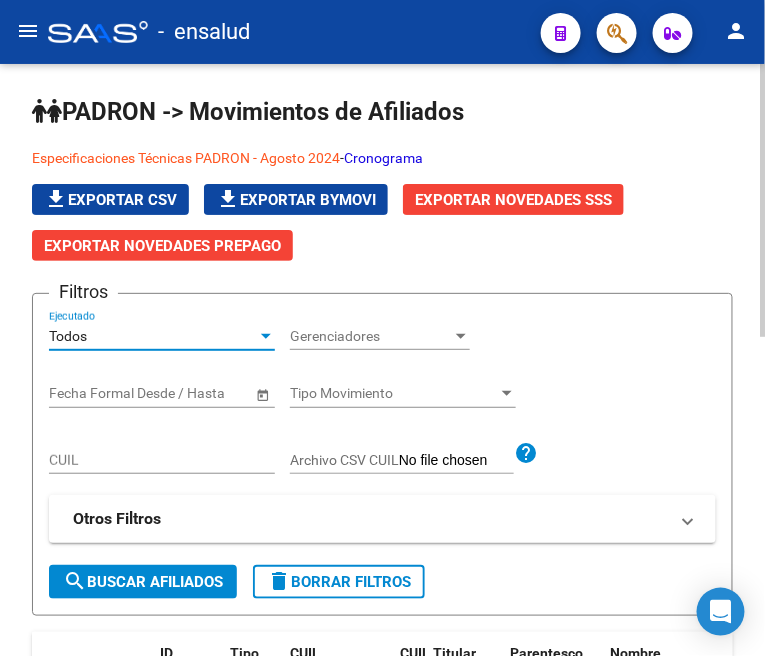 click on "CUIL" at bounding box center (162, 460) 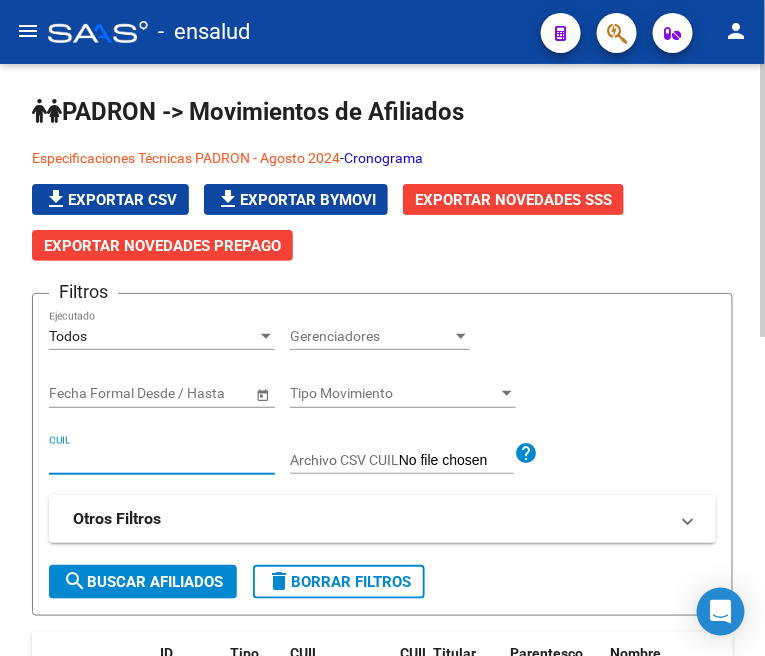 paste on "[CUIL]" 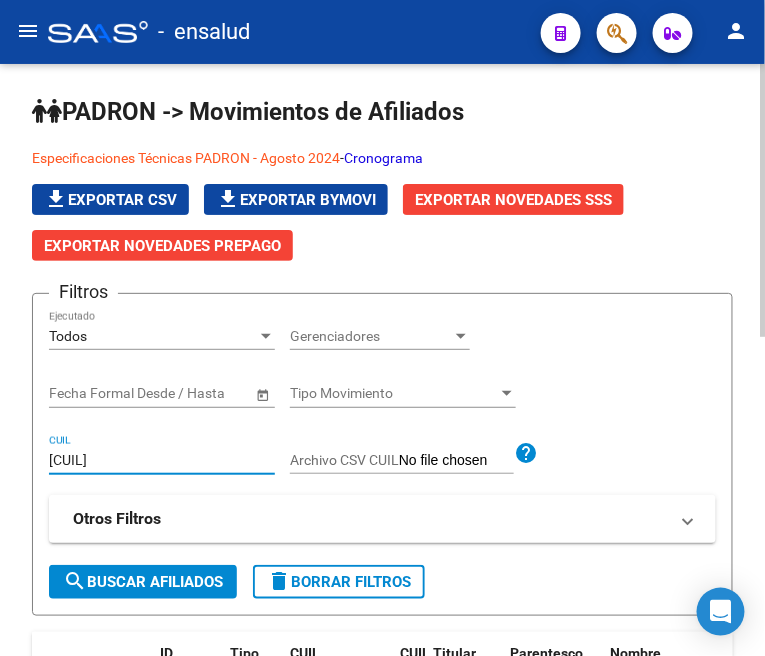 type on "[CUIL]" 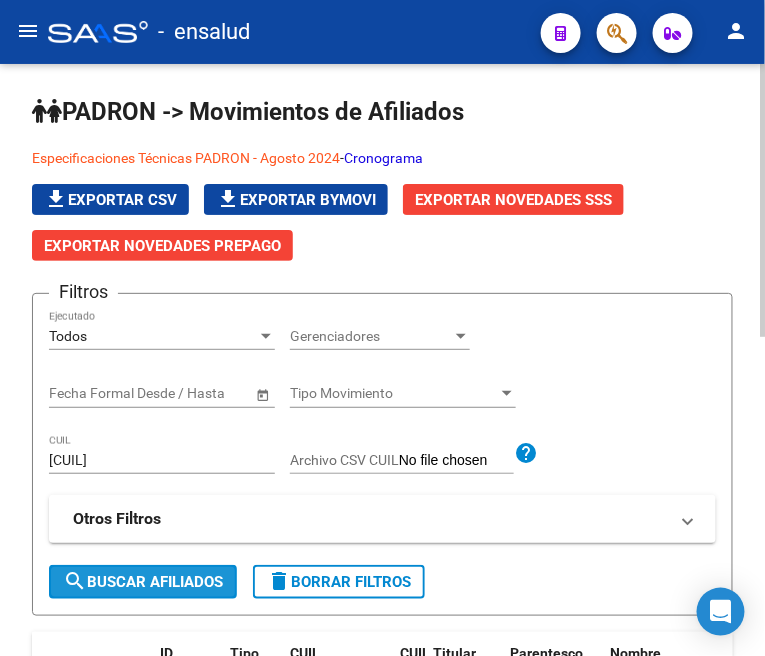 click on "search  Buscar Afiliados" 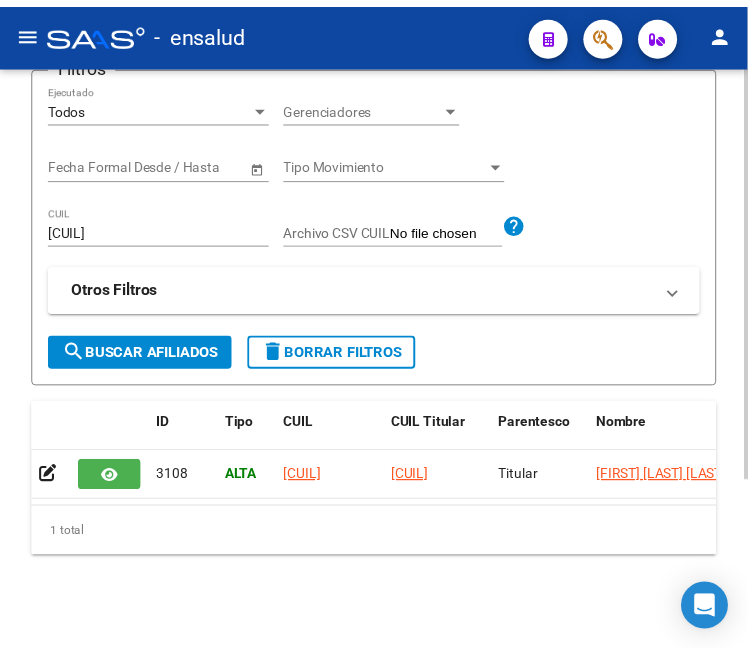 scroll, scrollTop: 245, scrollLeft: 0, axis: vertical 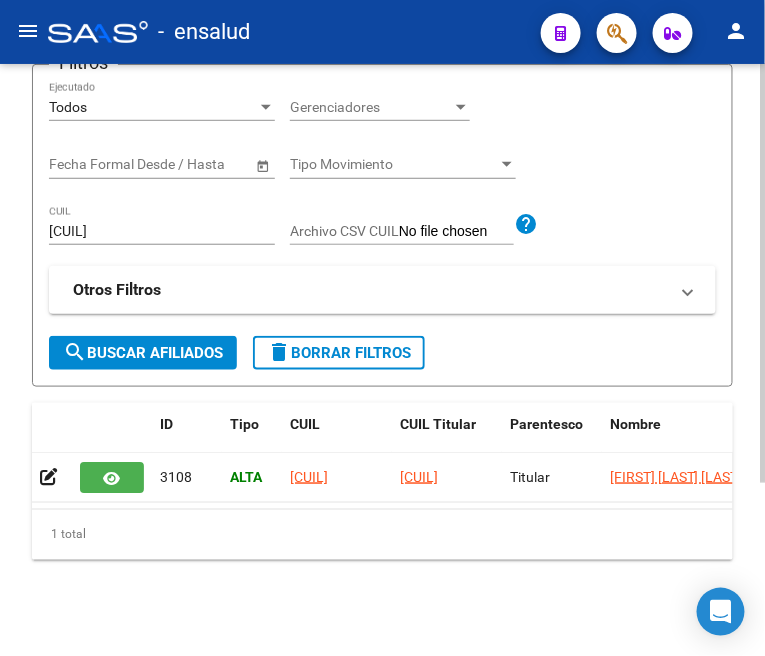 click on "[CUIL]" 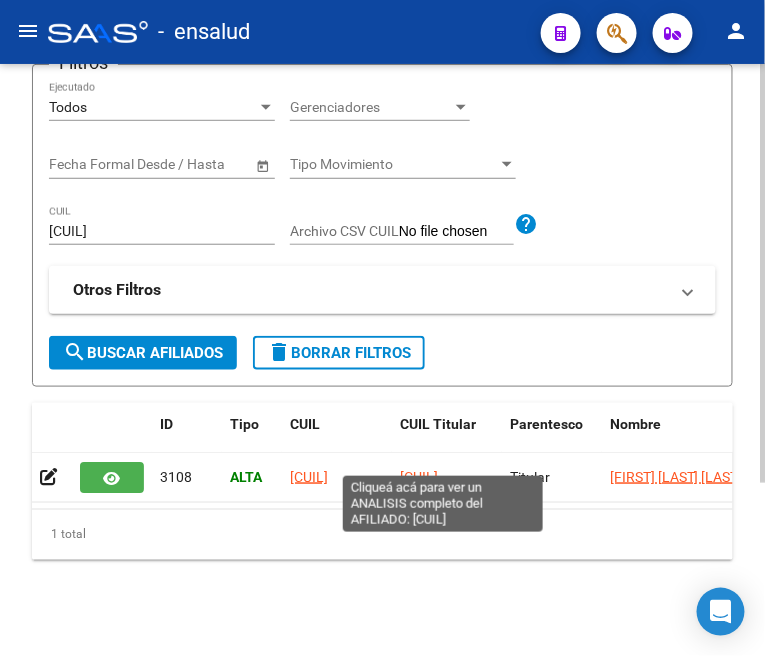 click on "[CUIL]" 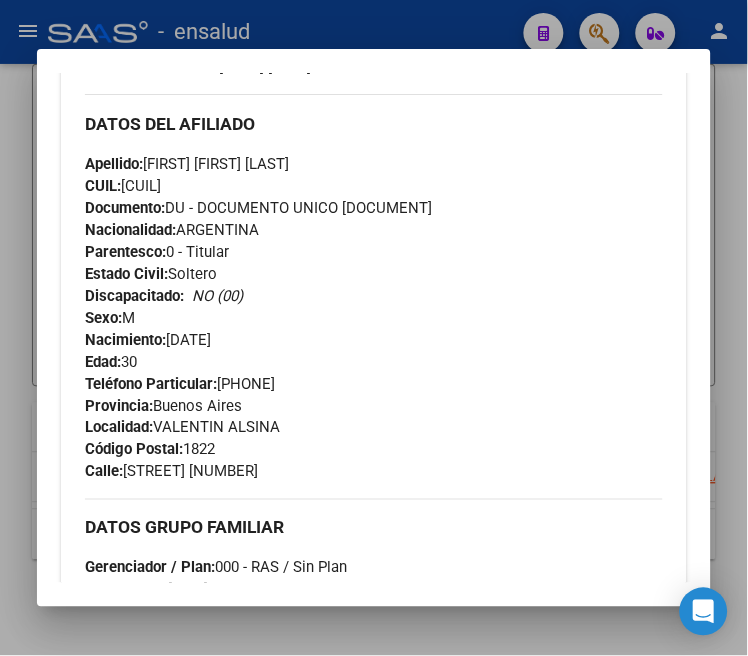 scroll, scrollTop: 792, scrollLeft: 0, axis: vertical 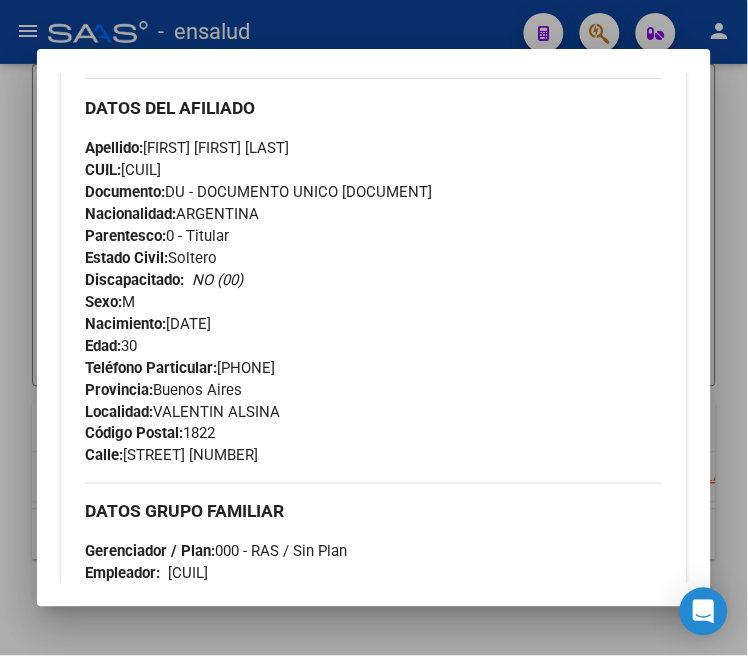 click at bounding box center (374, 328) 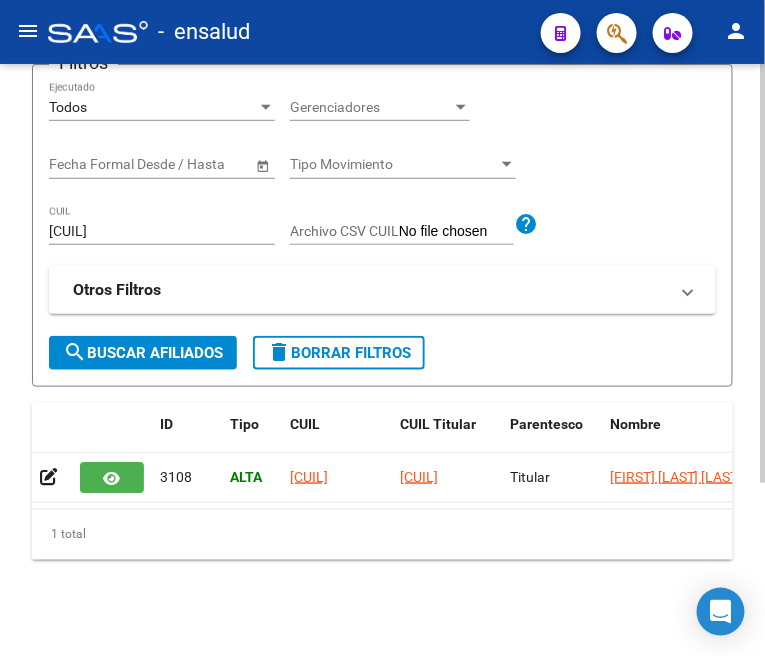 click on "[CUIL]" at bounding box center [162, 231] 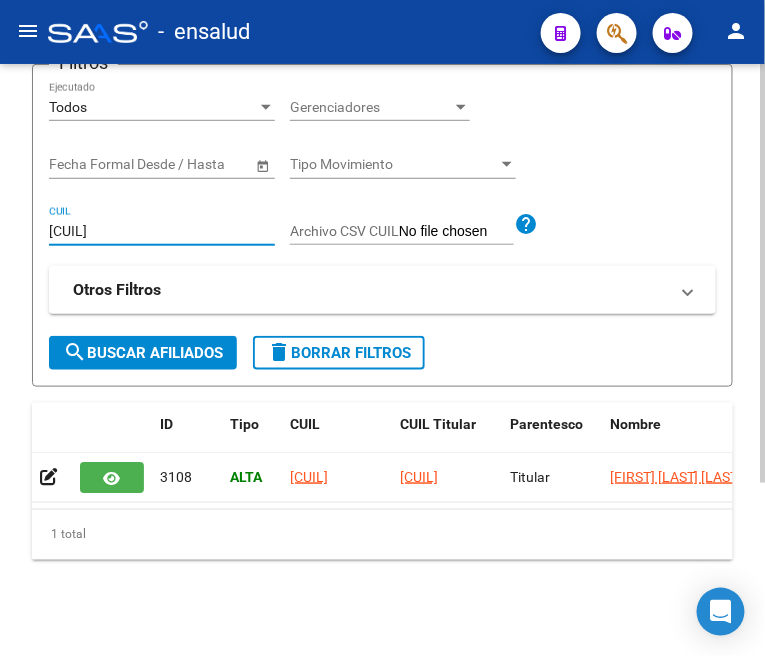 click on "[CUIL]" at bounding box center (162, 231) 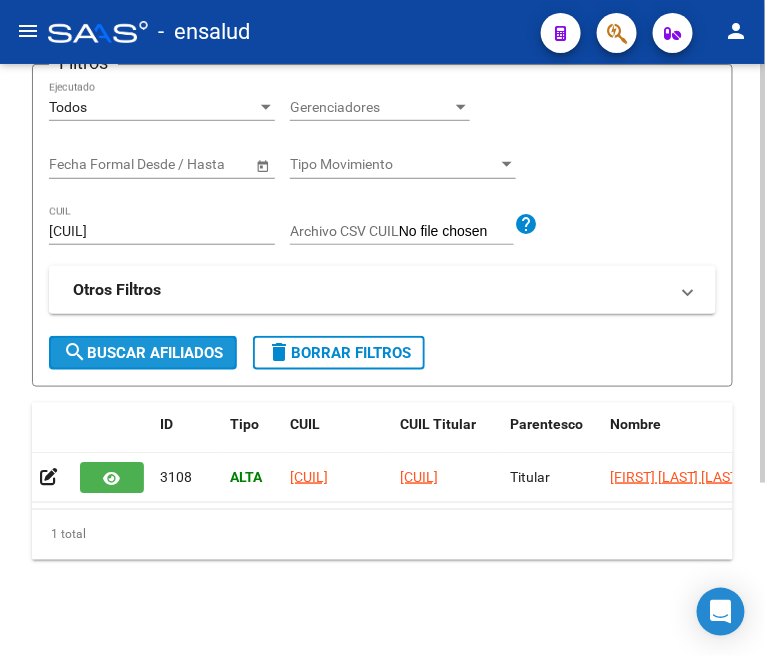 click on "search  Buscar Afiliados" 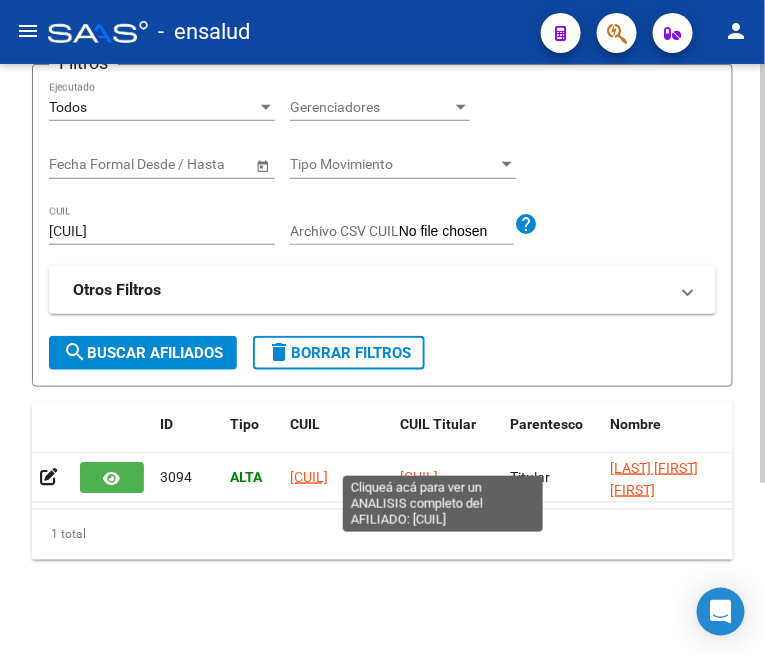 click on "[CUIL]" 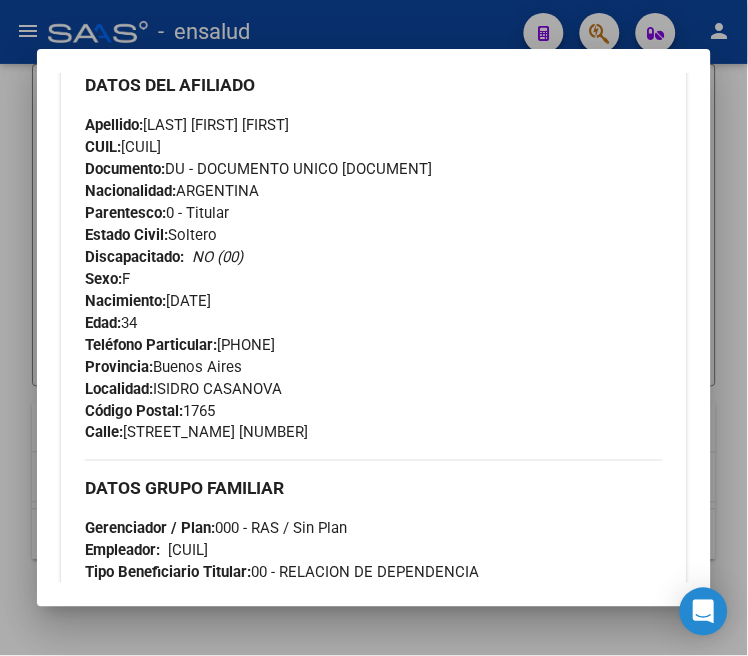scroll, scrollTop: 777, scrollLeft: 0, axis: vertical 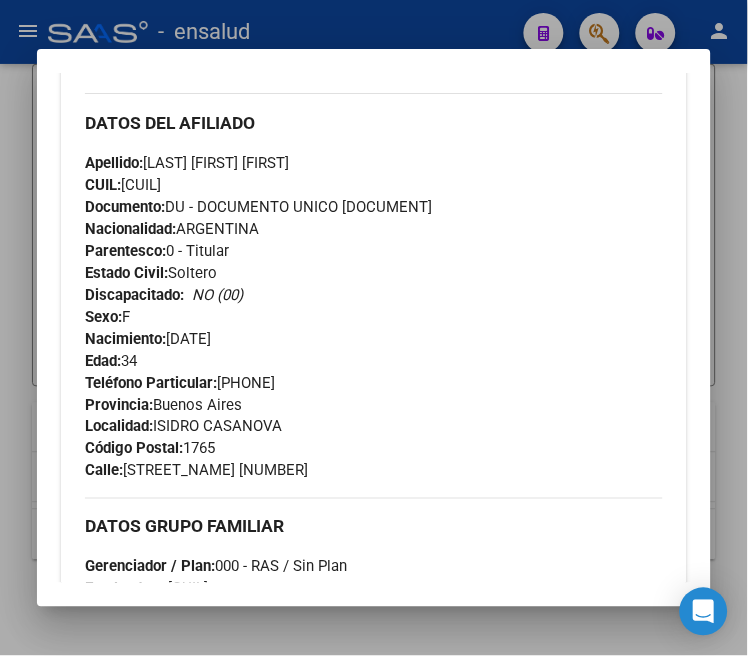 click at bounding box center (374, 328) 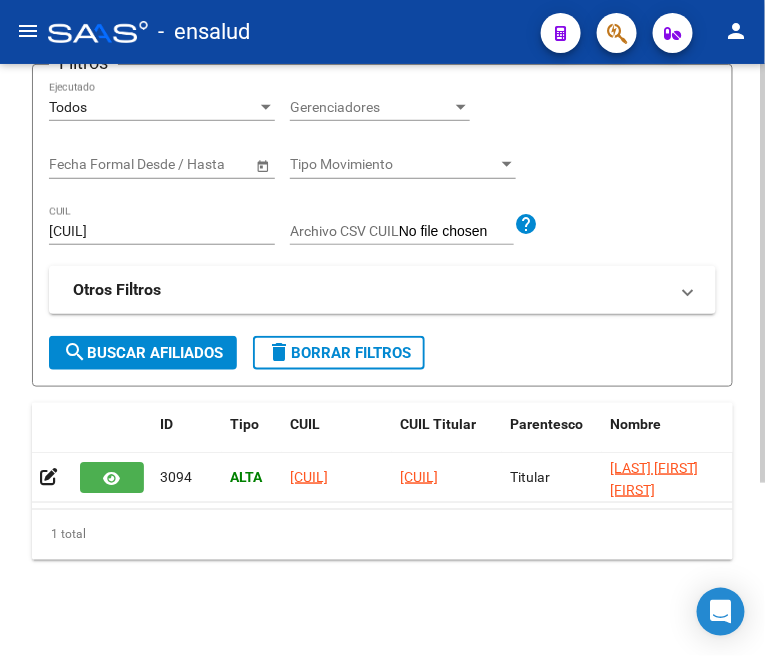 click on "[CUIL] CUIL" 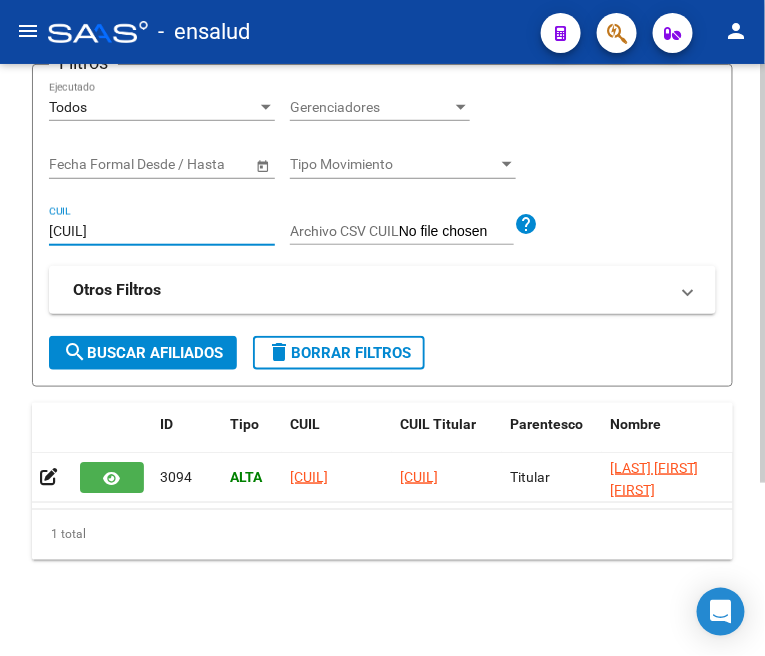 click on "[CUIL] CUIL" 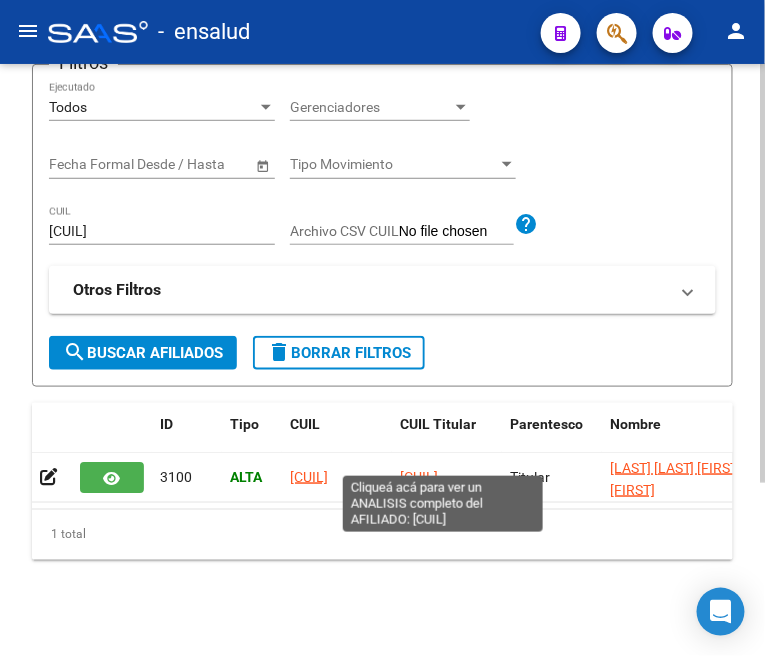 click on "[CUIL]" 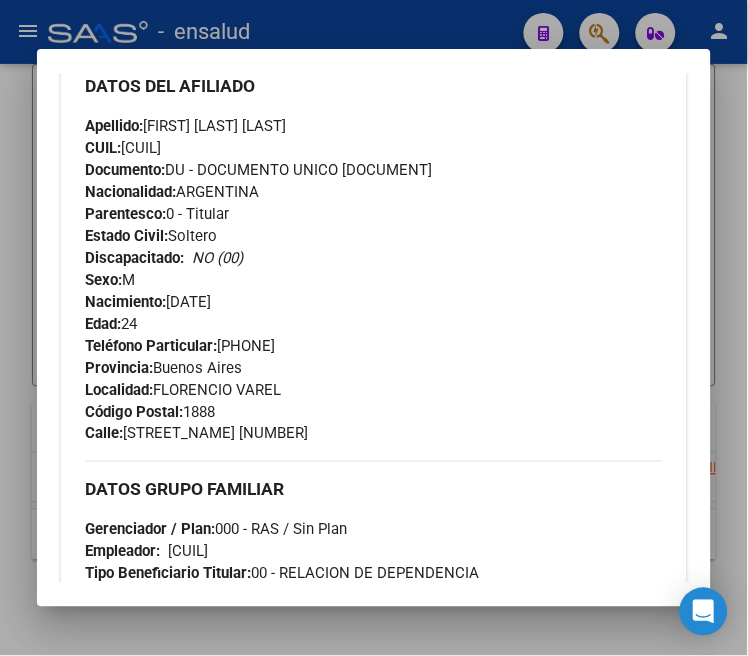 scroll, scrollTop: 777, scrollLeft: 0, axis: vertical 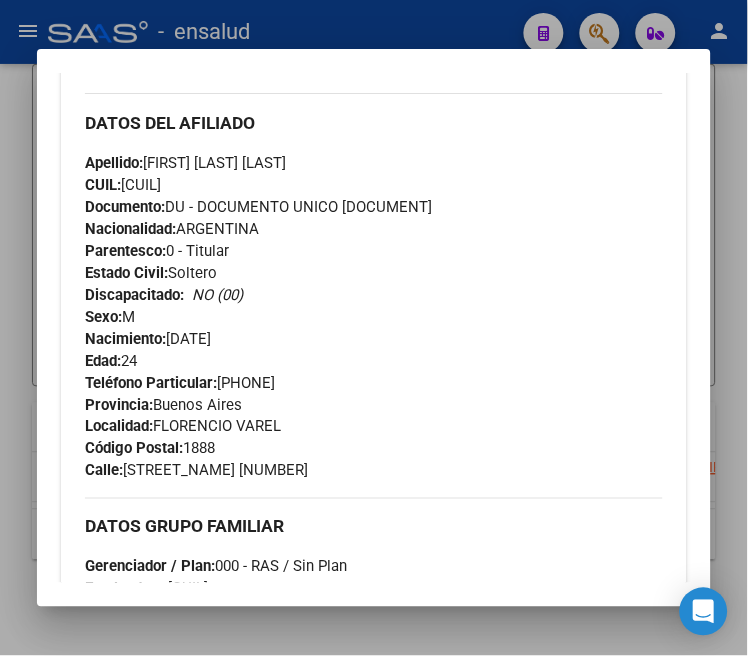 click at bounding box center (374, 328) 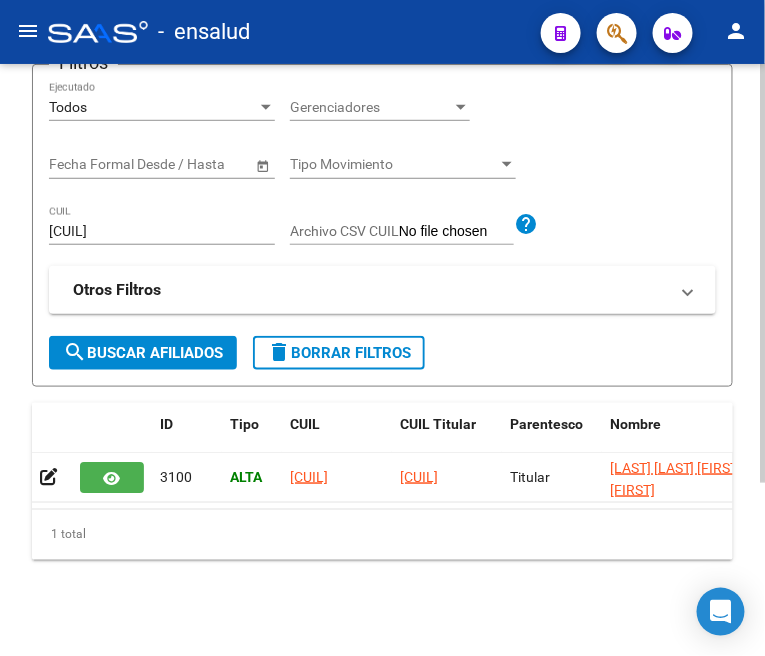 click on "[CUIL]" at bounding box center (162, 231) 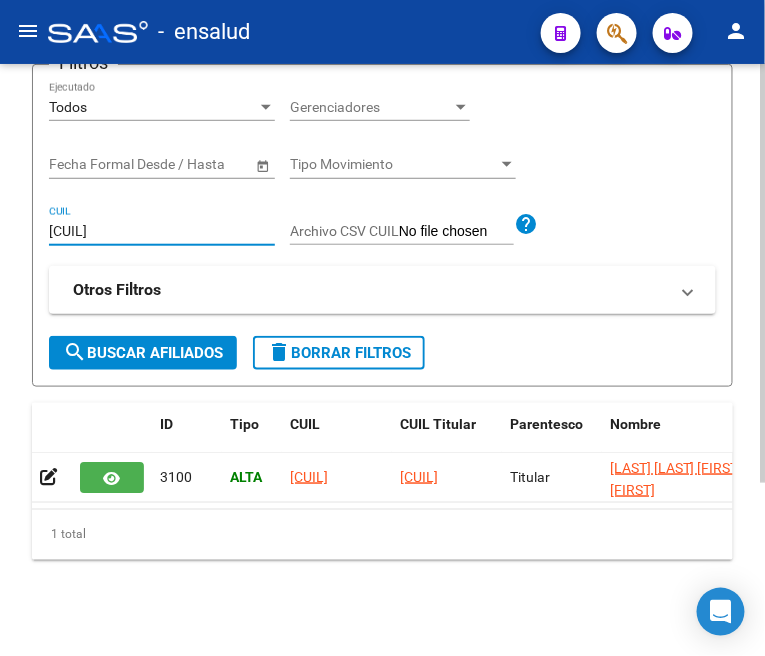 click on "[CUIL]" at bounding box center (162, 231) 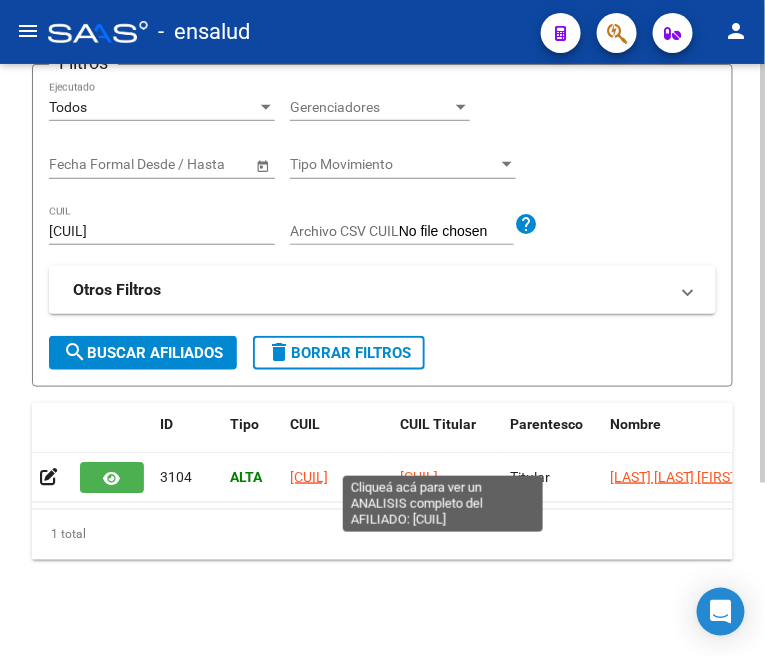 click on "[CUIL]" 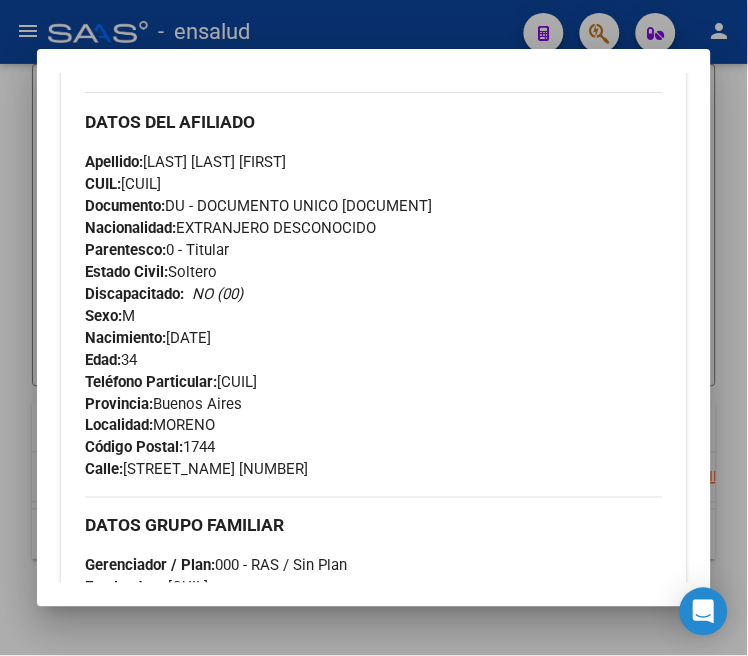 scroll, scrollTop: 777, scrollLeft: 0, axis: vertical 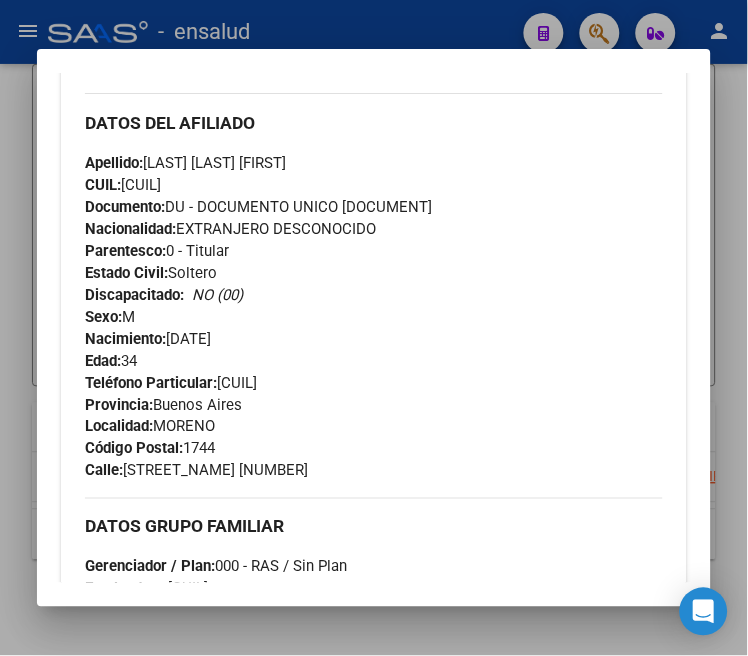 click at bounding box center [374, 328] 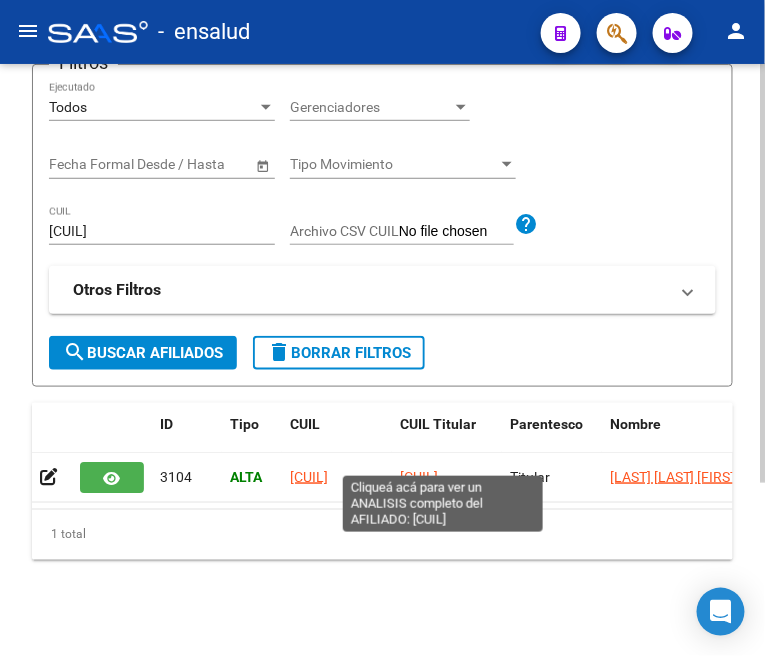 click on "[CUIL]" 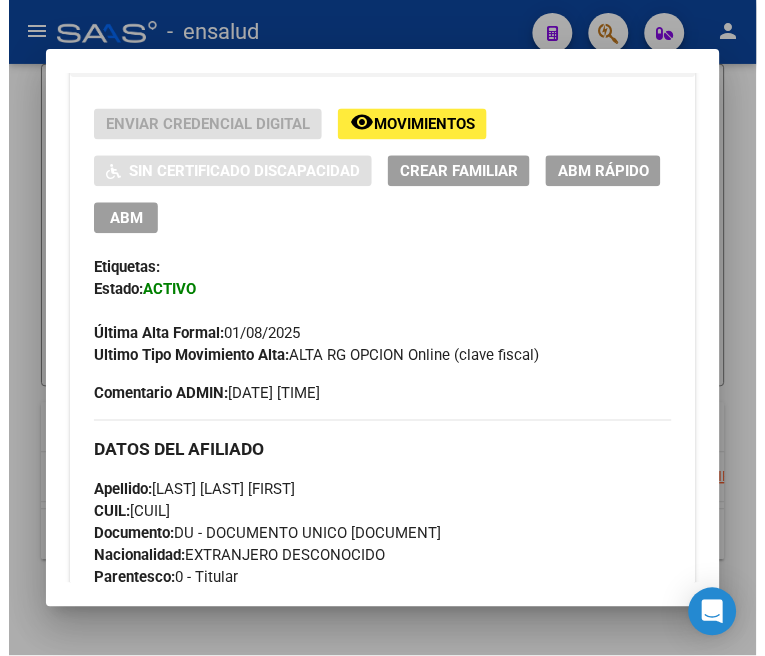 scroll, scrollTop: 444, scrollLeft: 0, axis: vertical 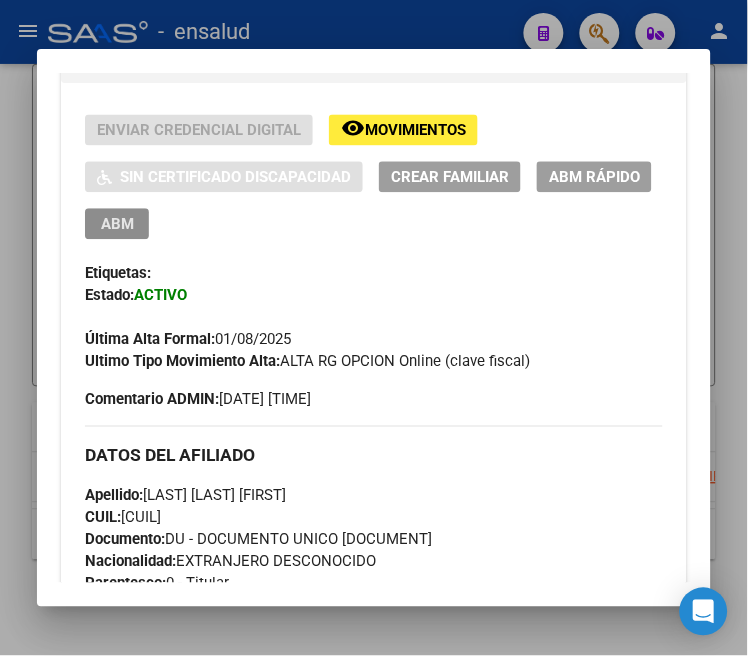 click on "ABM" at bounding box center [117, 225] 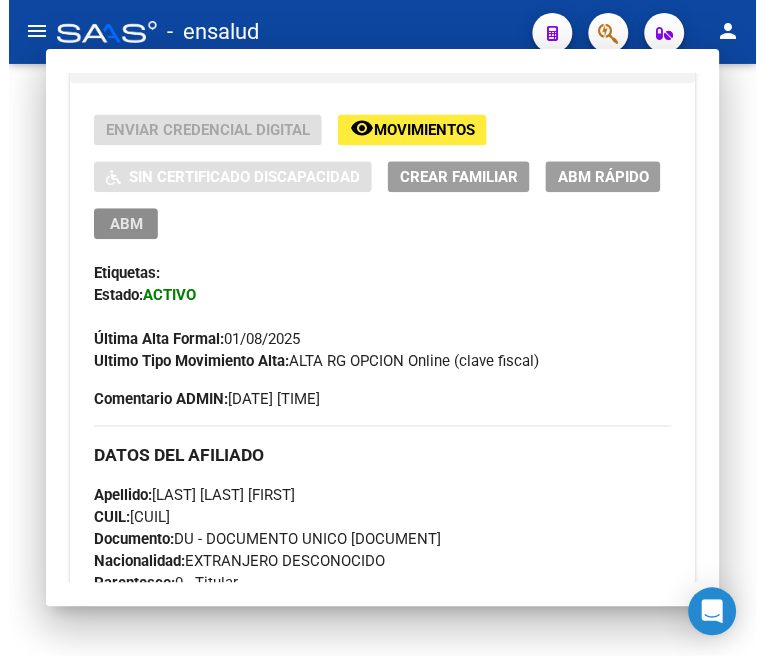 scroll, scrollTop: 0, scrollLeft: 0, axis: both 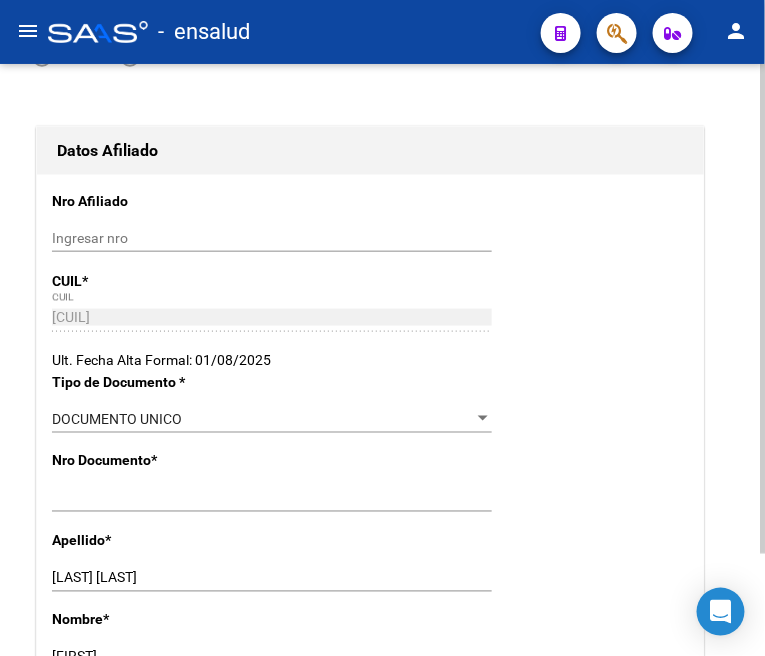radio on "true" 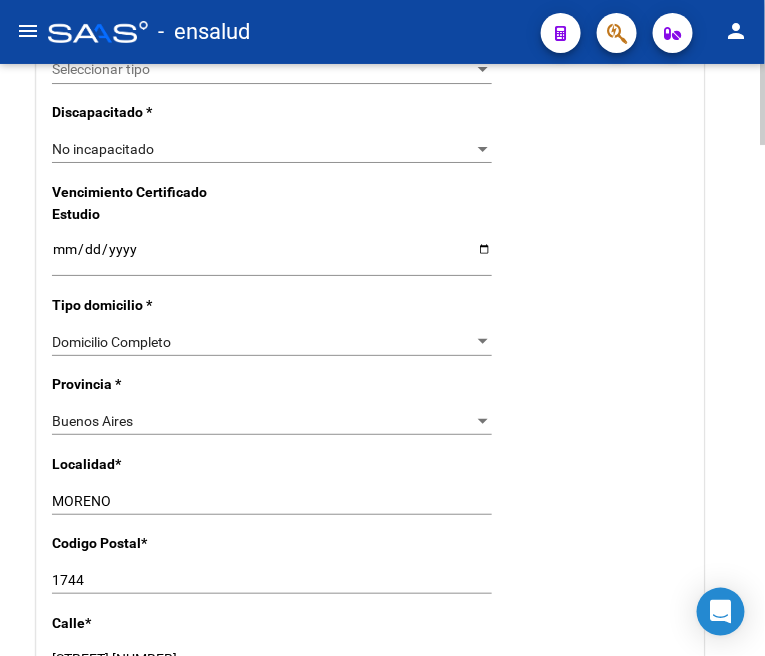 scroll, scrollTop: 1546, scrollLeft: 0, axis: vertical 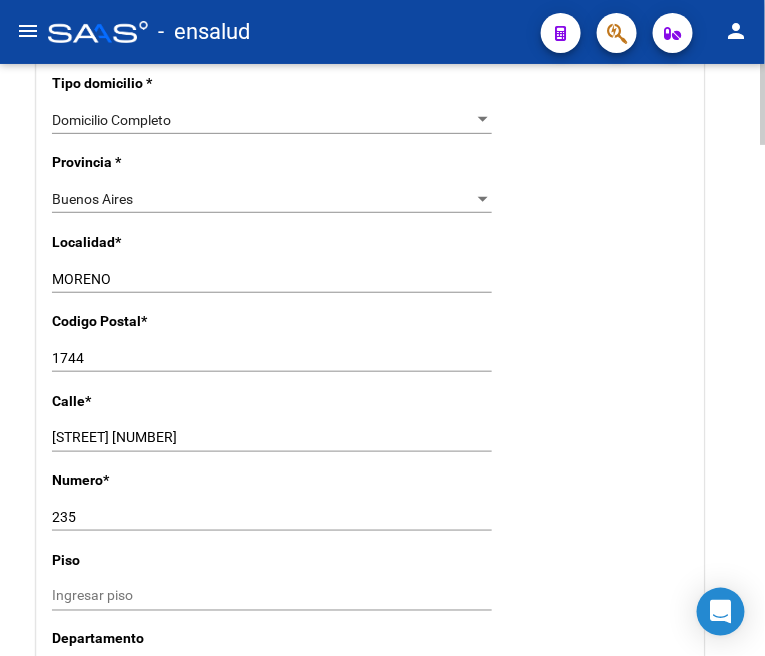 click on "[STREET] [NUMBER]" at bounding box center (272, 437) 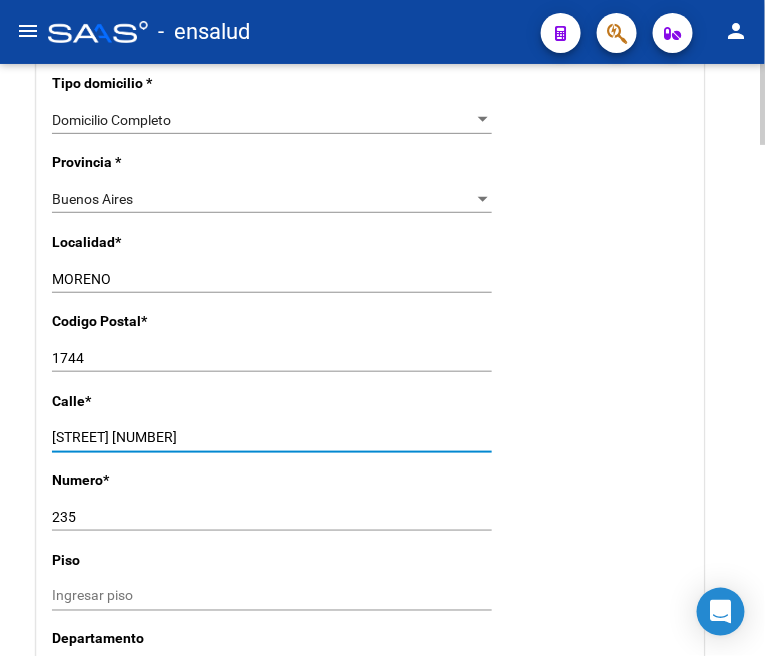 click on "[STREET] [NUMBER]" at bounding box center (272, 437) 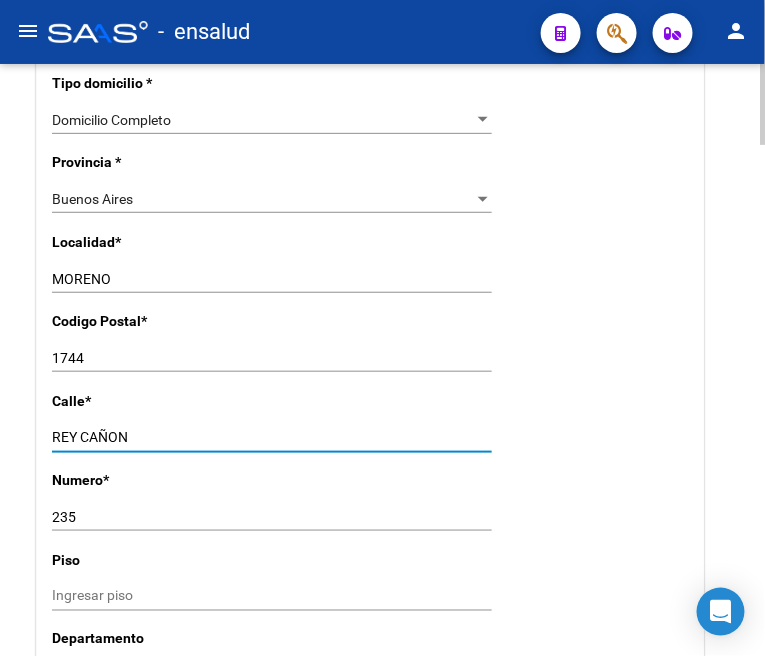 type on "REY CAÑON" 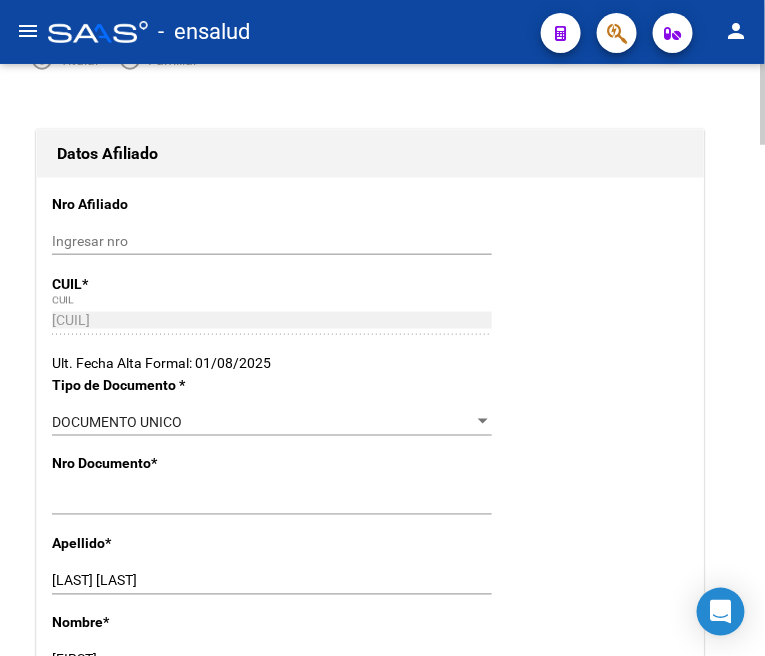 scroll, scrollTop: 0, scrollLeft: 0, axis: both 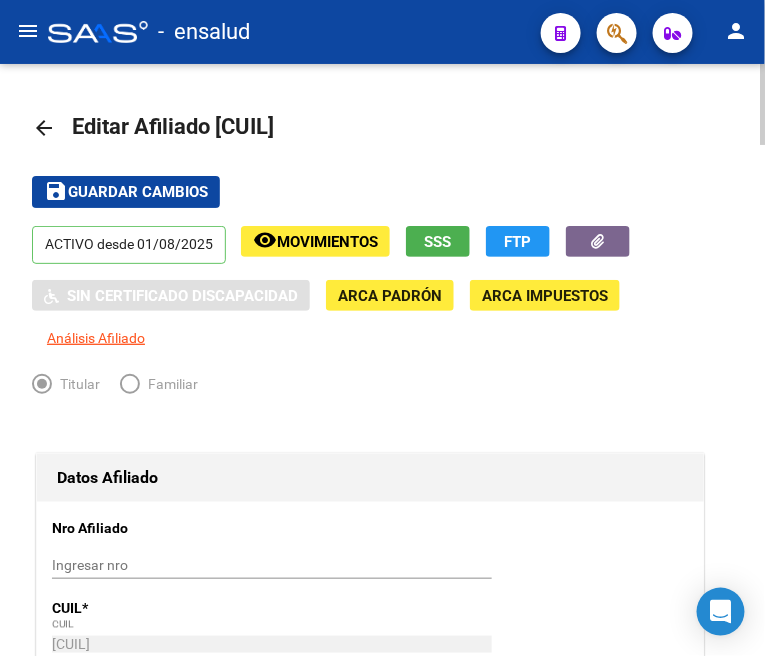 type on "2941" 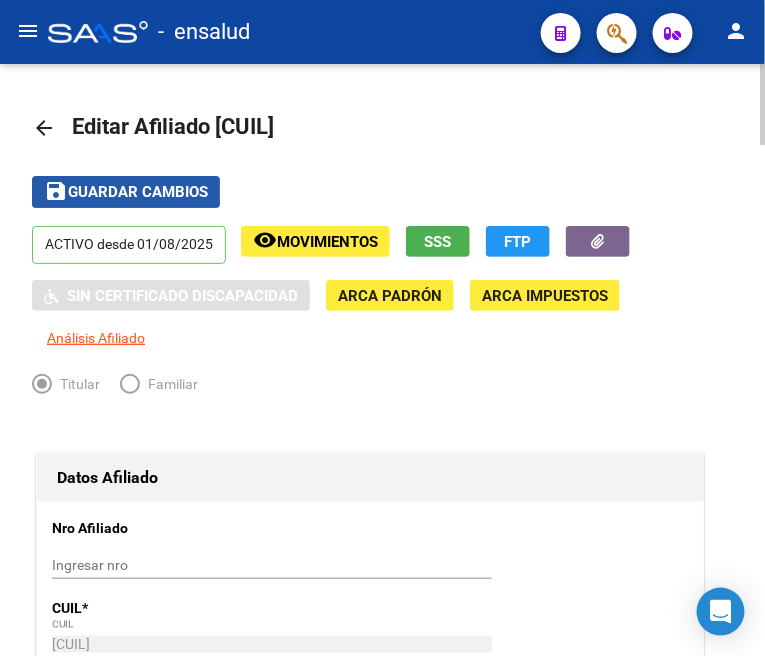 click on "Guardar cambios" 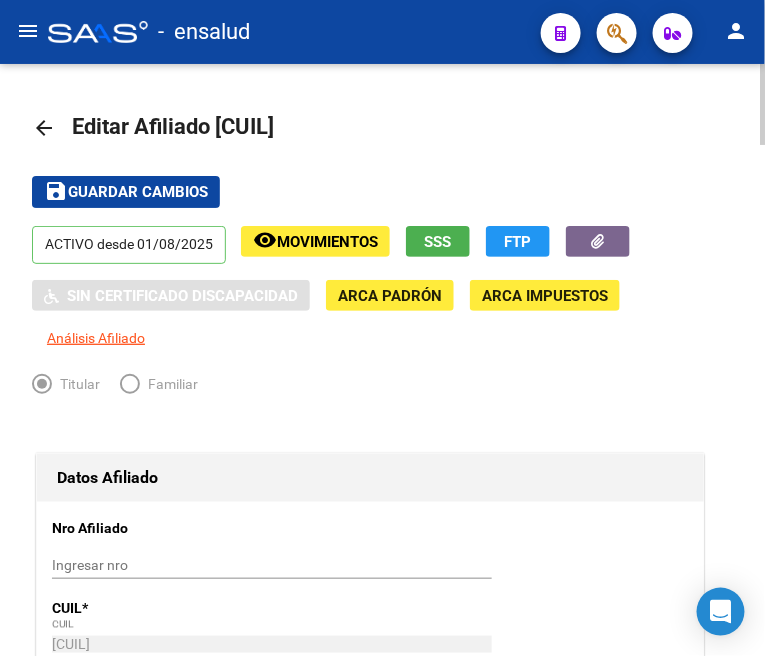 click on "arrow_back" 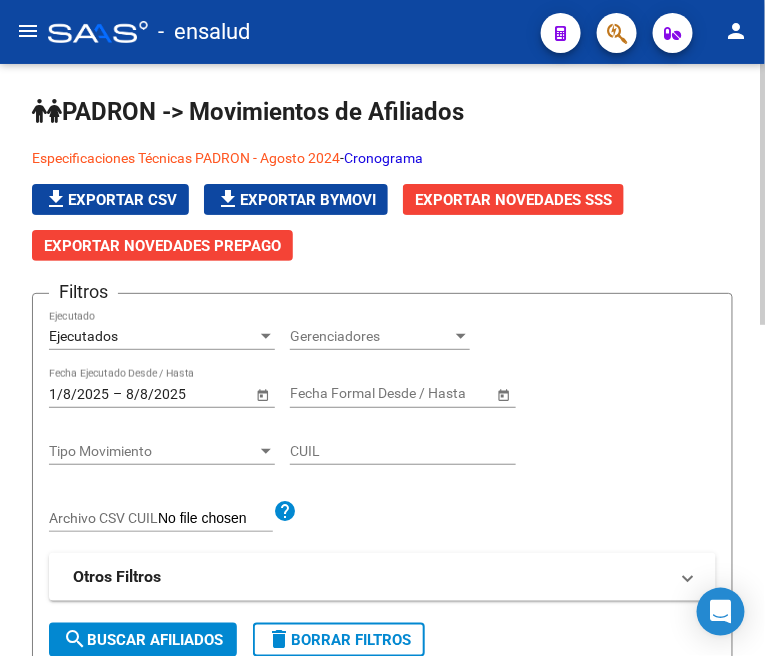 click on "Ejecutados" at bounding box center [153, 336] 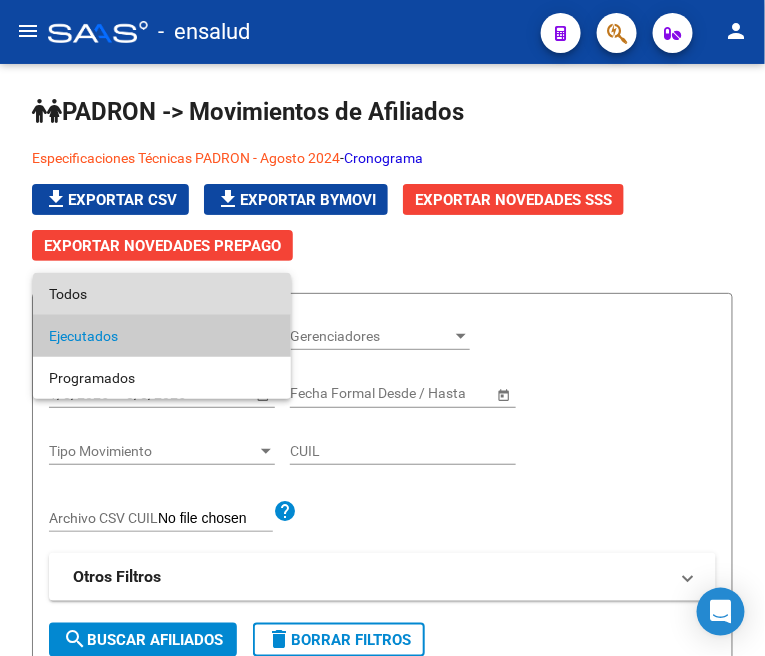 click on "Todos" at bounding box center [162, 294] 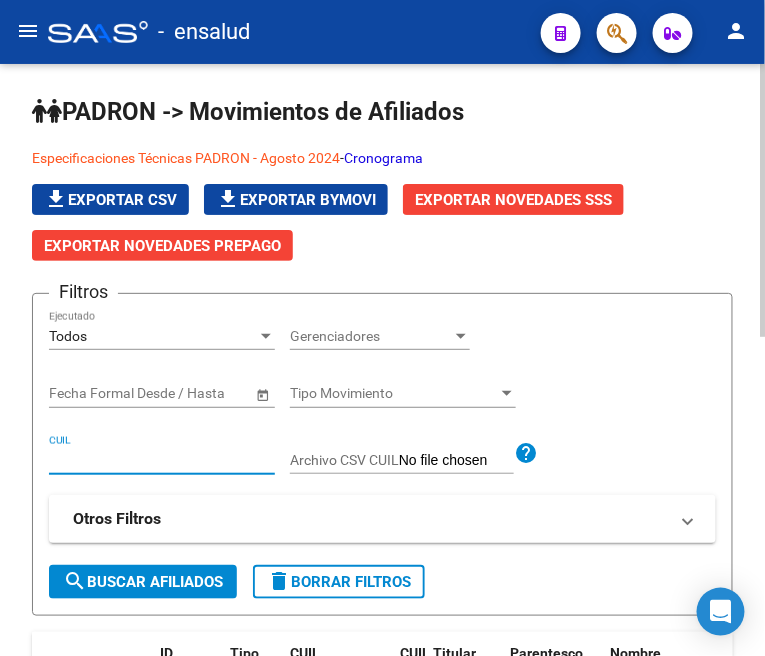 click on "CUIL" at bounding box center [162, 460] 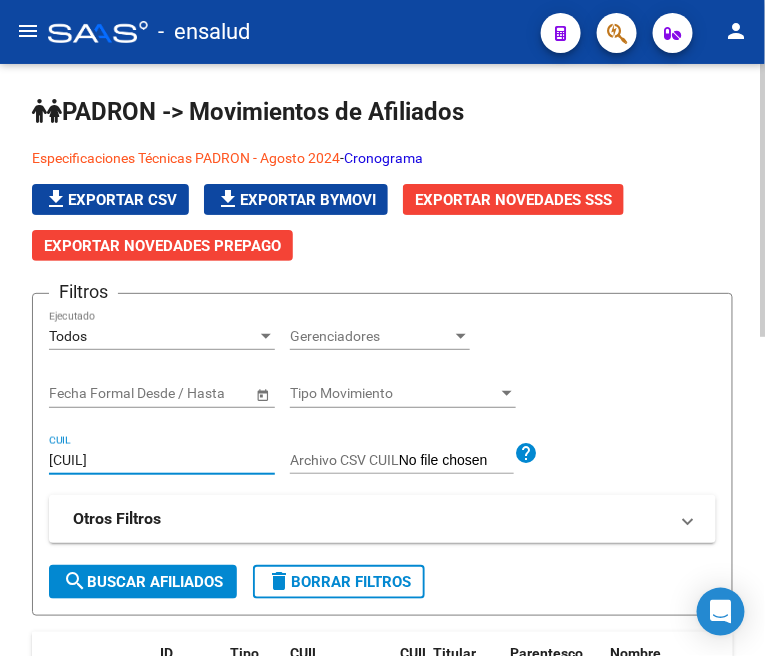 type on "[CUIL]" 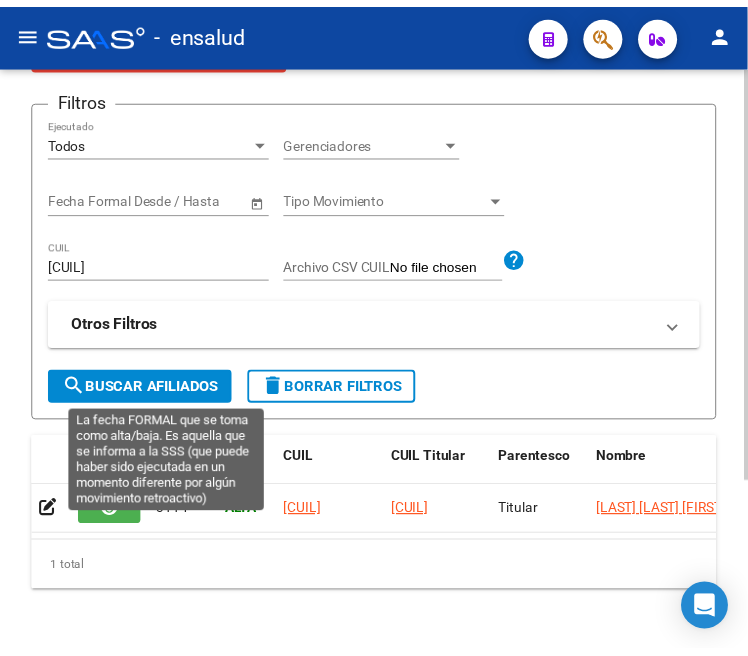 scroll, scrollTop: 245, scrollLeft: 0, axis: vertical 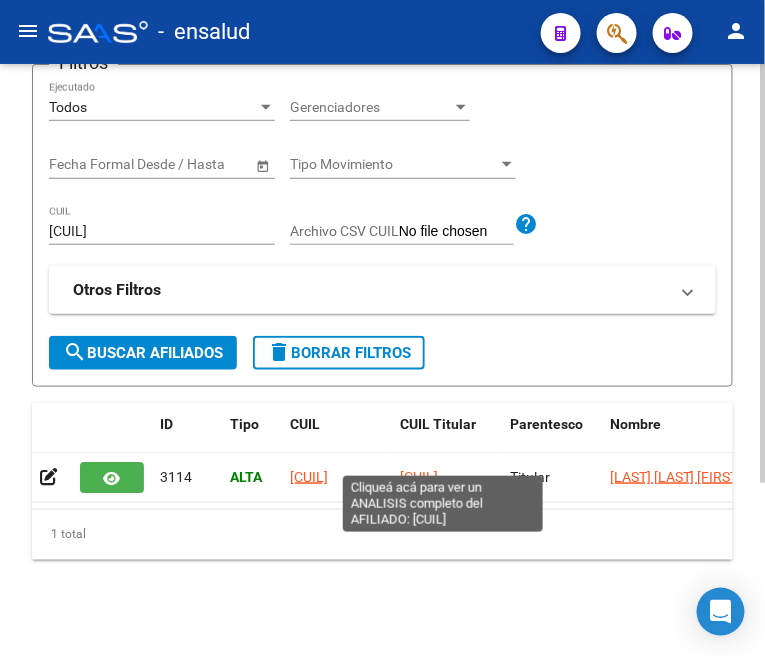 click on "[CUIL]" 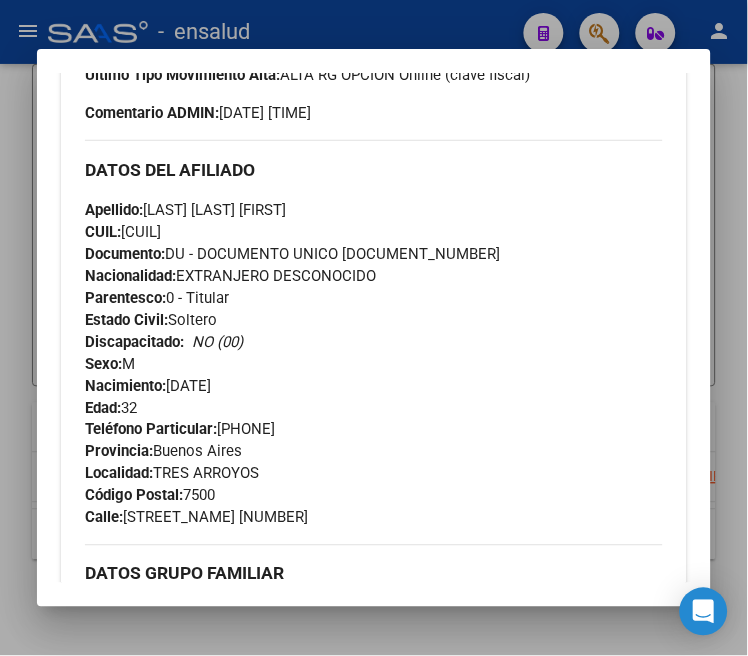 scroll, scrollTop: 777, scrollLeft: 0, axis: vertical 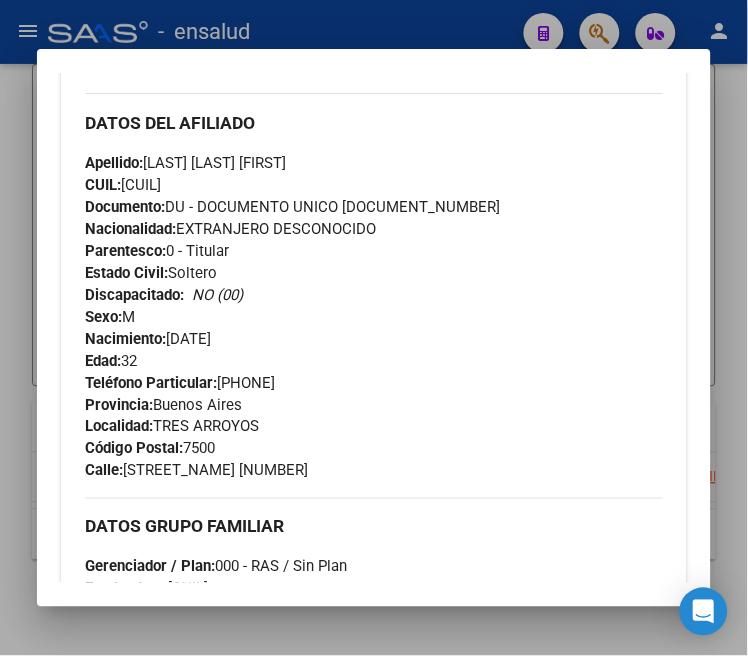 click at bounding box center [374, 328] 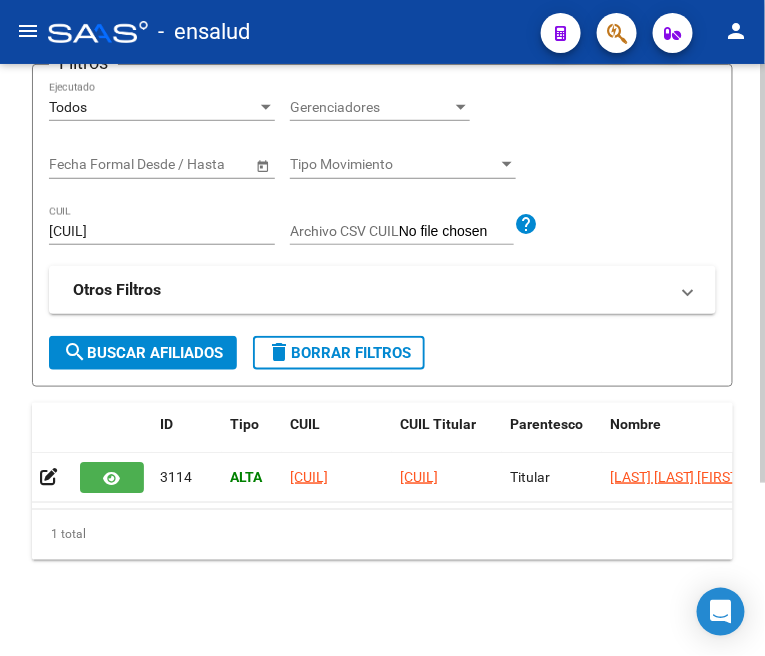 click on "[CUIL]" at bounding box center [162, 231] 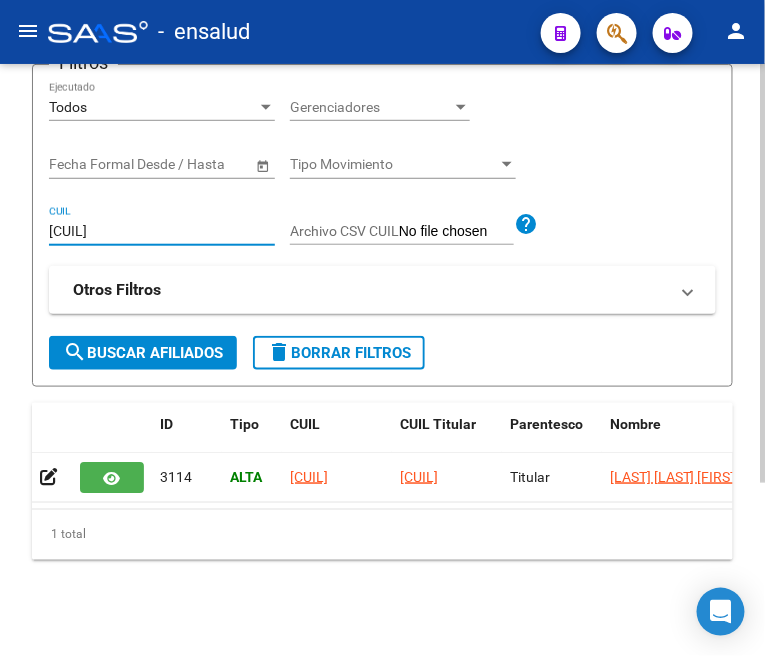 click on "[CUIL]" at bounding box center (162, 231) 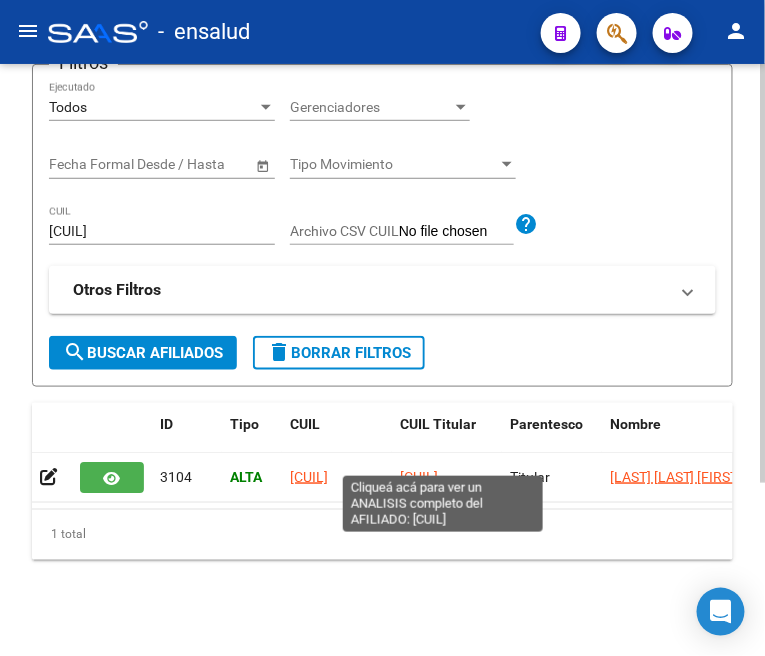 click on "[CUIL]" 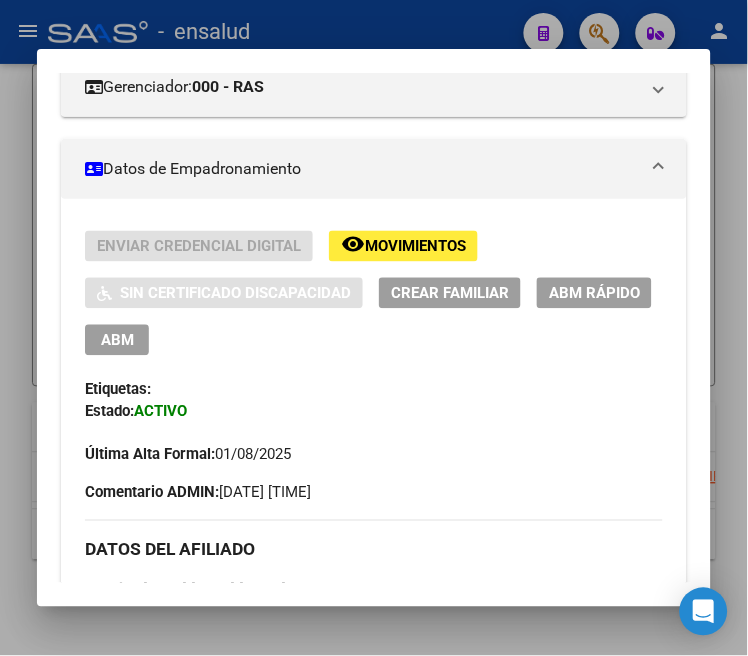 scroll, scrollTop: 333, scrollLeft: 0, axis: vertical 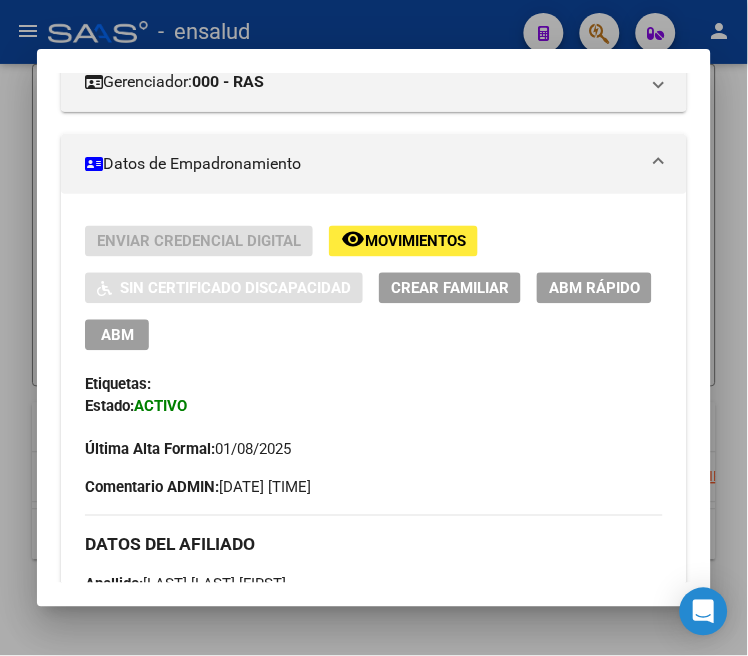 click on "ABM" at bounding box center [117, 336] 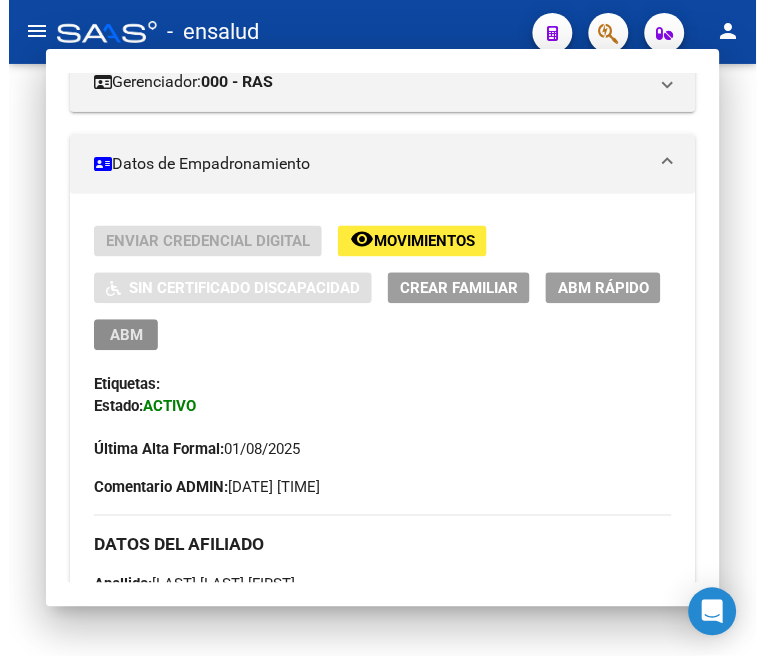 scroll, scrollTop: 0, scrollLeft: 0, axis: both 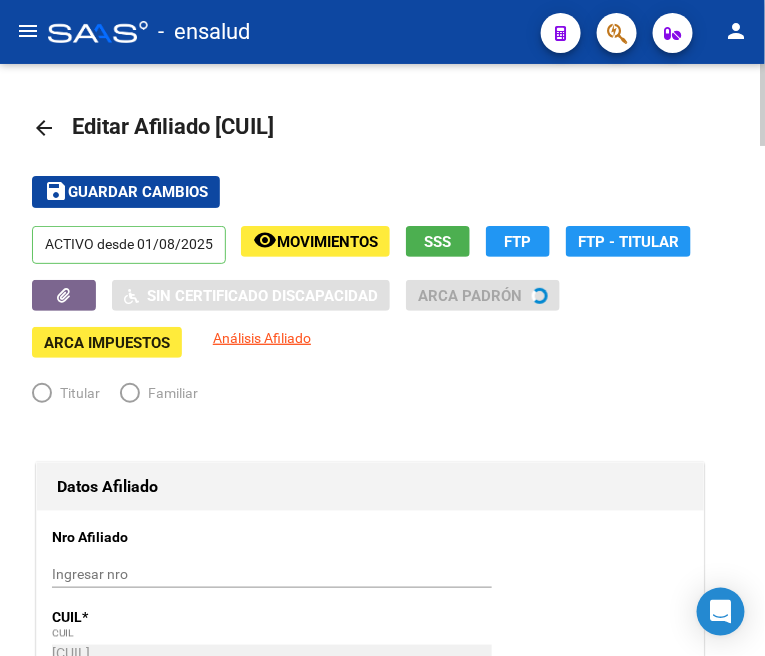 radio on "true" 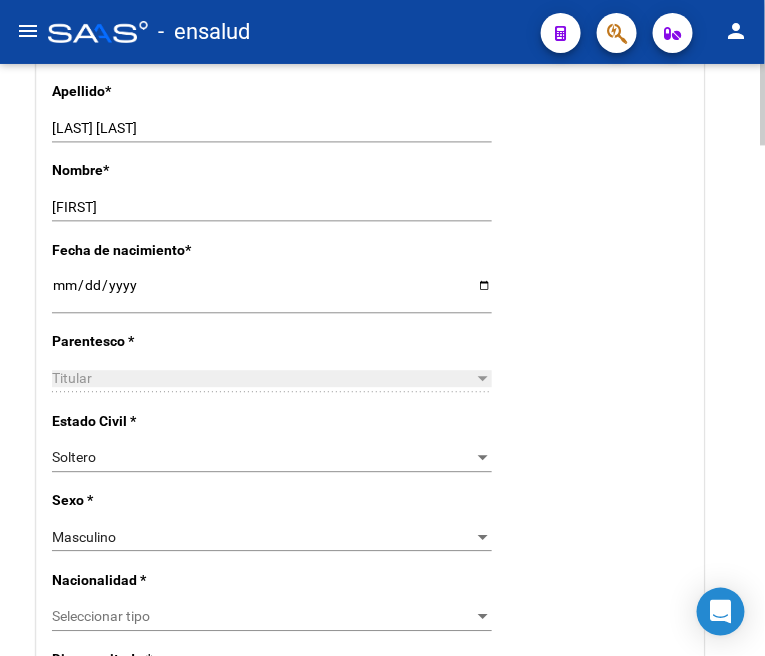 scroll, scrollTop: 888, scrollLeft: 0, axis: vertical 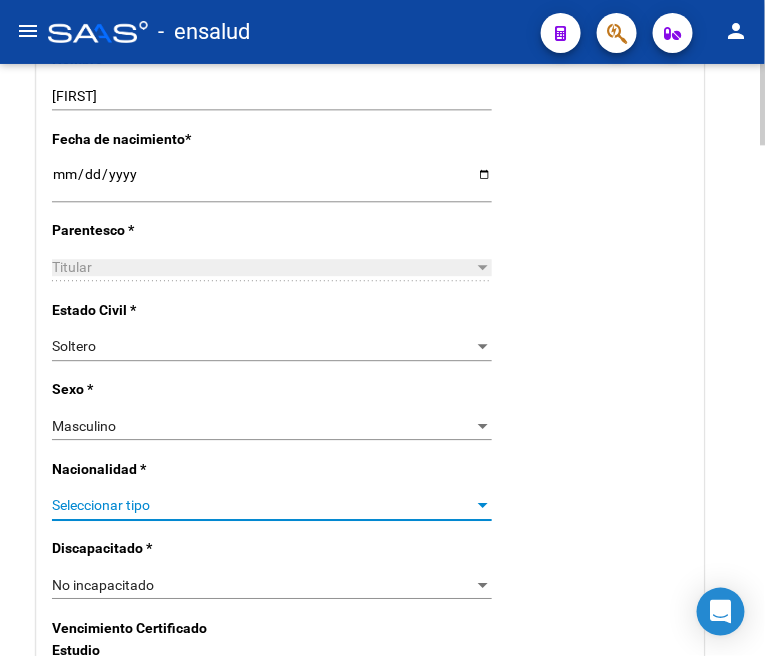 click at bounding box center (483, 506) 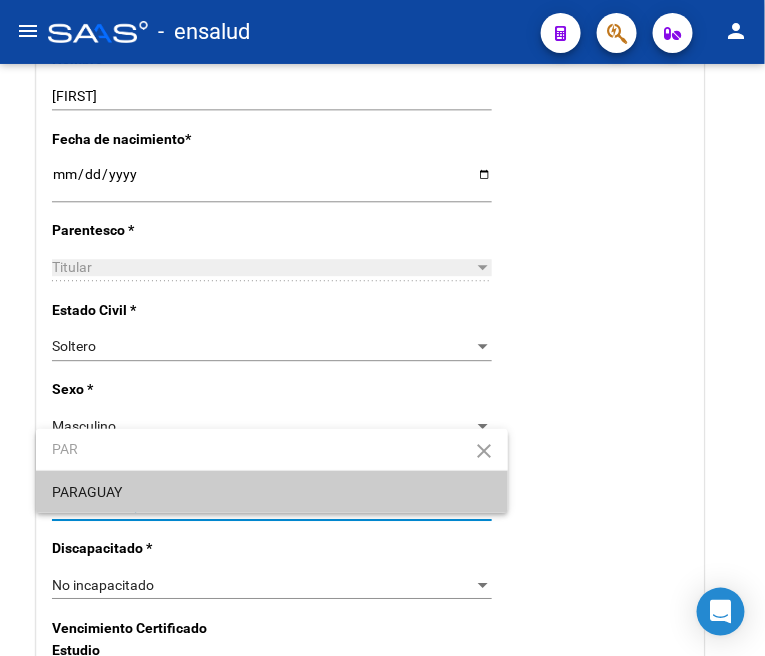 type on "PAR" 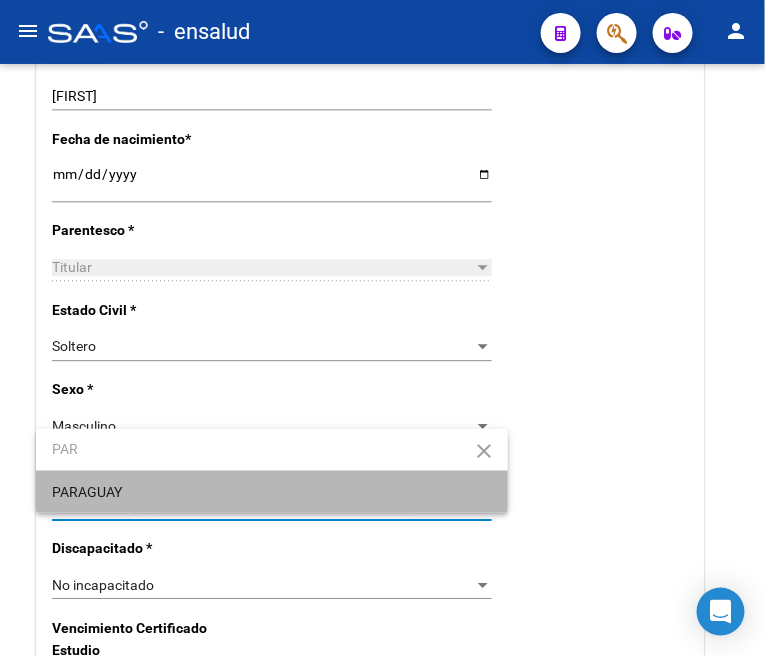 drag, startPoint x: 206, startPoint y: 493, endPoint x: 213, endPoint y: 485, distance: 10.630146 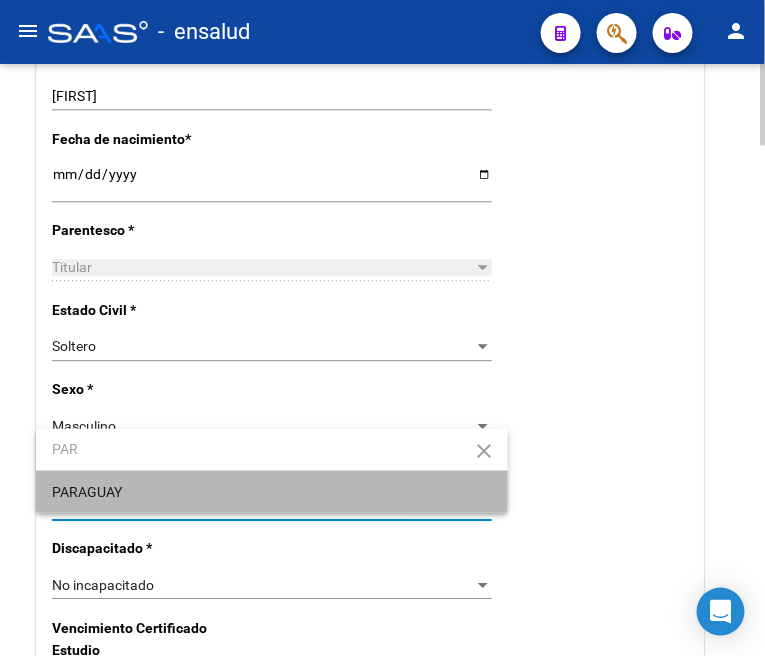 click on "PARAGUAY" at bounding box center [272, 492] 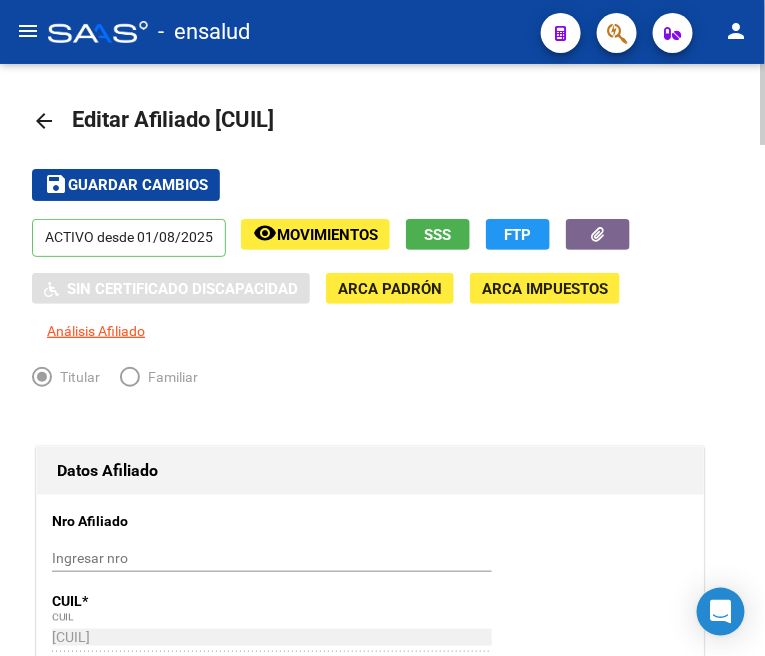 scroll, scrollTop: 0, scrollLeft: 0, axis: both 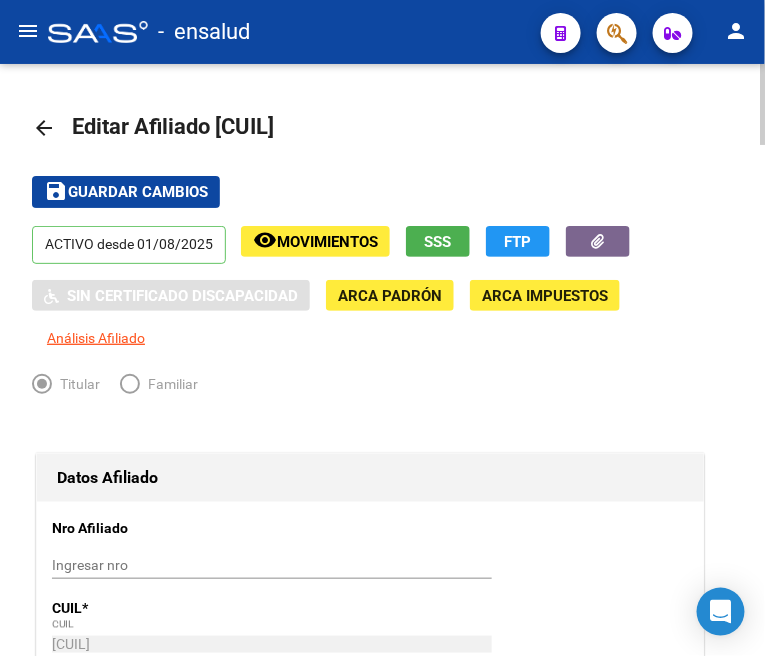 click on "Guardar cambios" 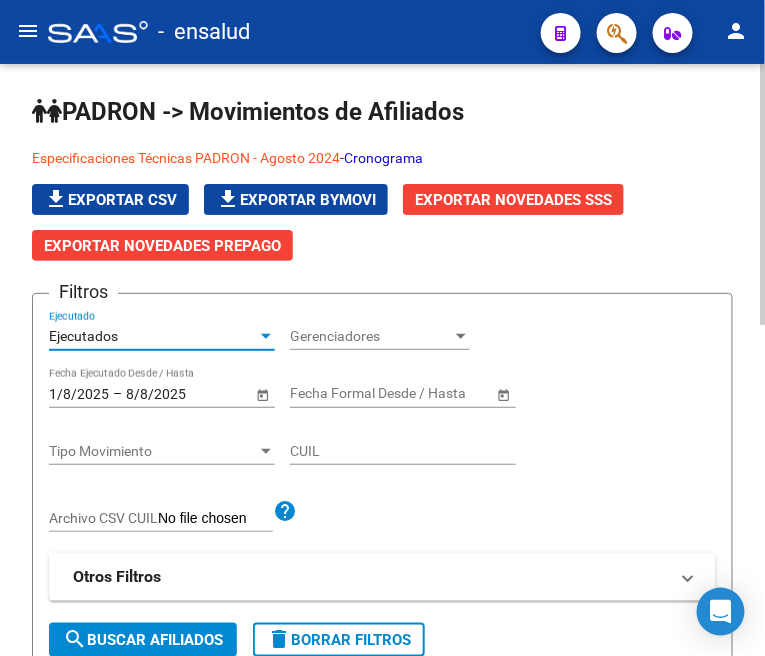 click on "Ejecutados" at bounding box center [153, 336] 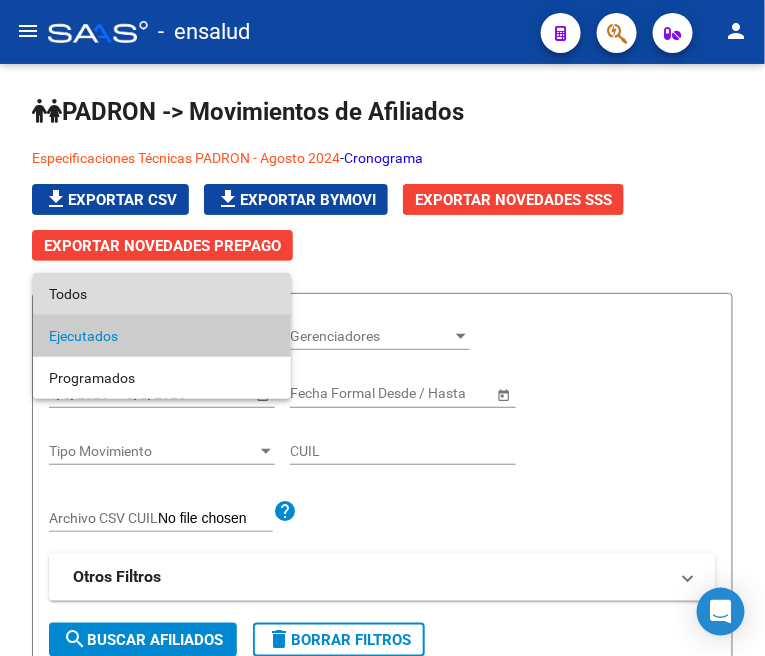 click on "Todos" at bounding box center (162, 294) 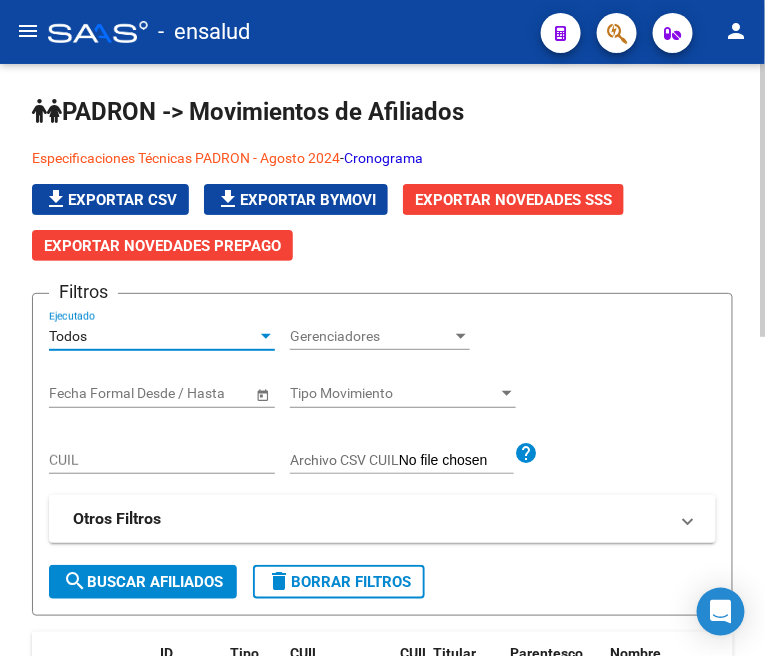click on "CUIL" at bounding box center (162, 460) 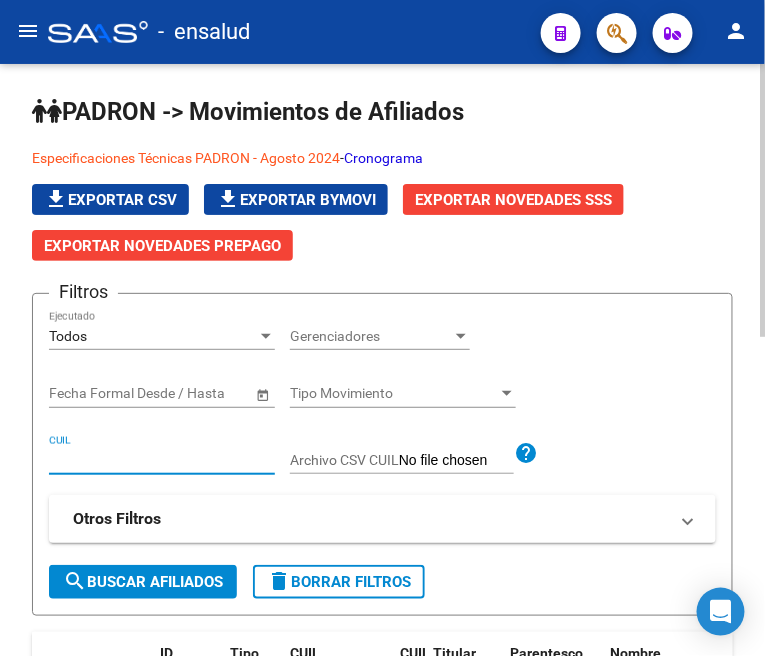 paste on "[CUIL]" 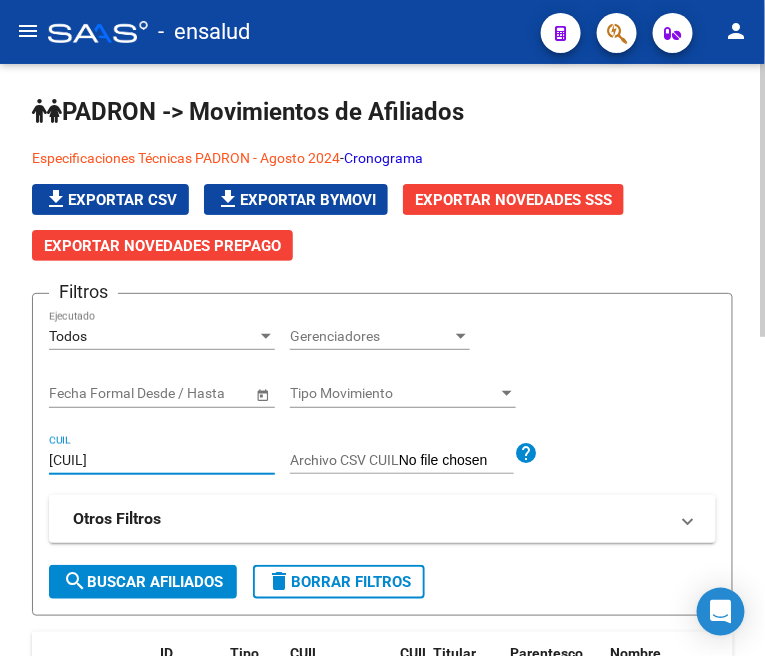 type on "[CUIL]" 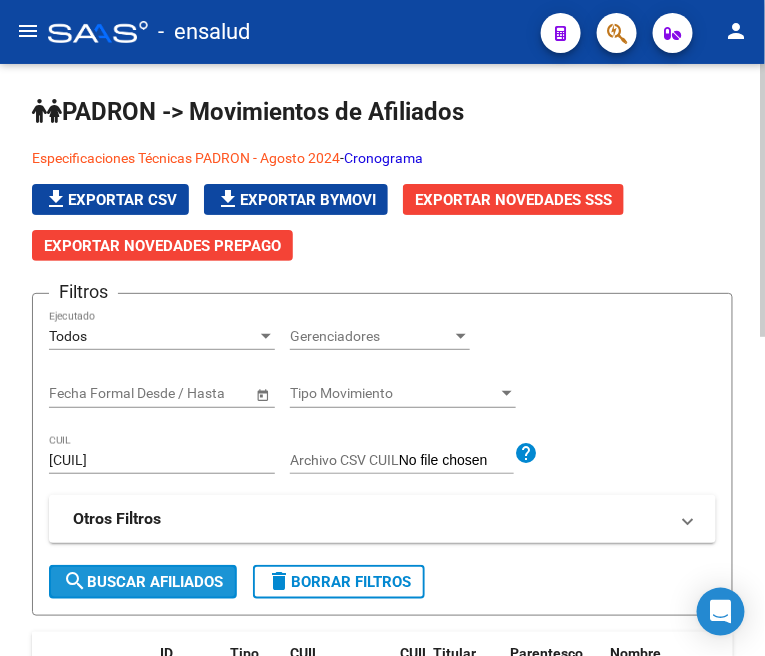 click on "search  Buscar Afiliados" 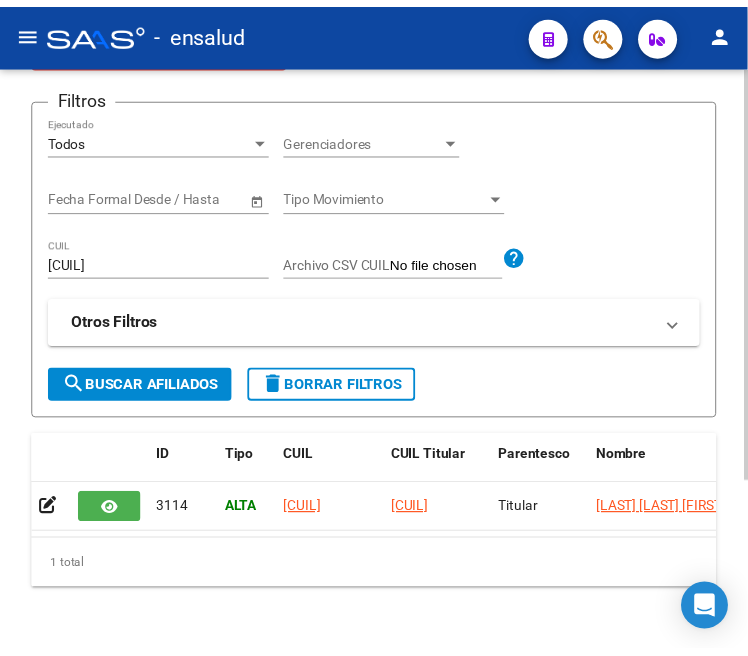 scroll, scrollTop: 245, scrollLeft: 0, axis: vertical 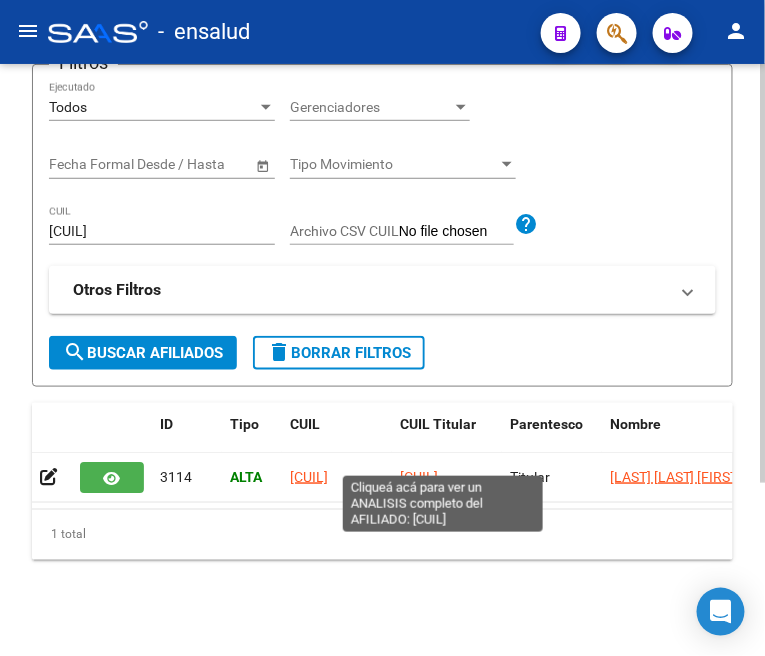 click on "[CUIL]" 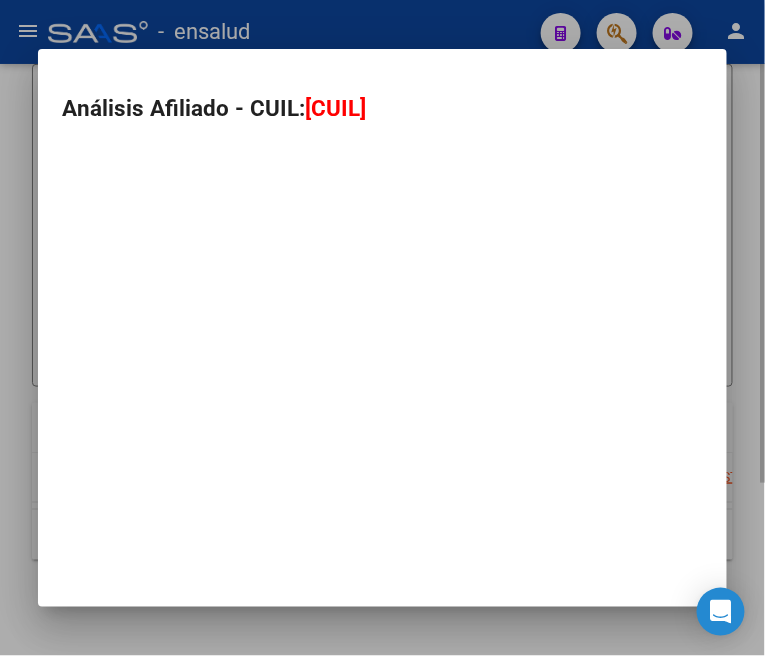 type on "[CUIL]" 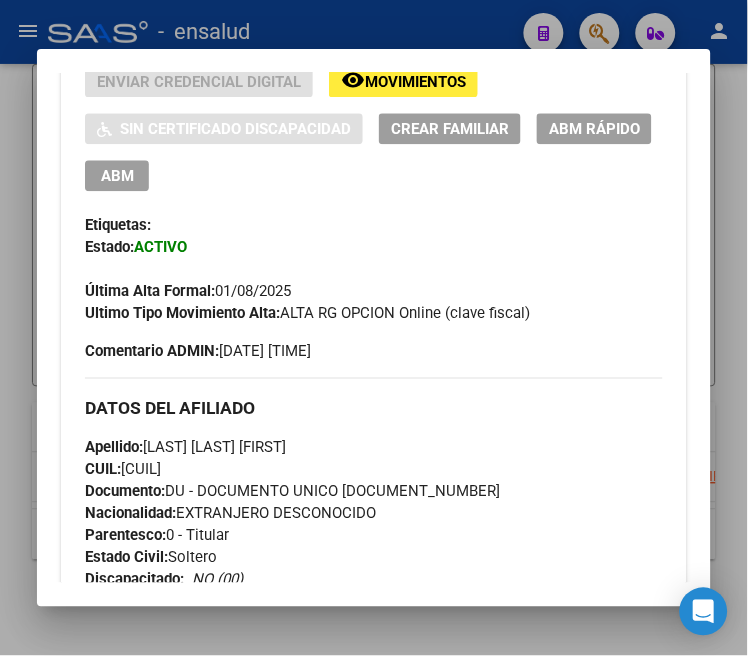 scroll, scrollTop: 555, scrollLeft: 0, axis: vertical 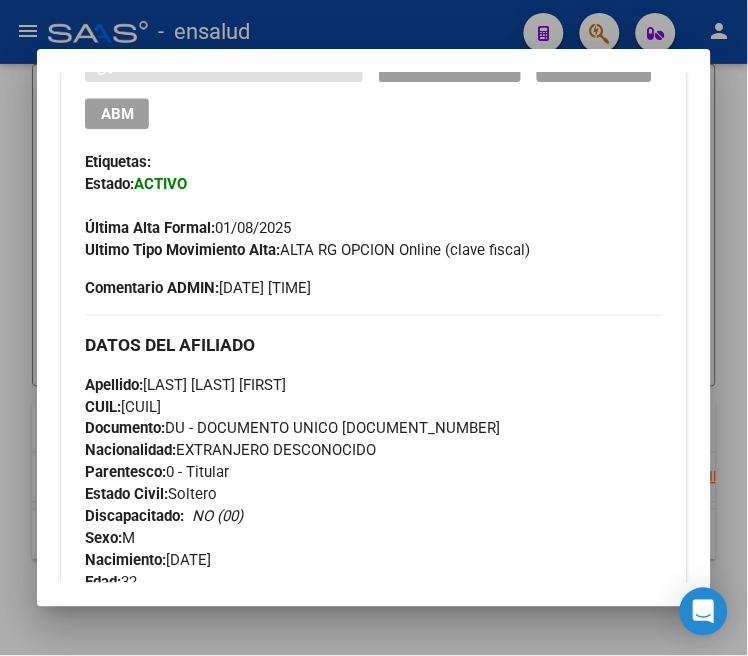 drag, startPoint x: 115, startPoint y: 112, endPoint x: 120, endPoint y: 121, distance: 10.29563 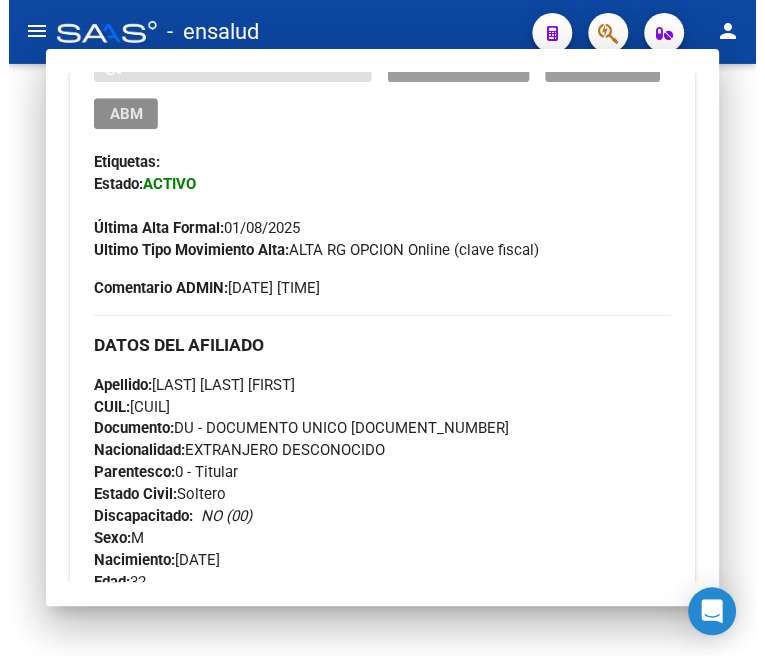 scroll, scrollTop: 0, scrollLeft: 0, axis: both 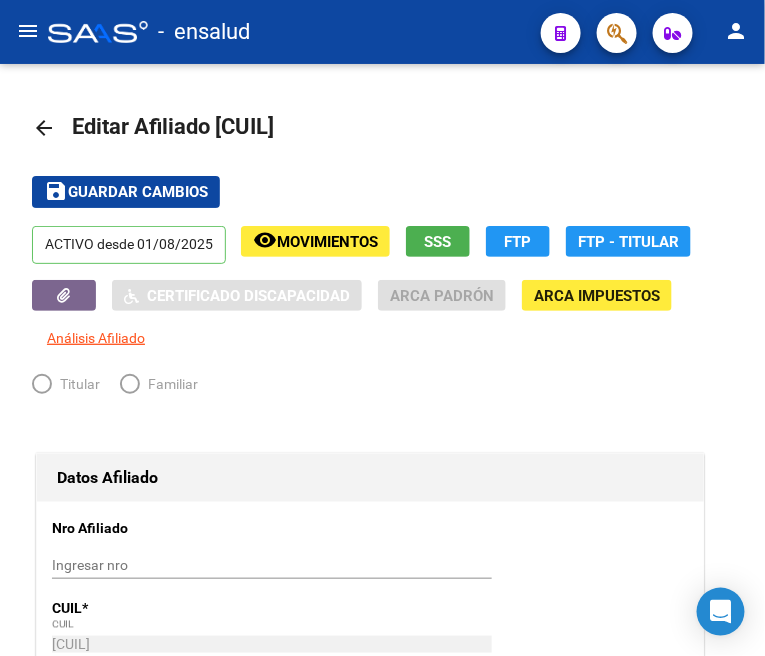 radio on "true" 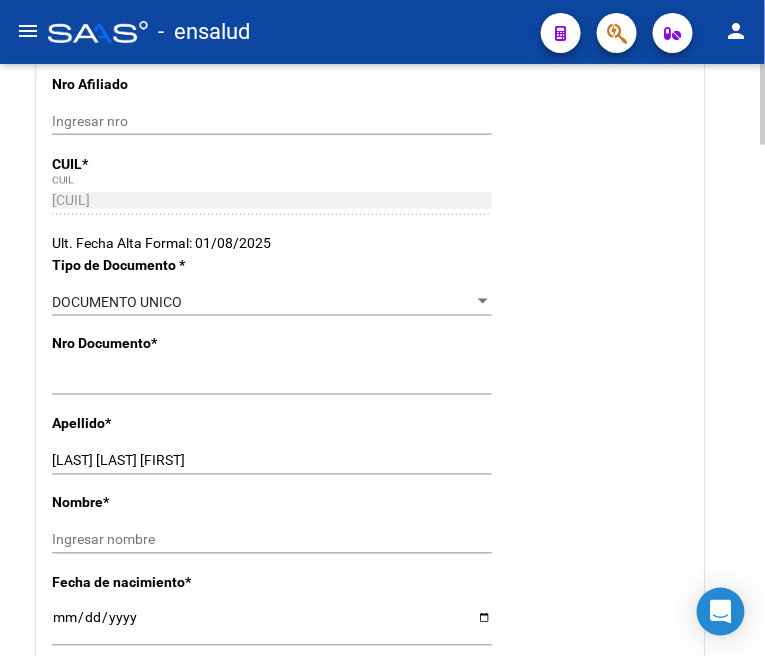 scroll, scrollTop: 555, scrollLeft: 0, axis: vertical 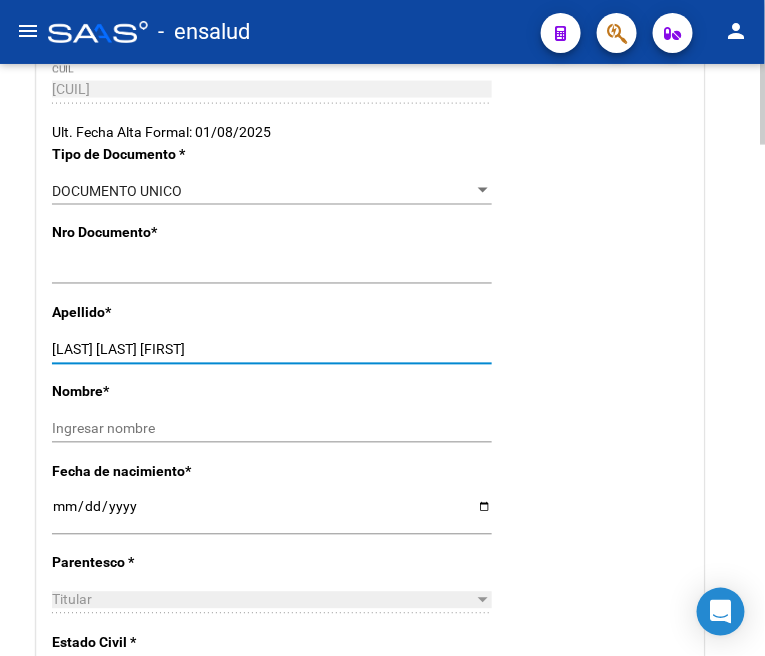drag, startPoint x: 131, startPoint y: 350, endPoint x: 206, endPoint y: 351, distance: 75.00667 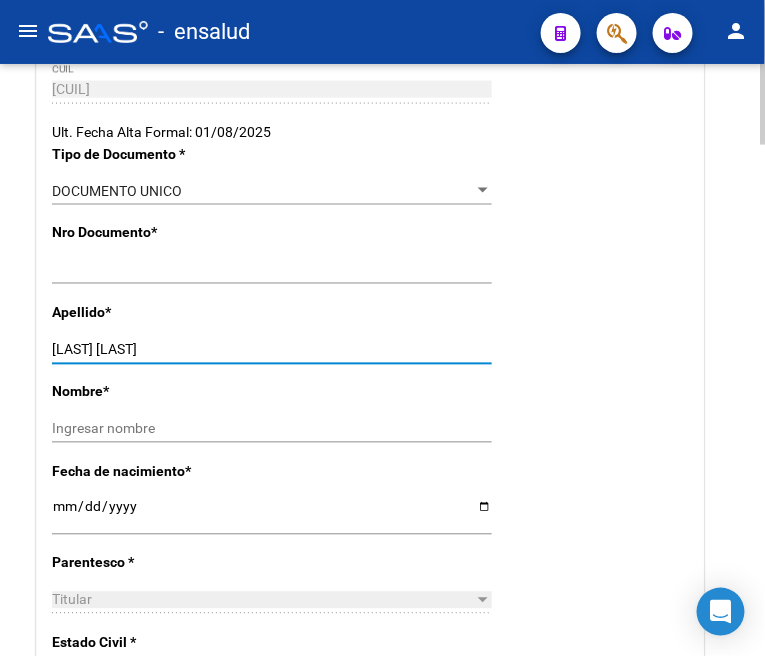 type on "[LAST] [LAST]" 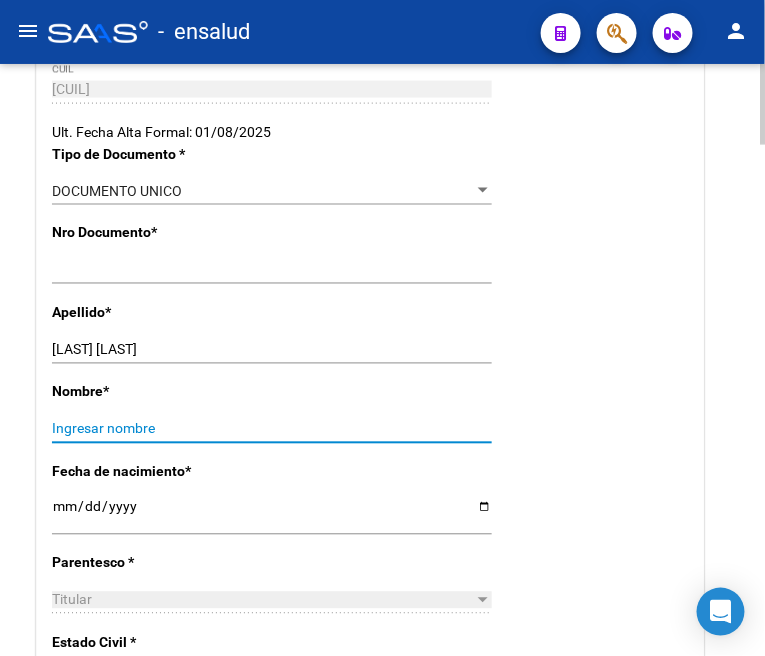 paste on "CARLOS" 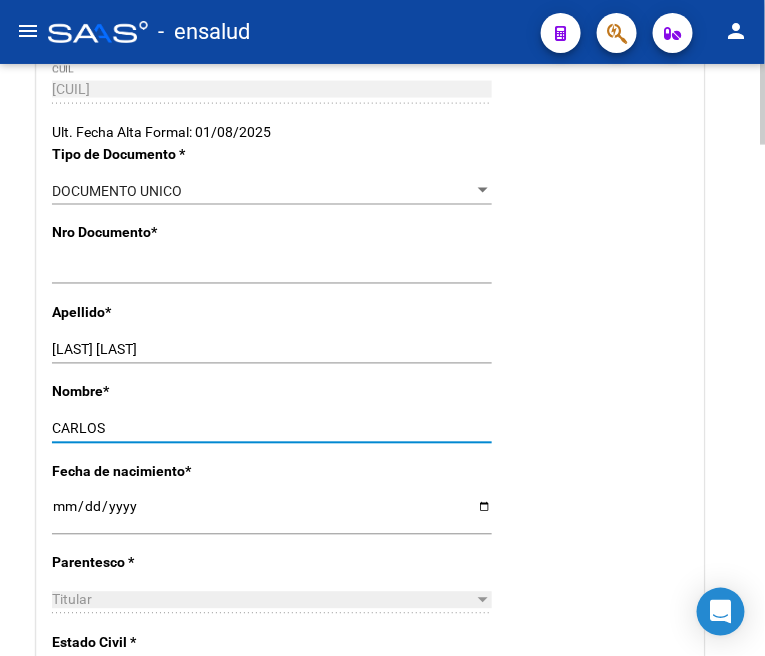 click on "CARLOS" at bounding box center (272, 429) 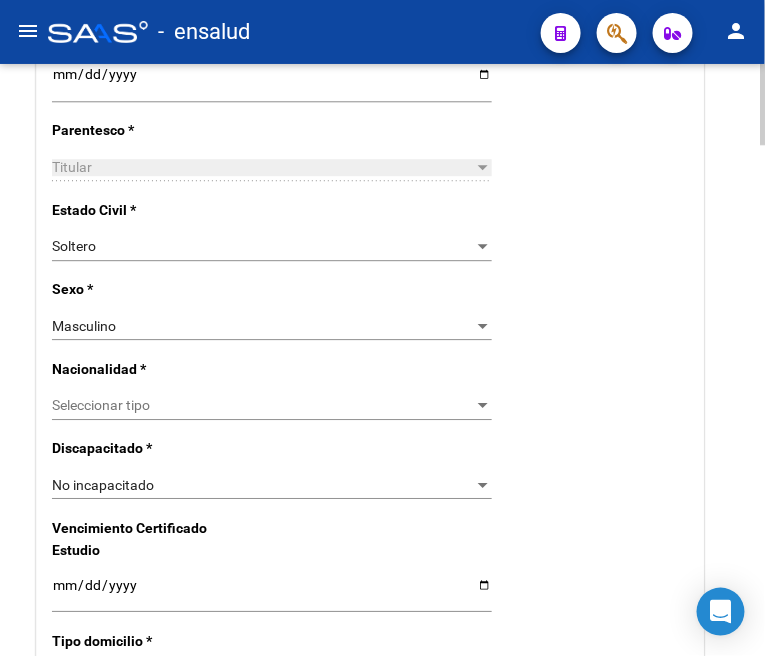 scroll, scrollTop: 1000, scrollLeft: 0, axis: vertical 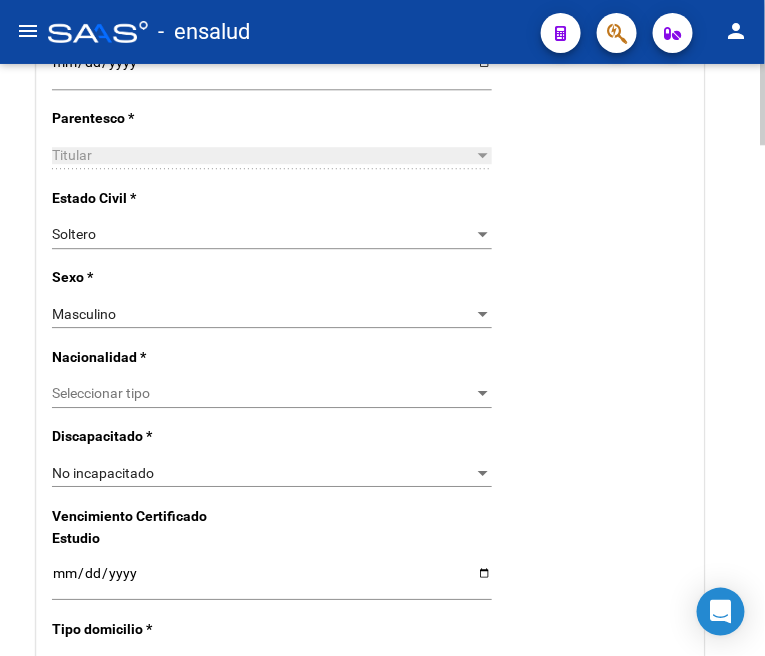 type on "CARLOS" 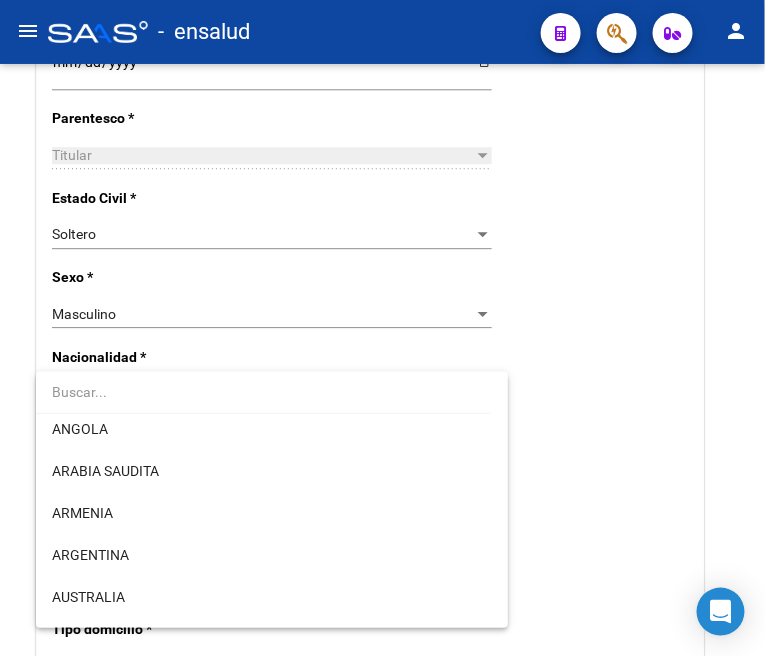 scroll, scrollTop: 222, scrollLeft: 0, axis: vertical 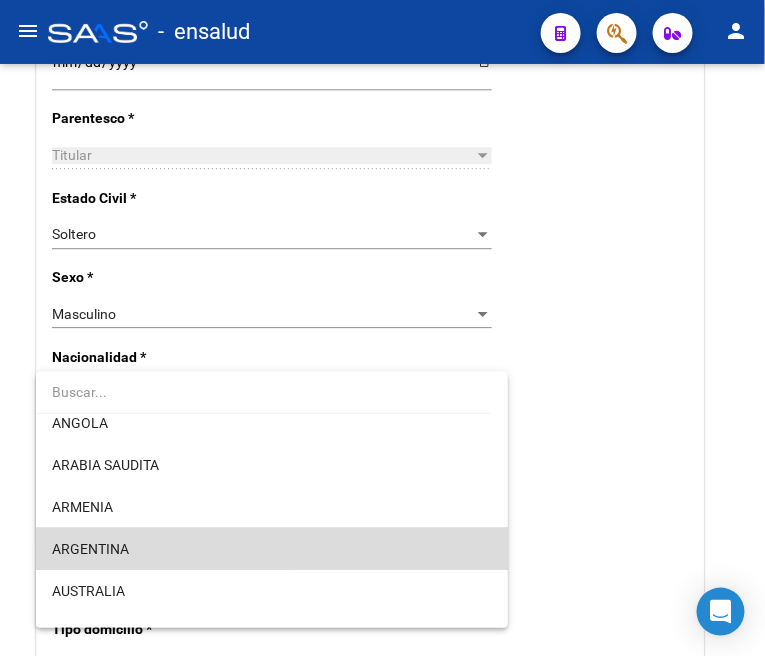 click on "ARGENTINA" at bounding box center (272, 549) 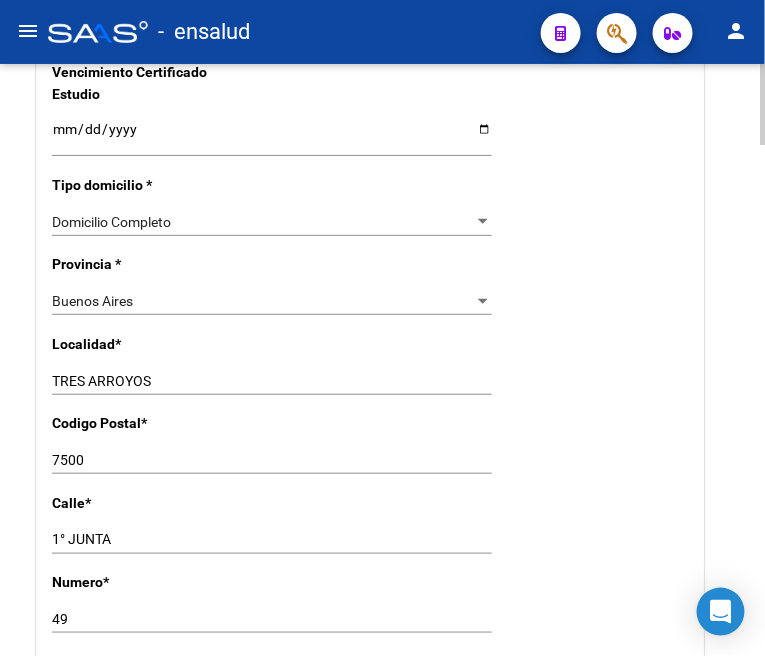 scroll, scrollTop: 1555, scrollLeft: 0, axis: vertical 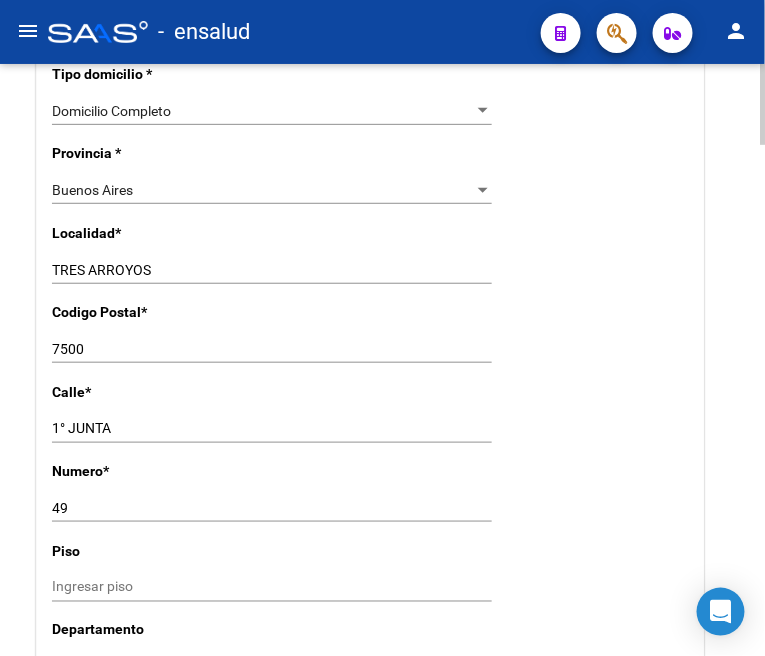 click on "[CITY] Ingresar el nombre" 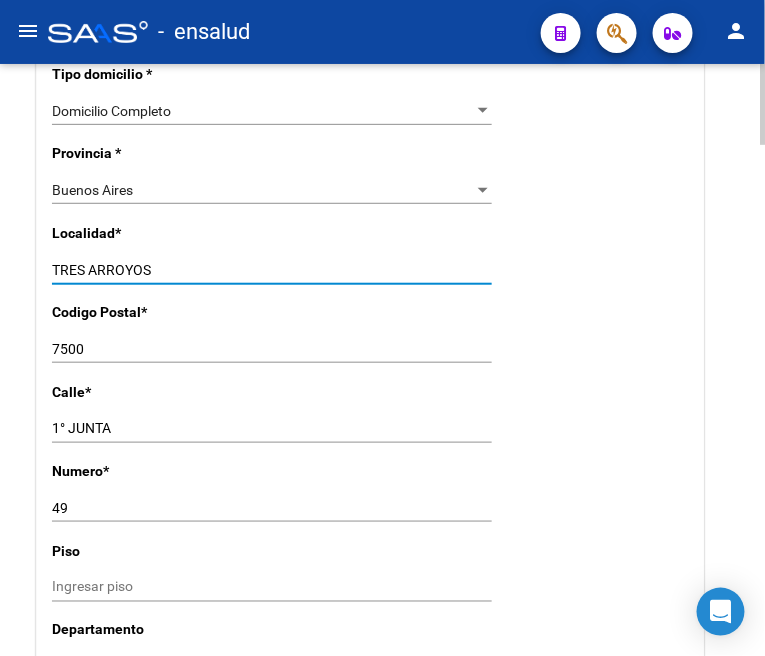 click on "TRES ARROYOS" at bounding box center [272, 270] 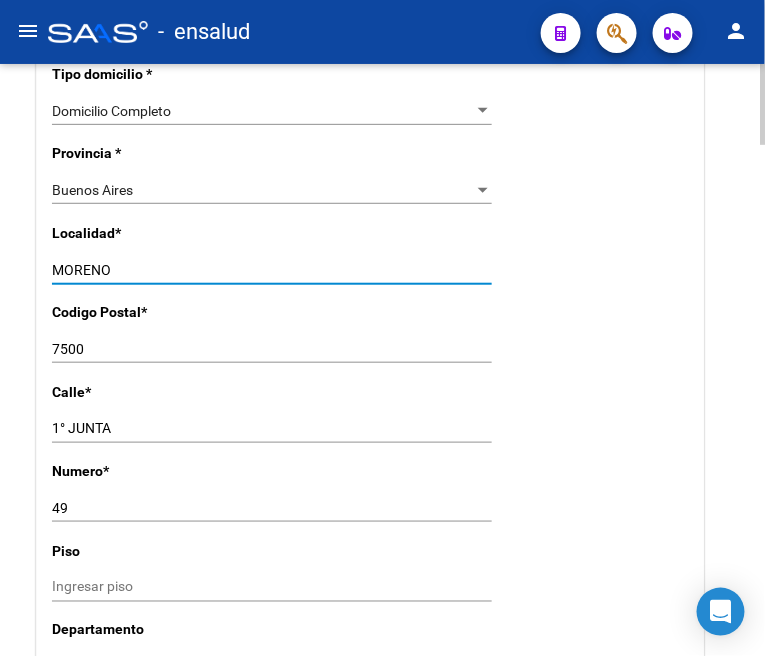 type on "MORENO" 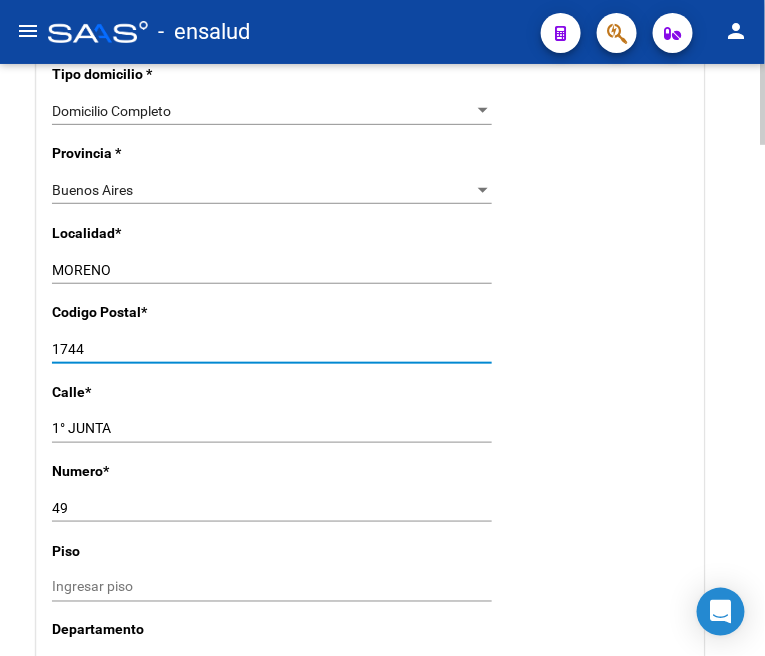 type on "1744" 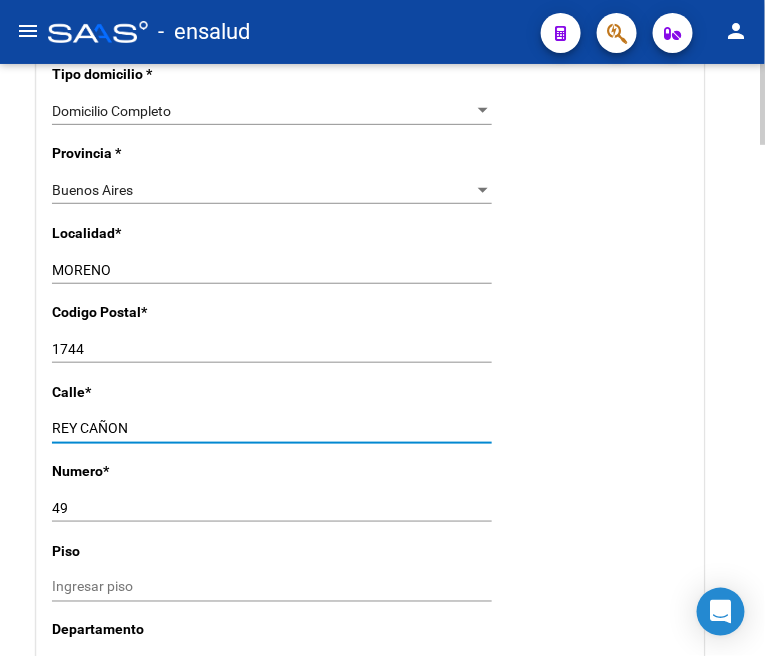 type on "REY CAÑON" 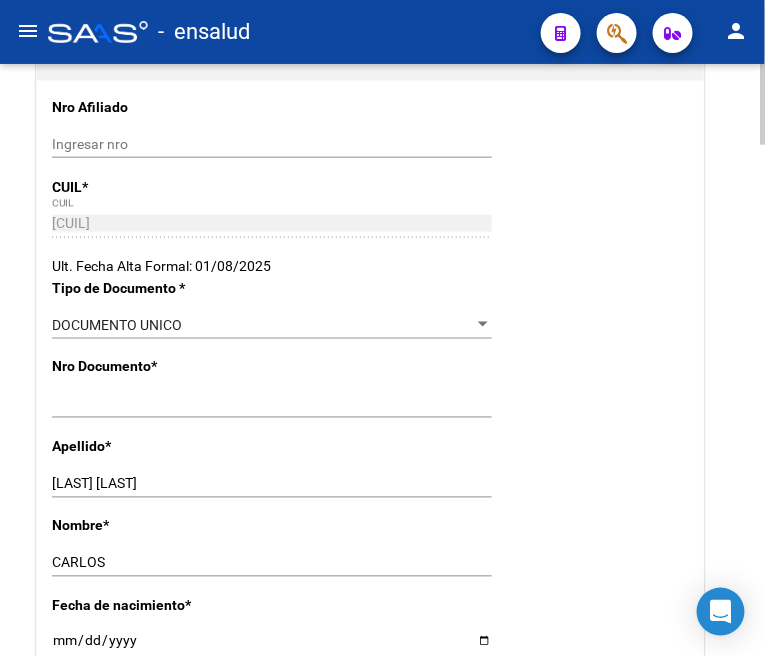 scroll, scrollTop: 0, scrollLeft: 0, axis: both 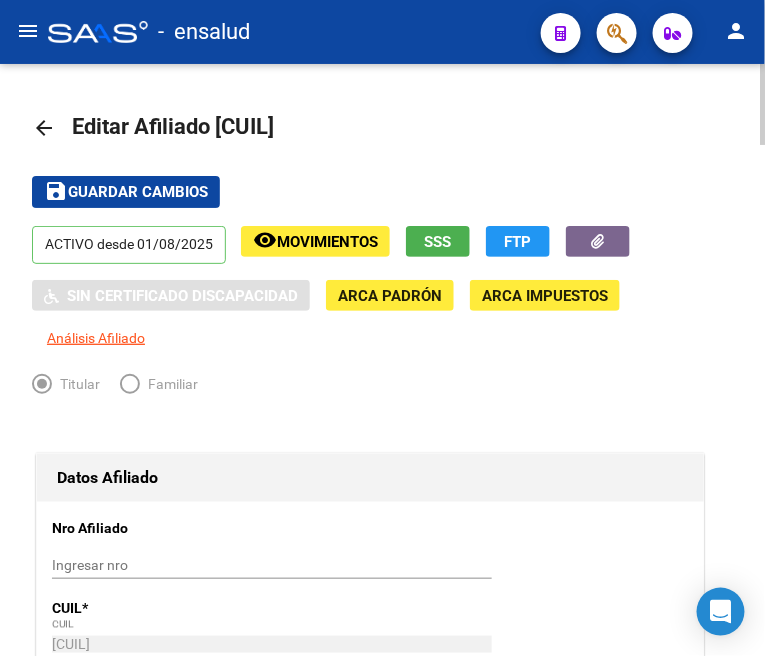 type on "2941" 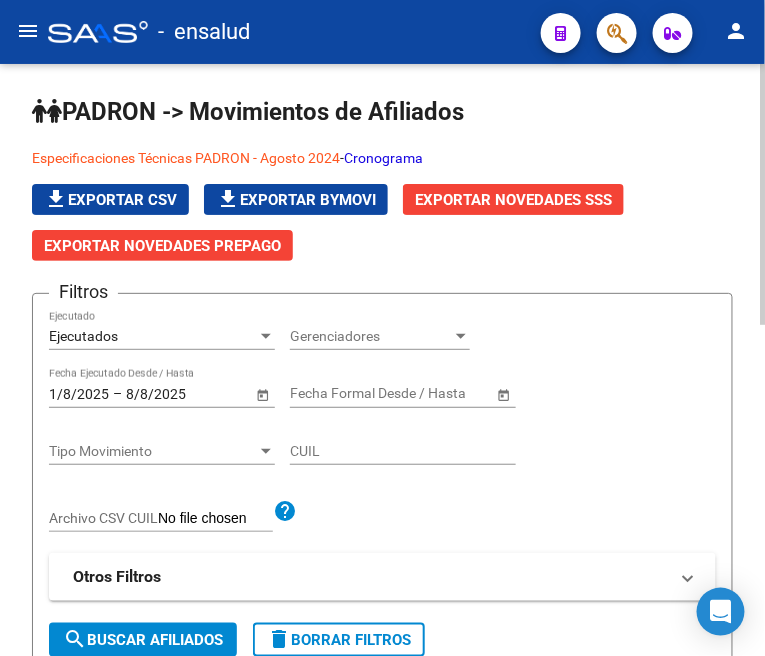 click on "Ejecutados" at bounding box center (153, 336) 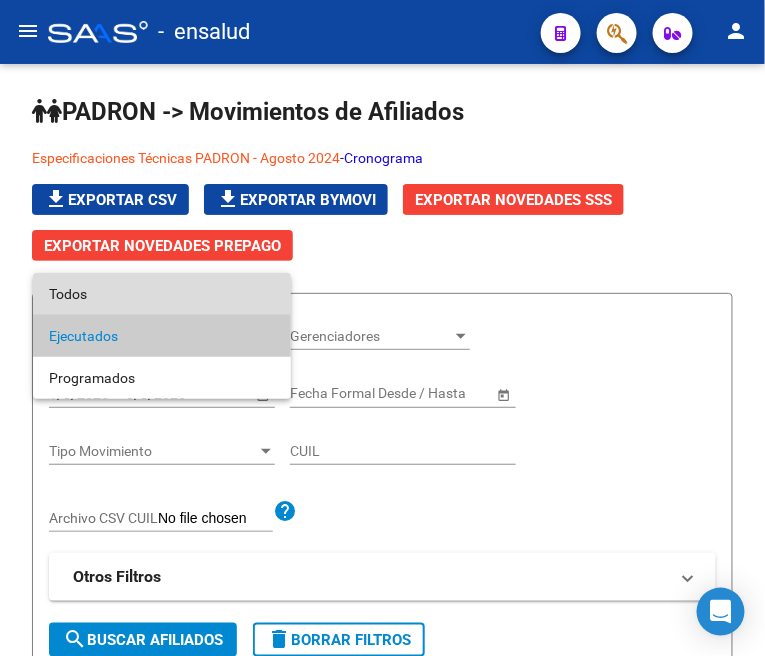click on "Todos" at bounding box center [162, 294] 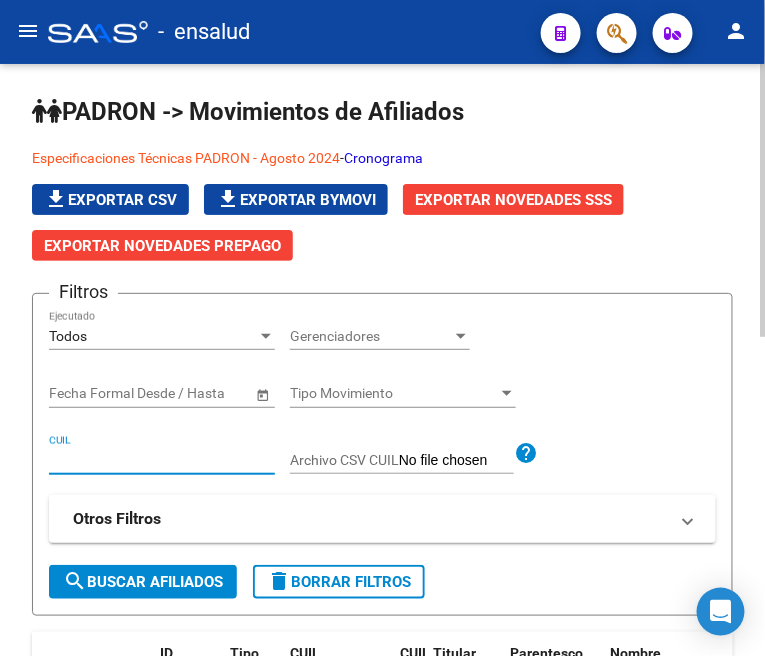 click on "CUIL" at bounding box center (162, 460) 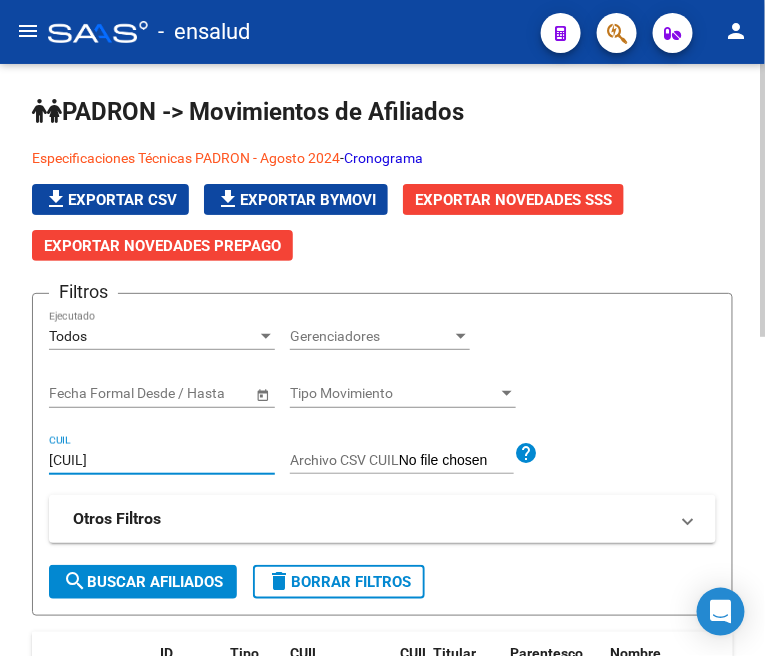 type on "[CUIL]" 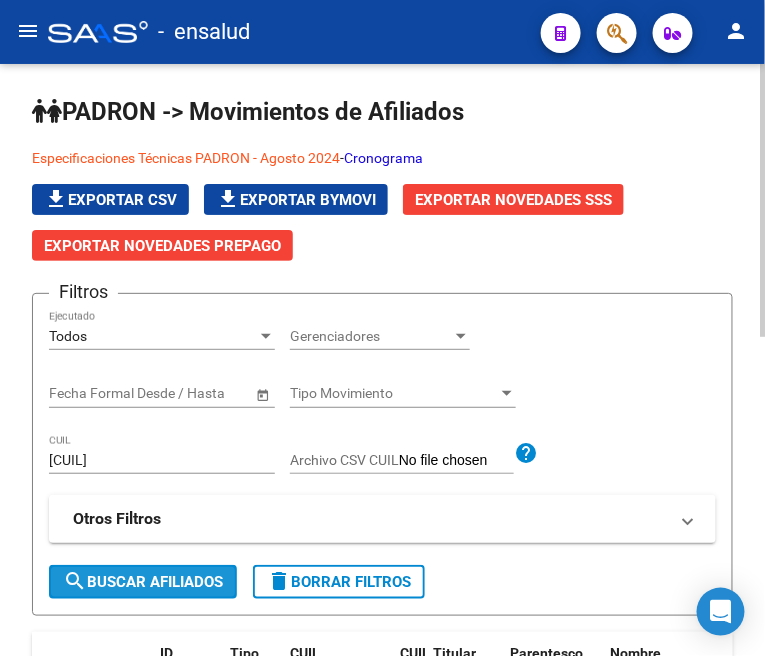click on "search  Buscar Afiliados" 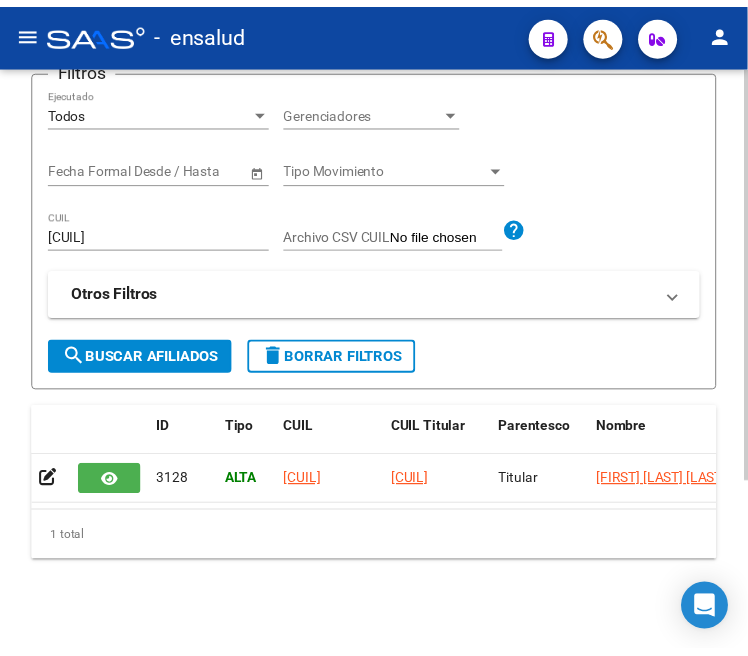 scroll, scrollTop: 245, scrollLeft: 0, axis: vertical 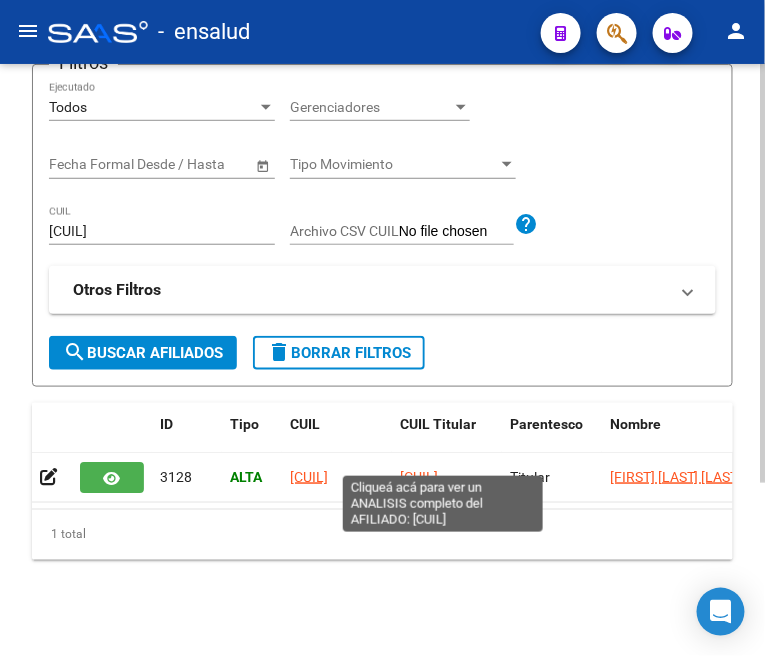 click on "[CUIL]" 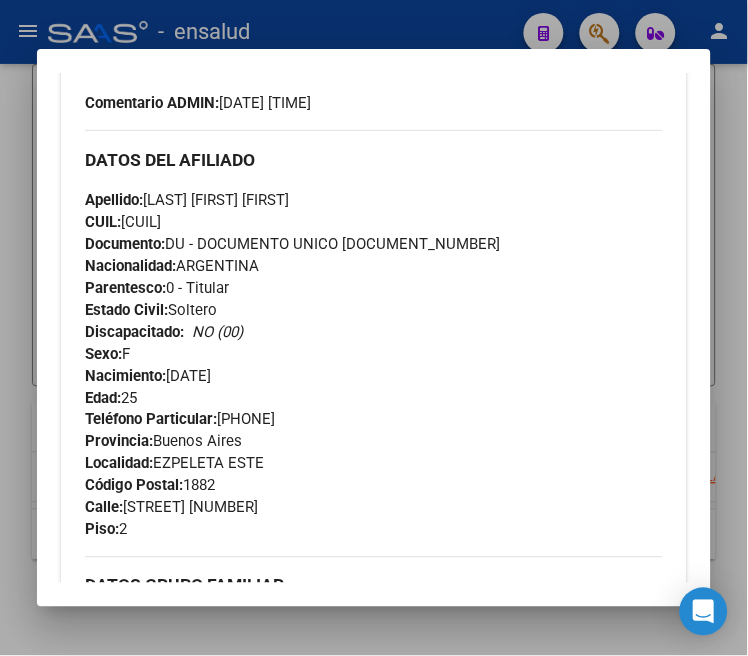 scroll, scrollTop: 777, scrollLeft: 0, axis: vertical 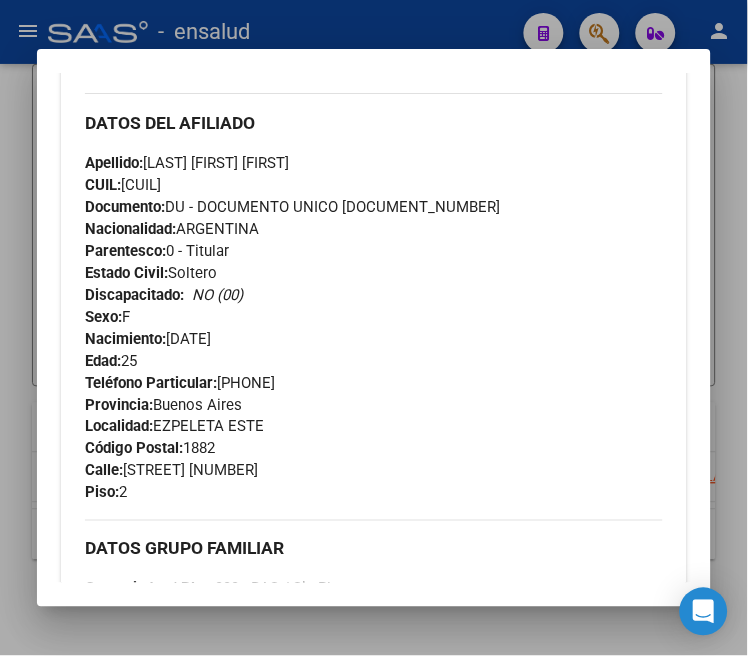 click at bounding box center [374, 328] 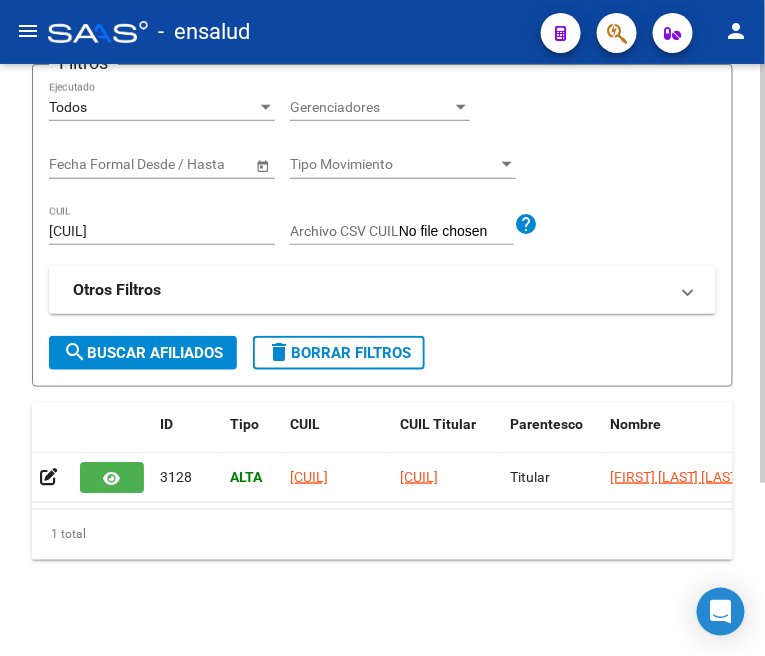 click on "[CUIL]" at bounding box center (162, 231) 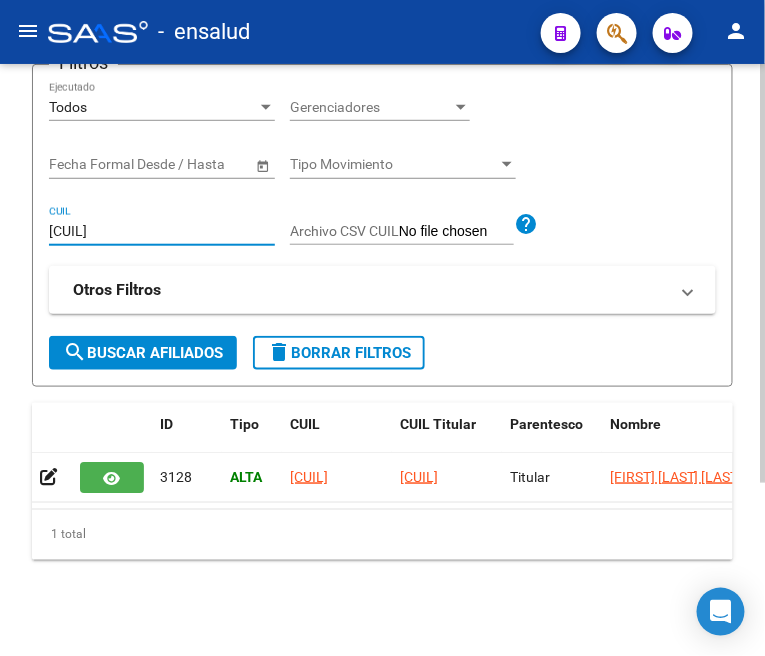 click on "[CUIL]" at bounding box center (162, 231) 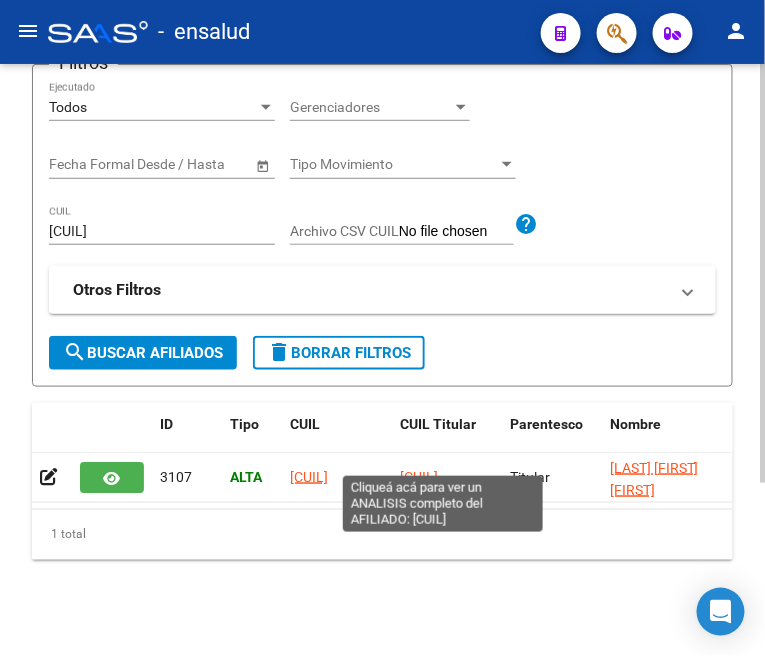 click on "[CUIL]" 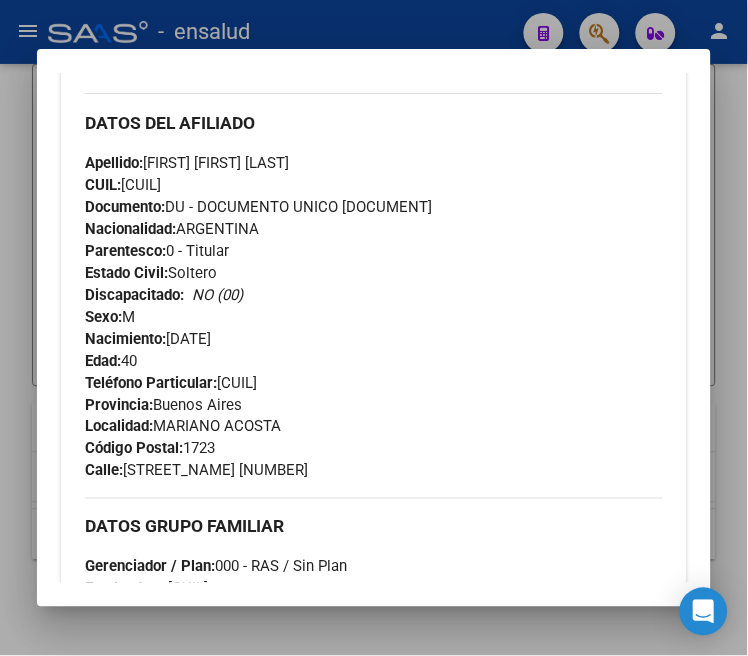 scroll, scrollTop: 333, scrollLeft: 0, axis: vertical 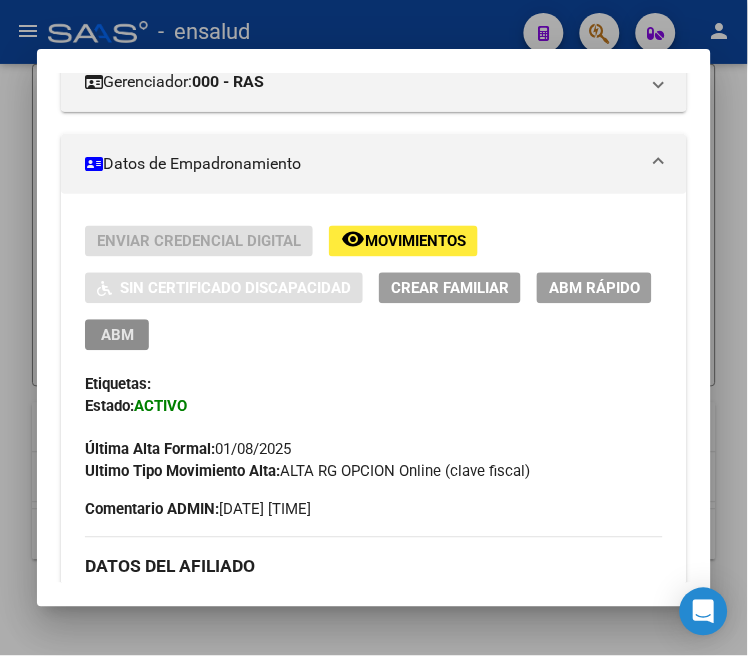 click on "ABM" at bounding box center [117, 336] 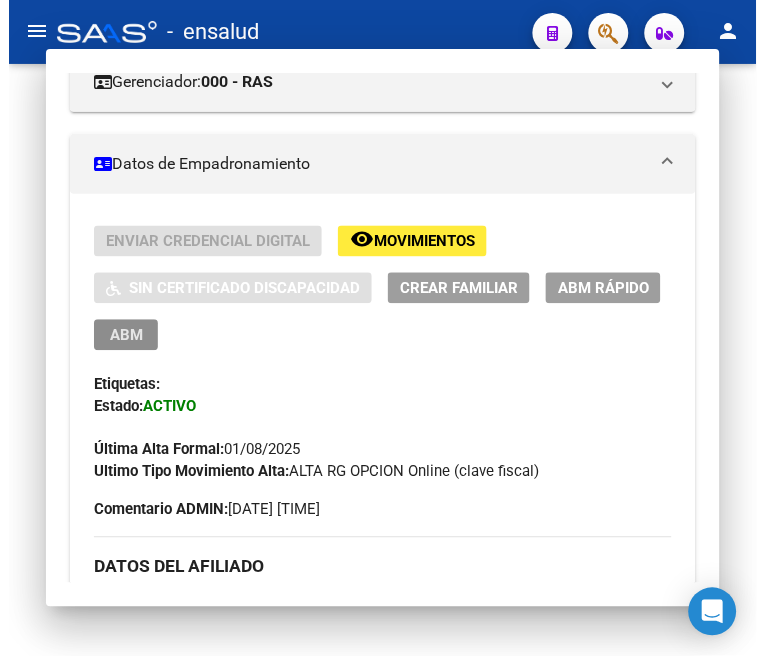 scroll, scrollTop: 0, scrollLeft: 0, axis: both 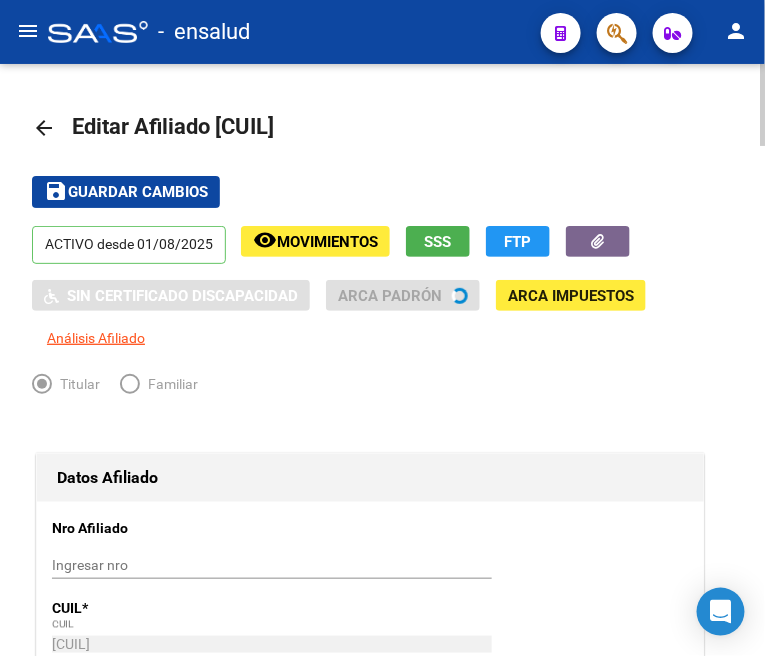 radio on "true" 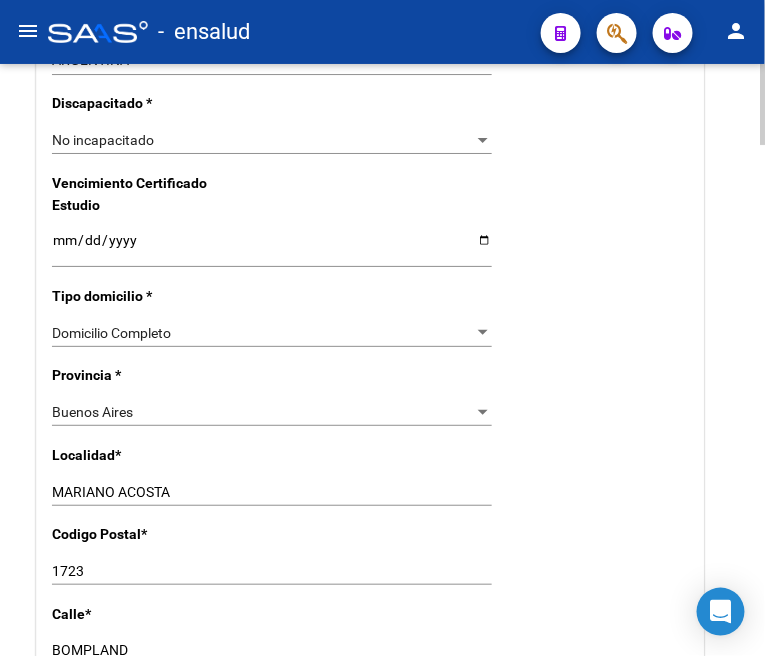 scroll, scrollTop: 1444, scrollLeft: 0, axis: vertical 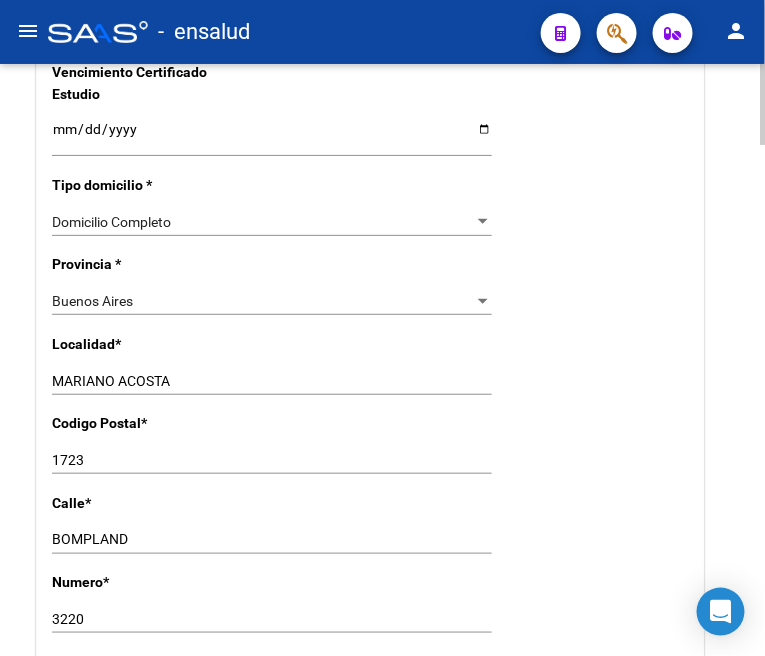 click on "[FIRST] [LAST] Ingresar el nombre" 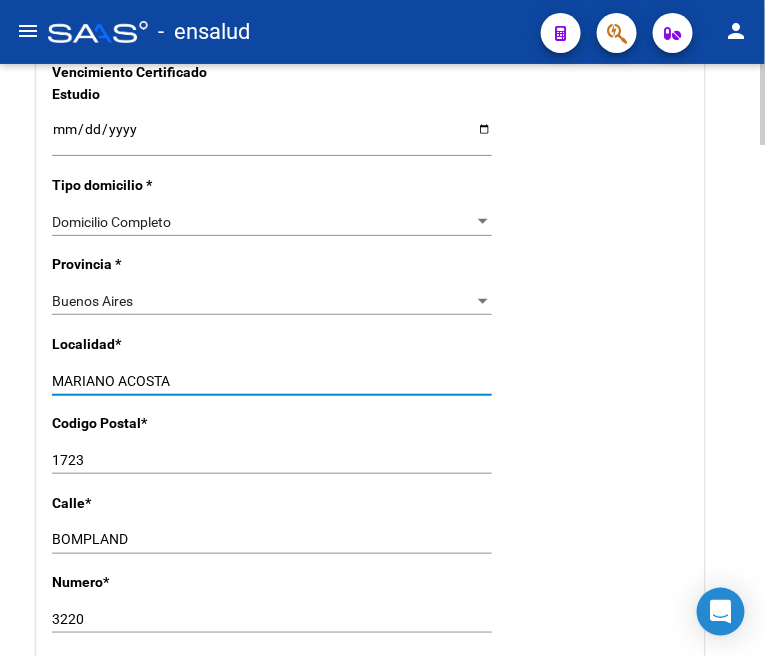 click on "[FIRST] [LAST] Ingresar el nombre" 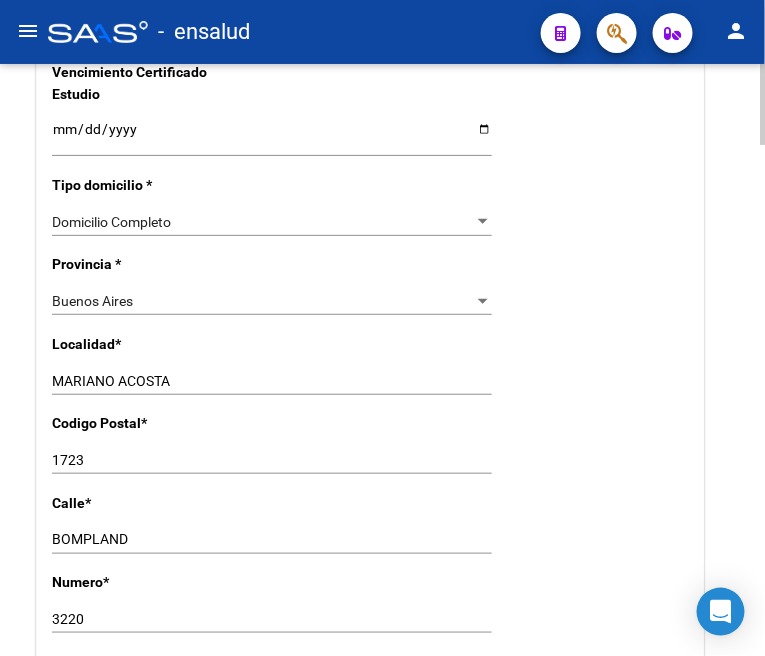 click on "[FIRST] [LAST] Ingresar el nombre" 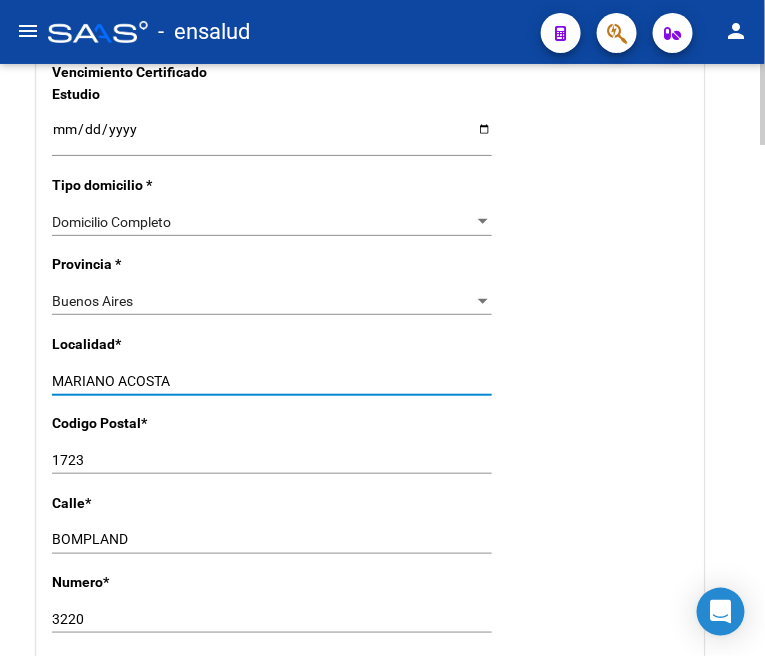 click on "[FIRST] [LAST] Ingresar el nombre" 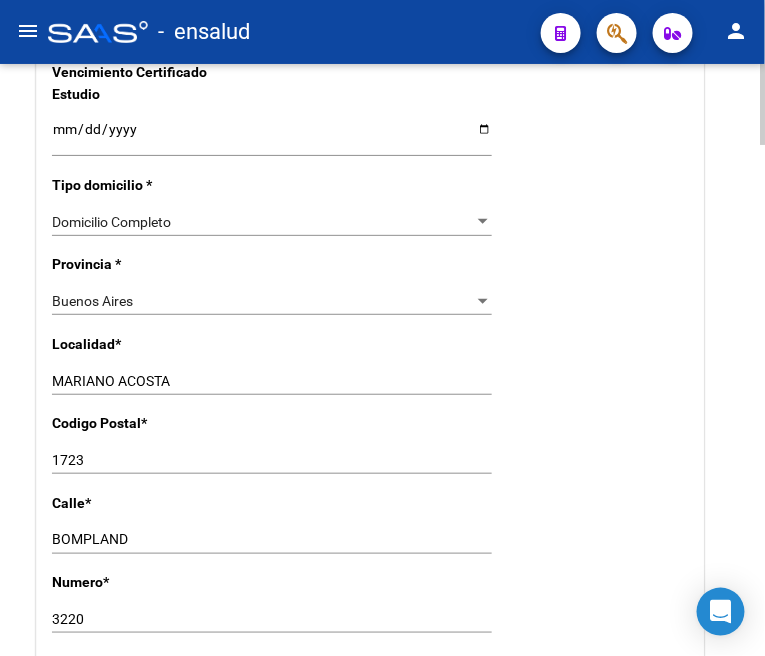 click on "[FIRST] [LAST] Ingresar el nombre" 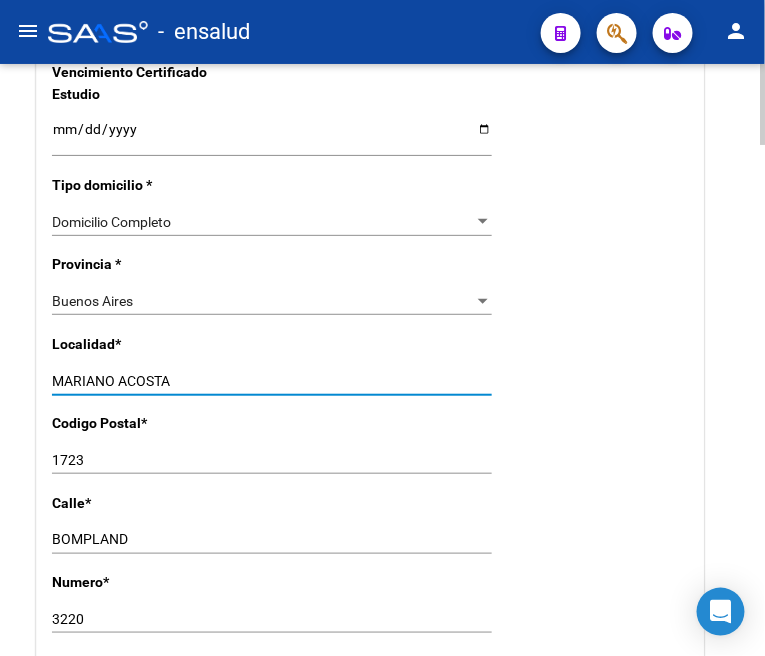 click on "MARIANO ACOSTA" at bounding box center [272, 381] 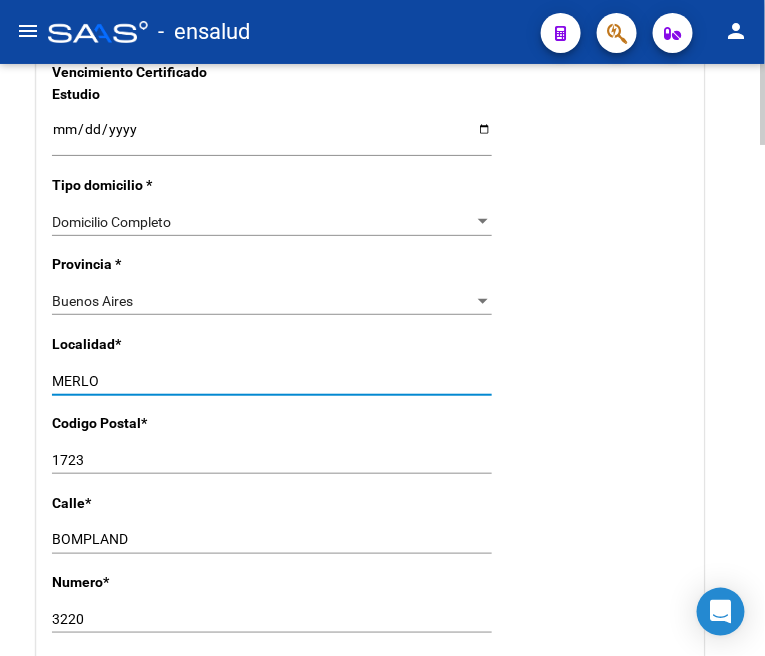 type on "MERLO" 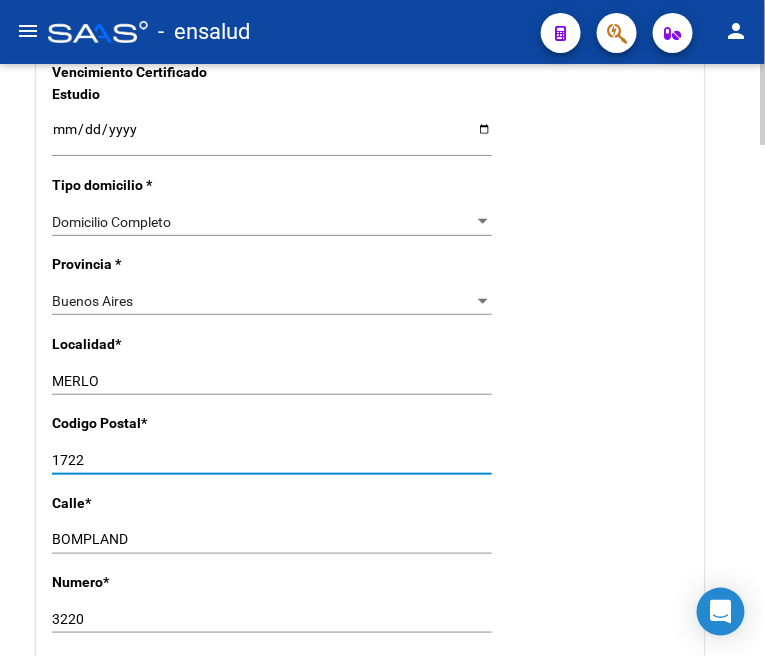 type on "1722" 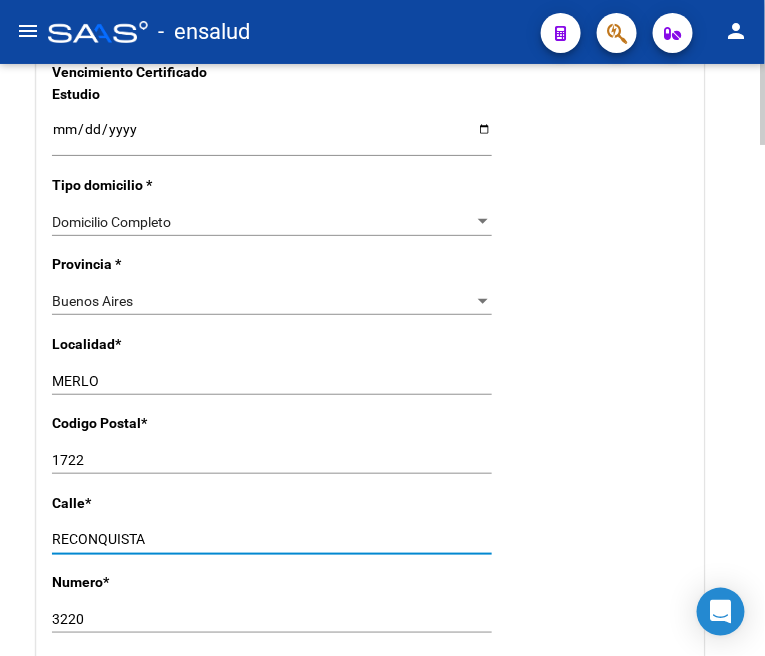 type on "RECONQUISTA" 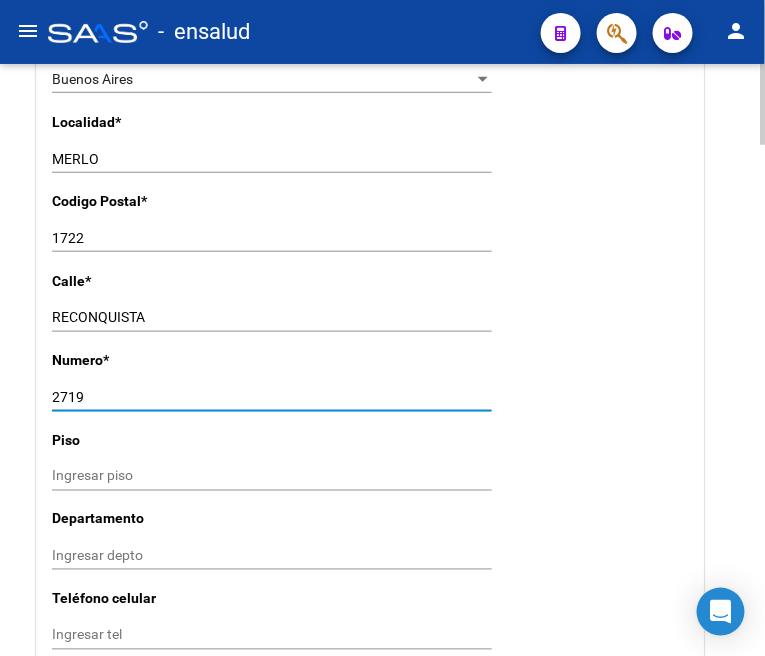 type on "2719" 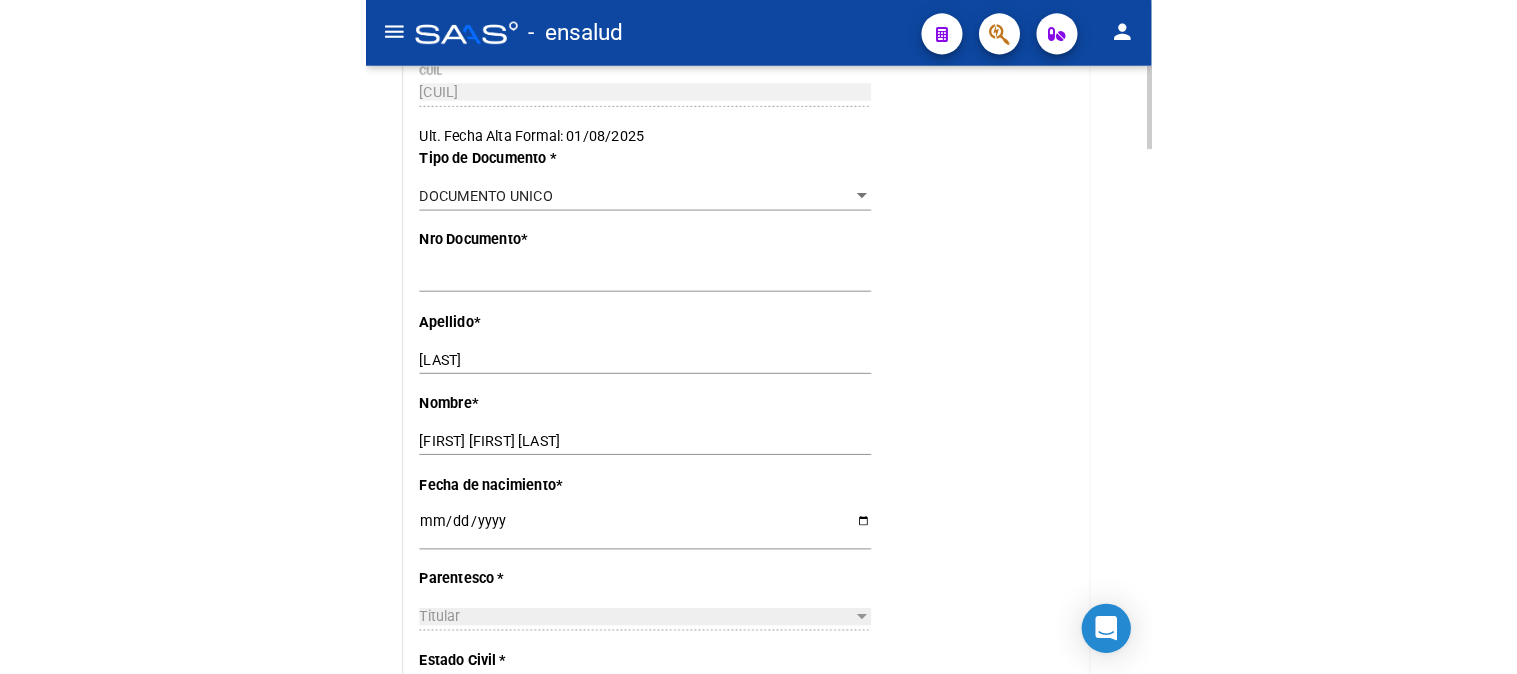 scroll, scrollTop: 0, scrollLeft: 0, axis: both 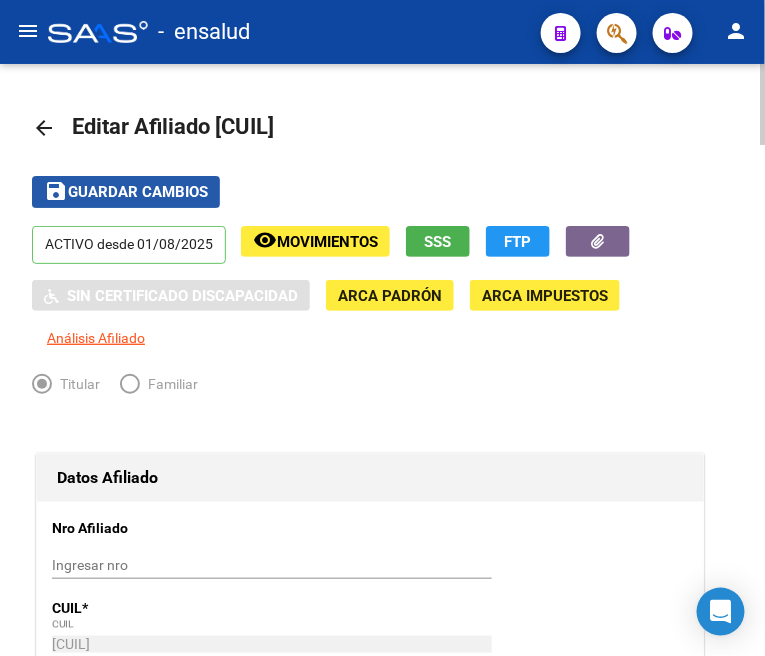click on "Guardar cambios" 